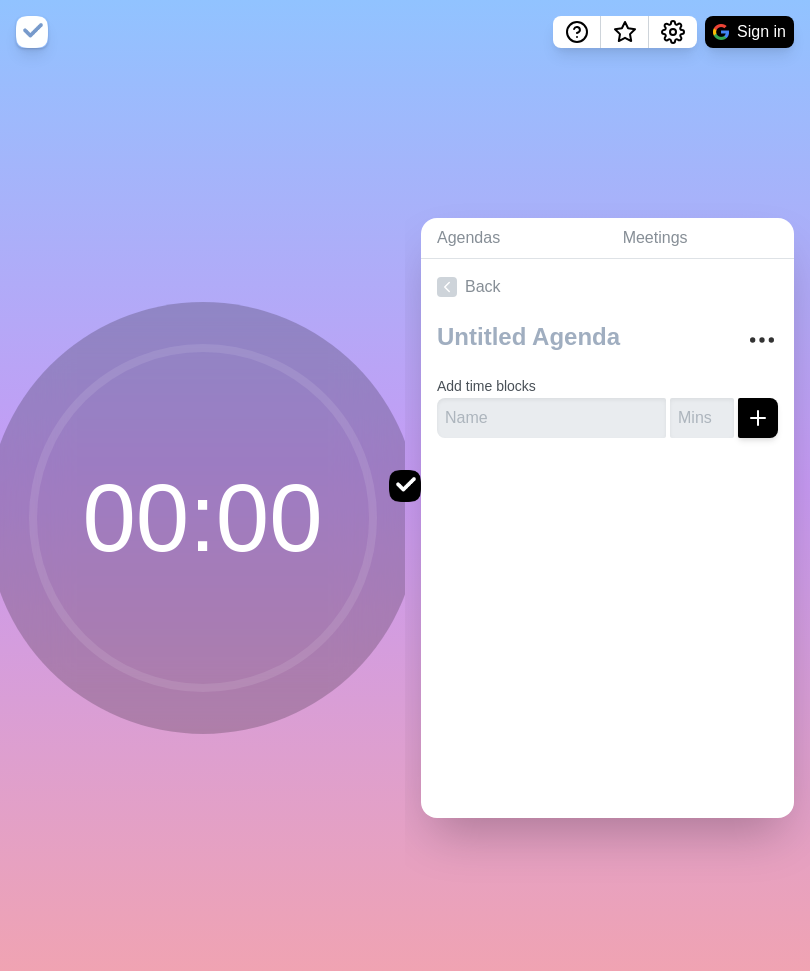 scroll, scrollTop: 0, scrollLeft: 0, axis: both 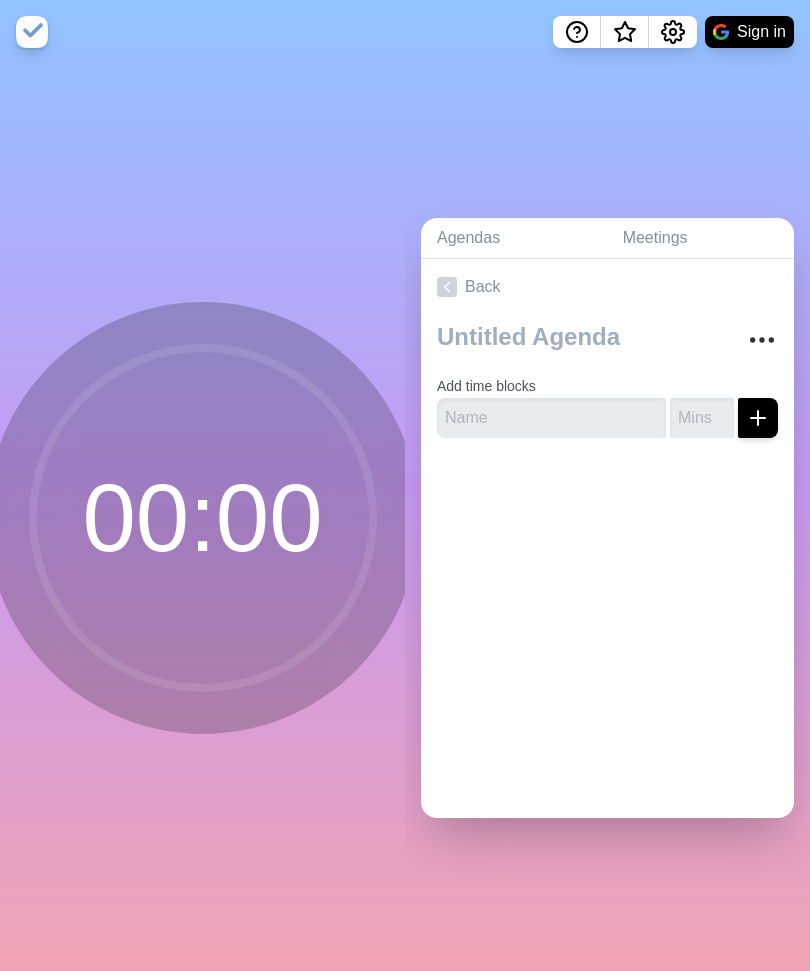 click on "Sign in" at bounding box center [749, 32] 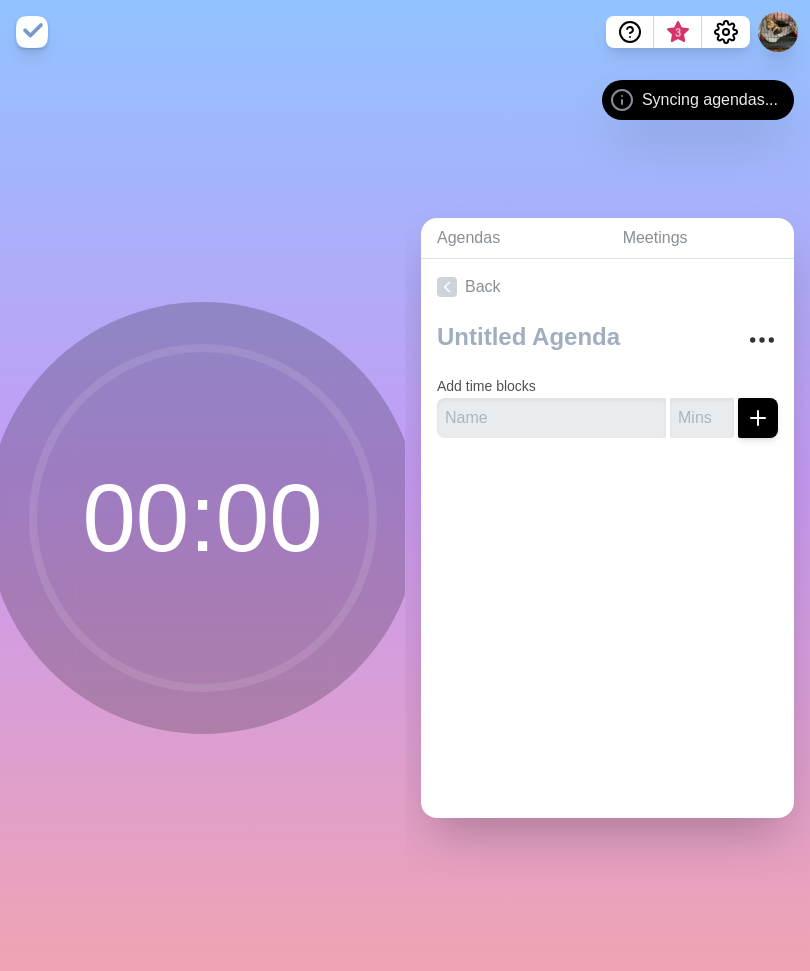 scroll, scrollTop: 0, scrollLeft: 0, axis: both 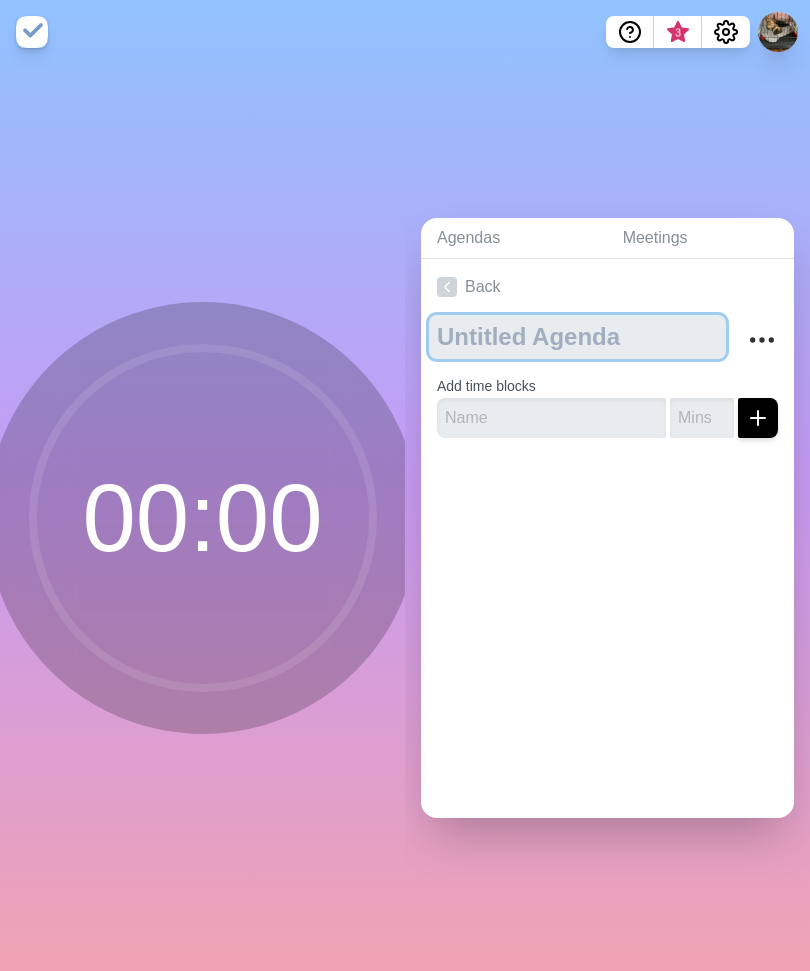 click at bounding box center [577, 337] 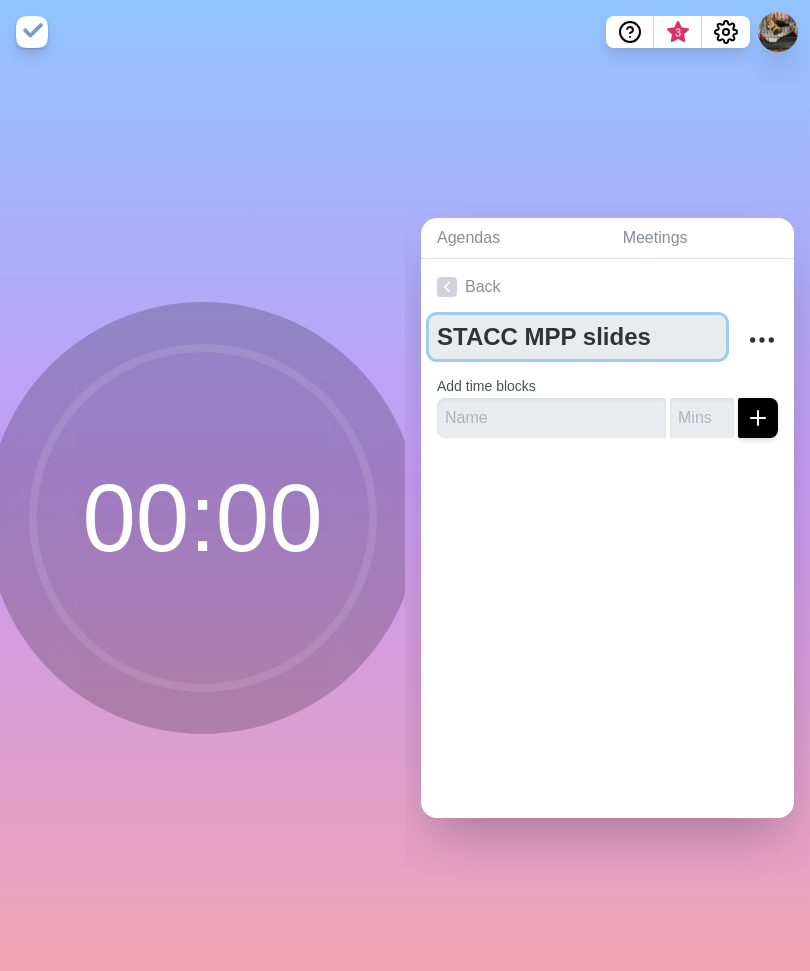 click on "STACC MPP slides" at bounding box center (577, 337) 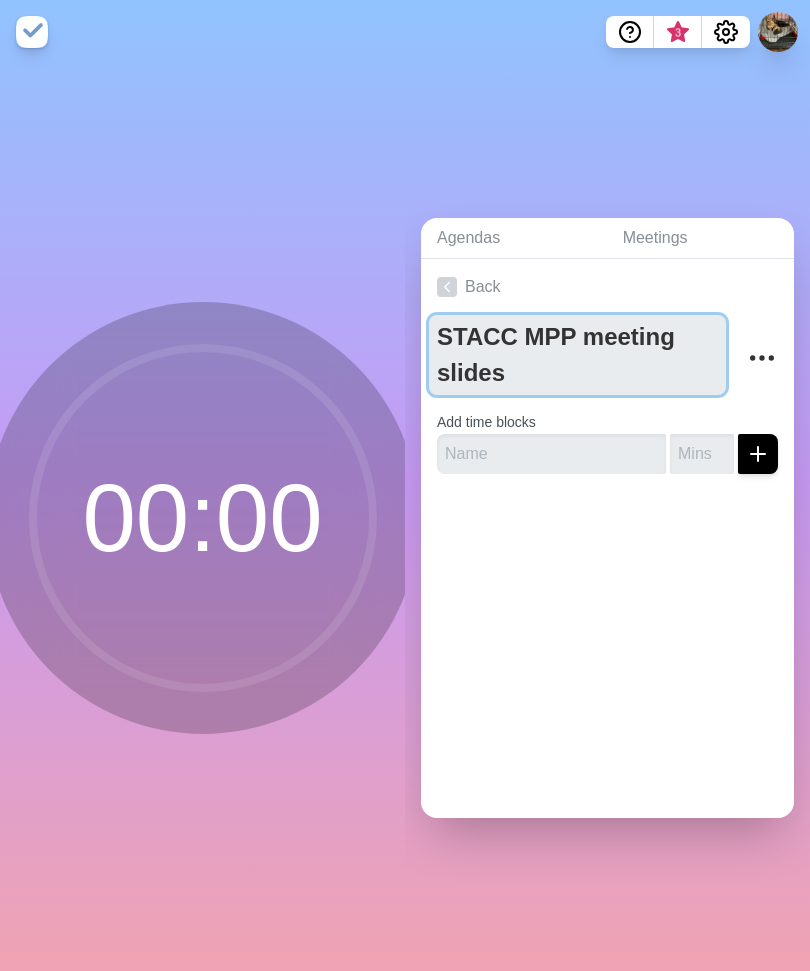 type on "STACC MPP meeting slides" 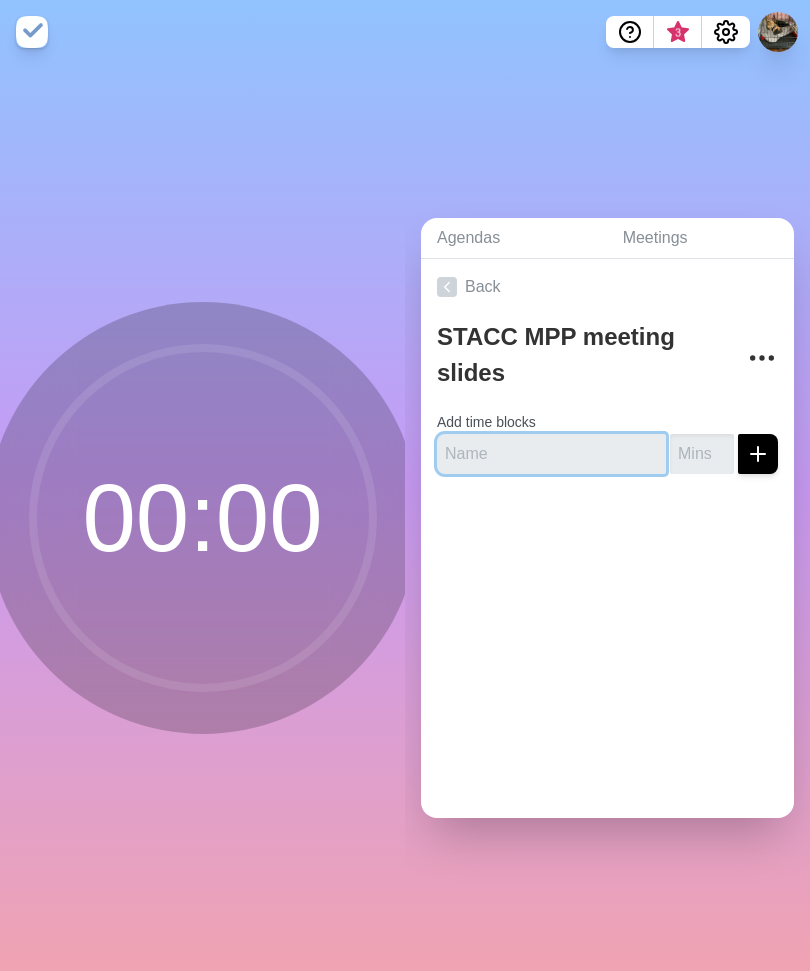 click at bounding box center [551, 454] 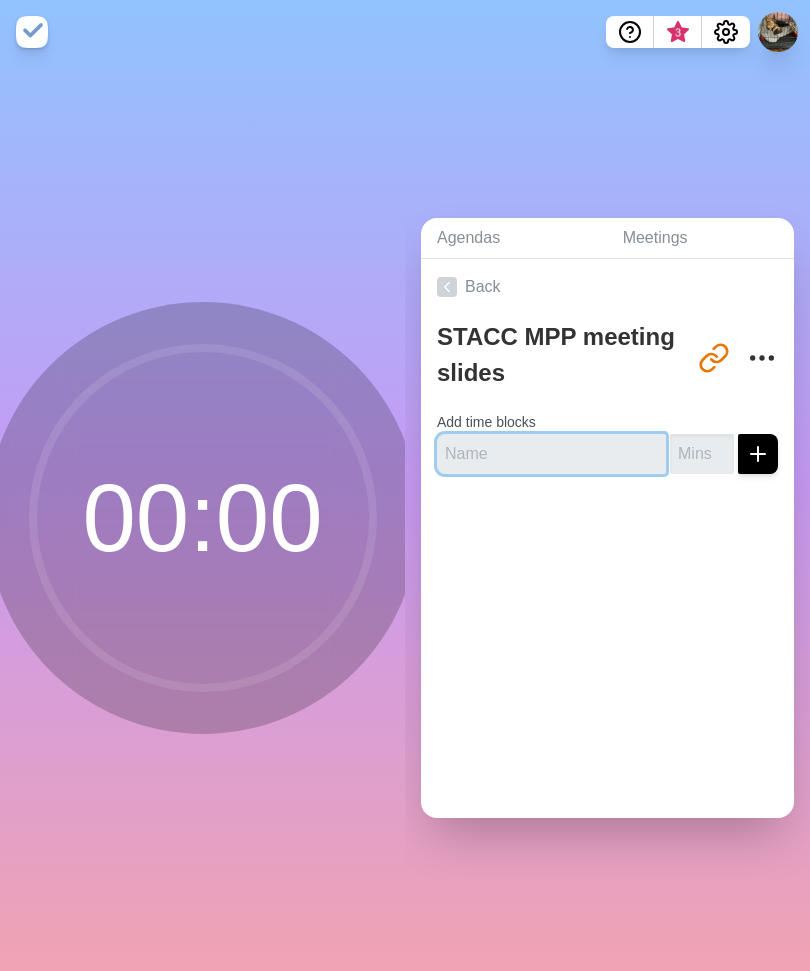 click at bounding box center (551, 454) 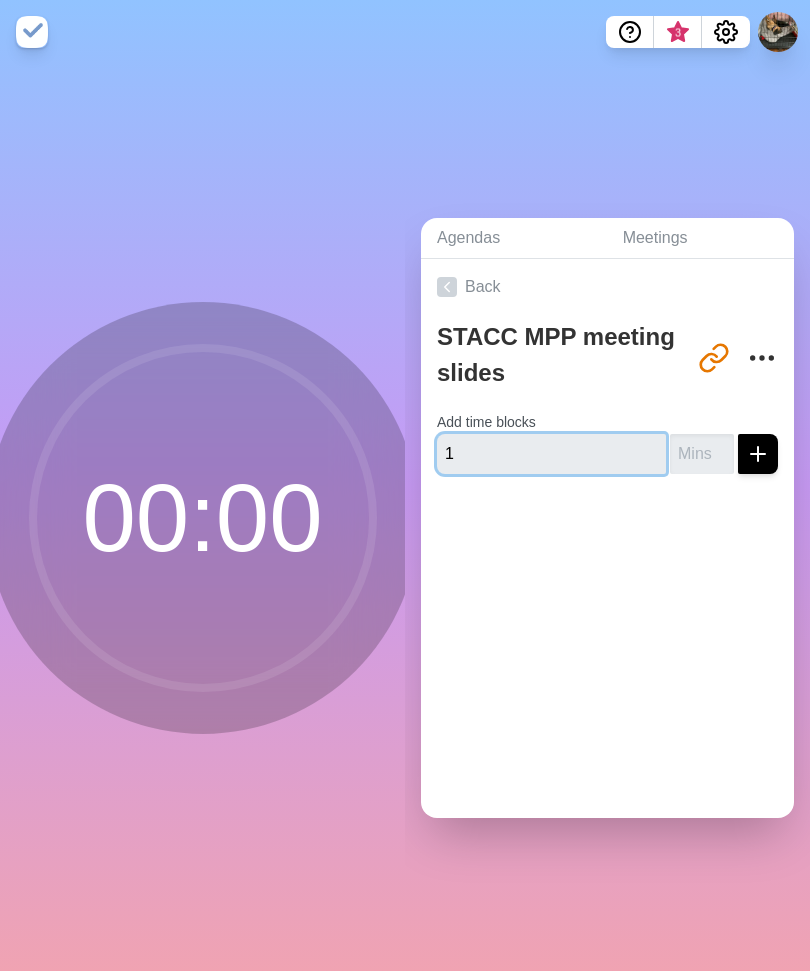 type on "1" 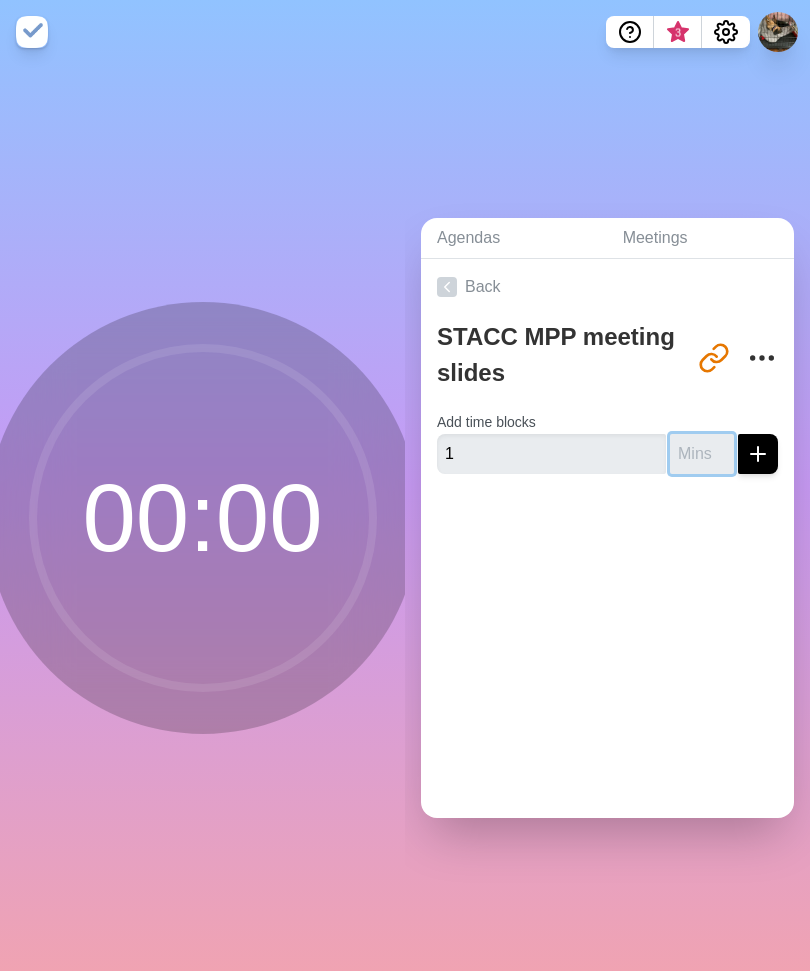 click at bounding box center [702, 454] 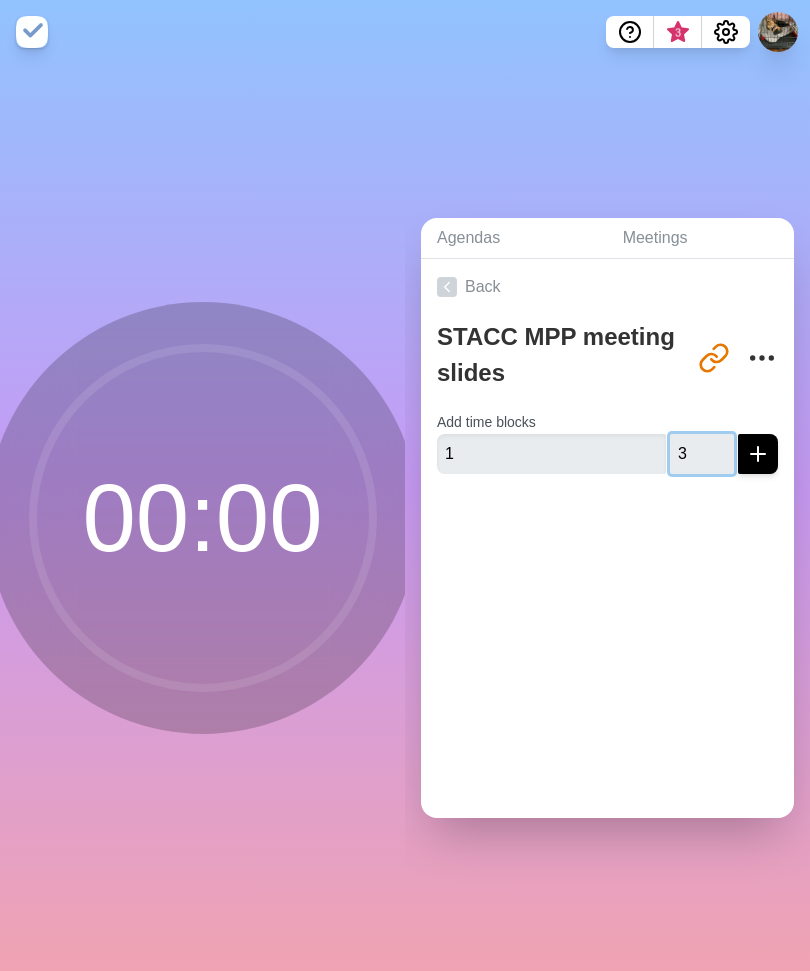 type on "30" 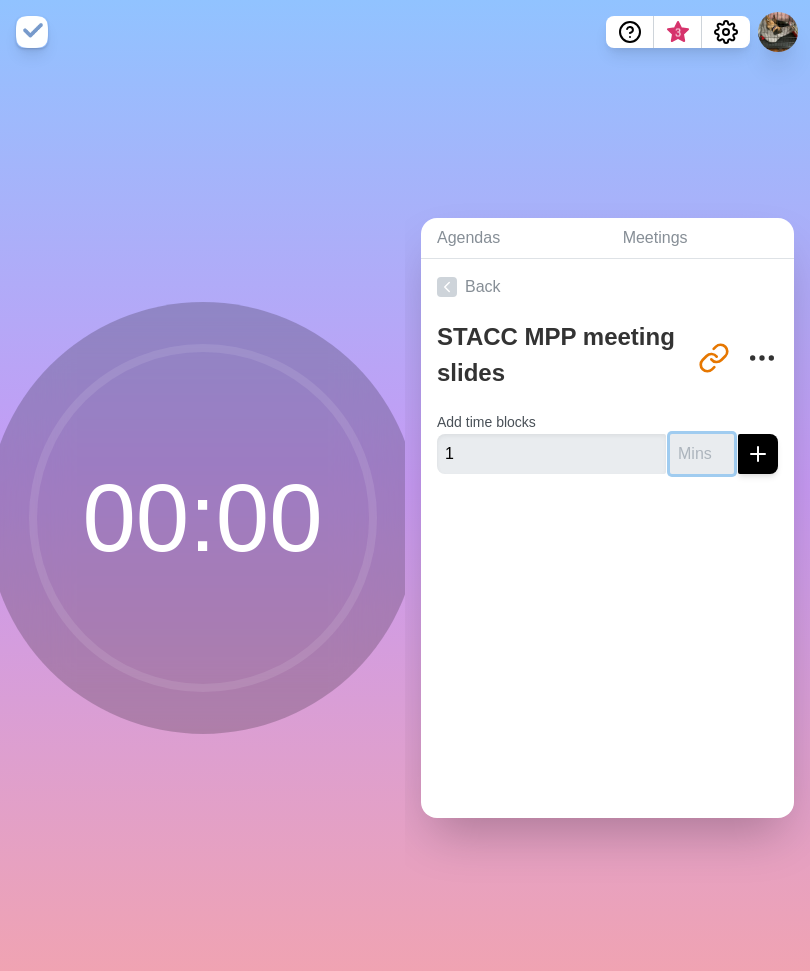 type on "30" 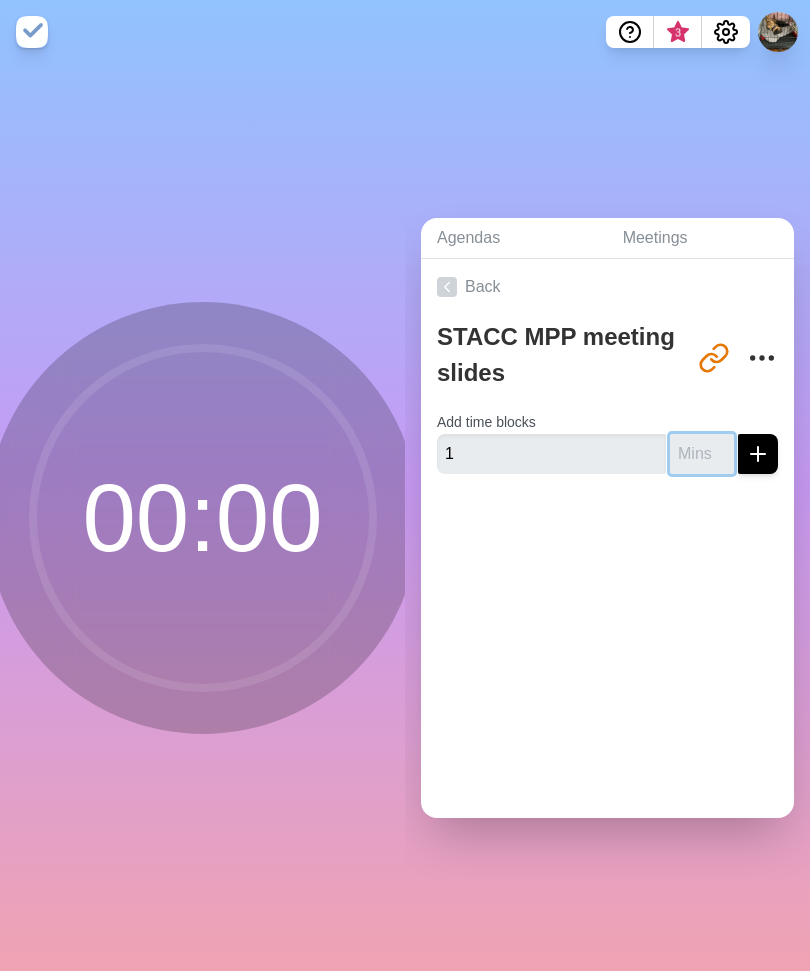 type on "30" 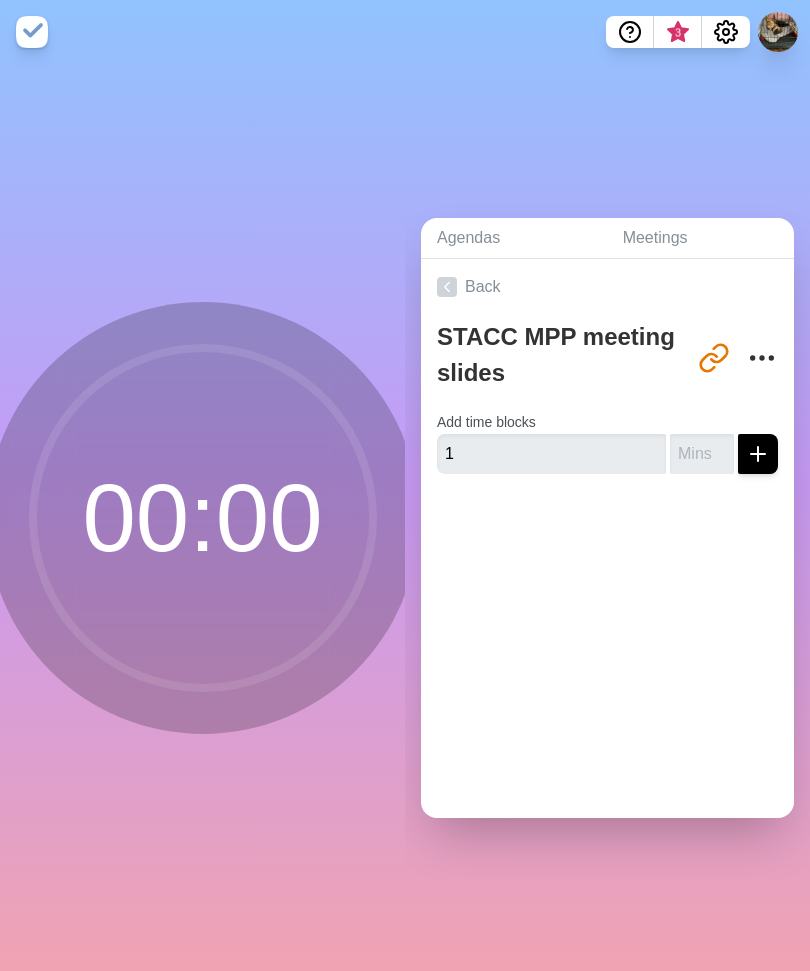 click on "Agendas   Meetings
Back     STACC MPP meeting slides   http://timeblocks.co/[URL]               Add time blocks   1" at bounding box center [607, 517] 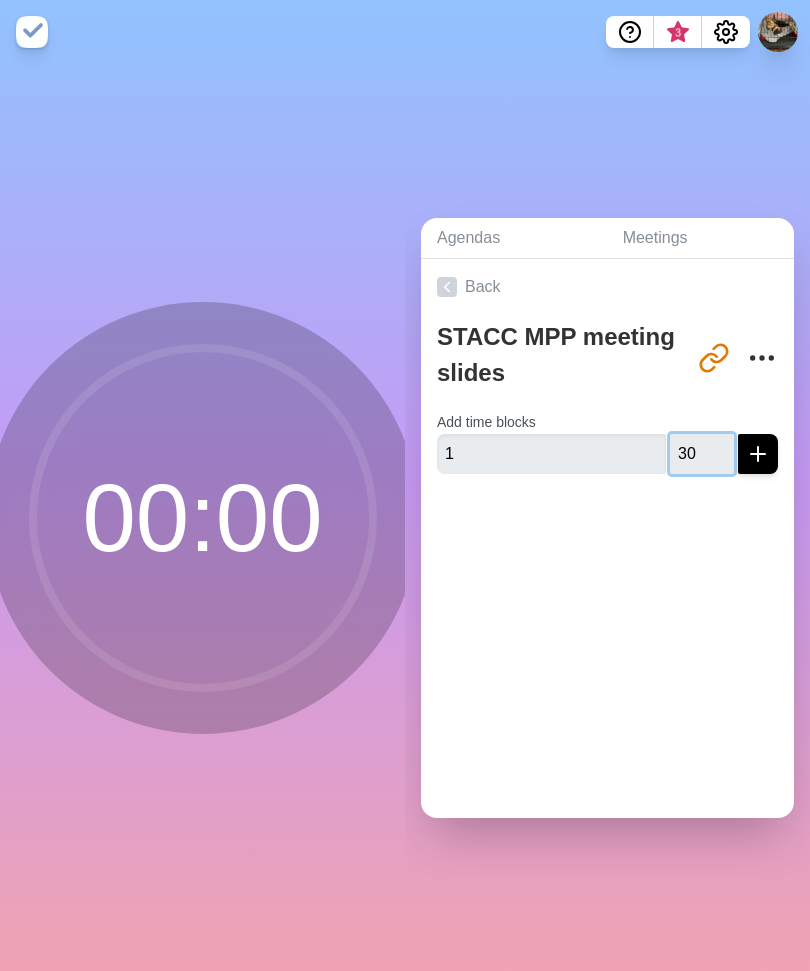 type on "30" 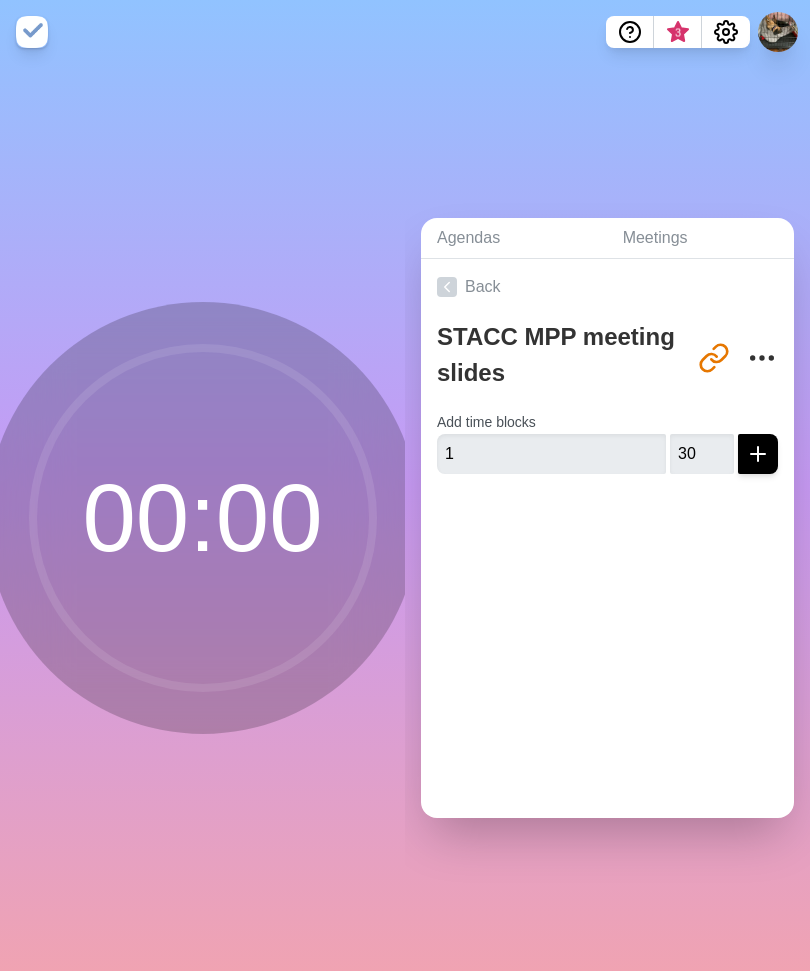 click at bounding box center [758, 454] 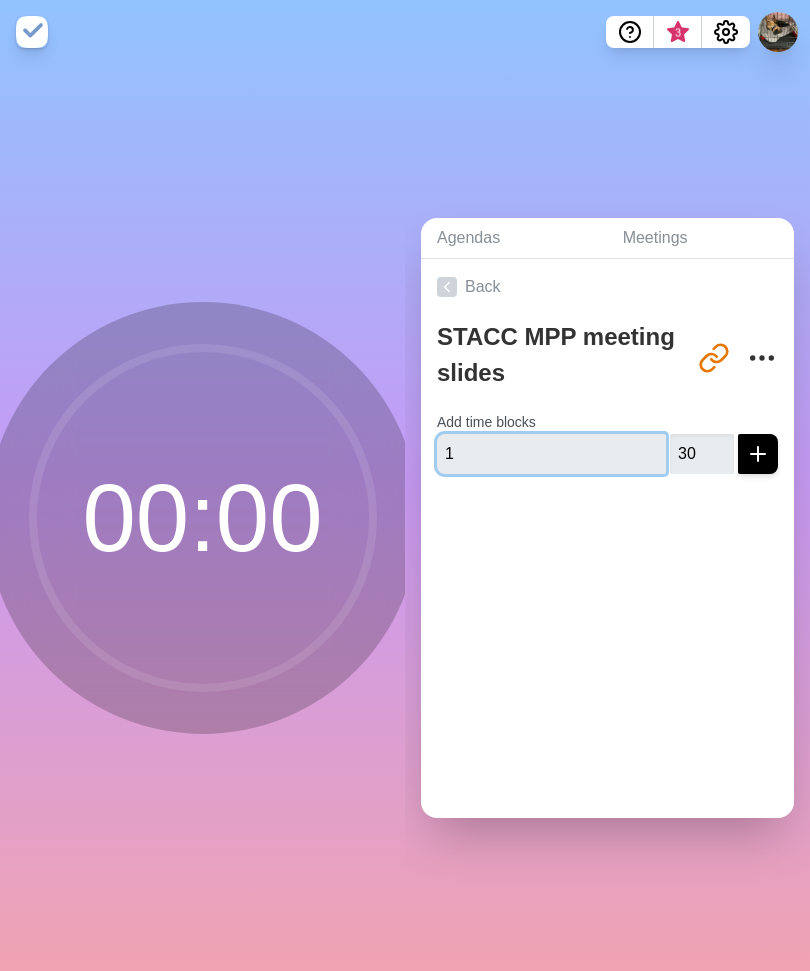 type 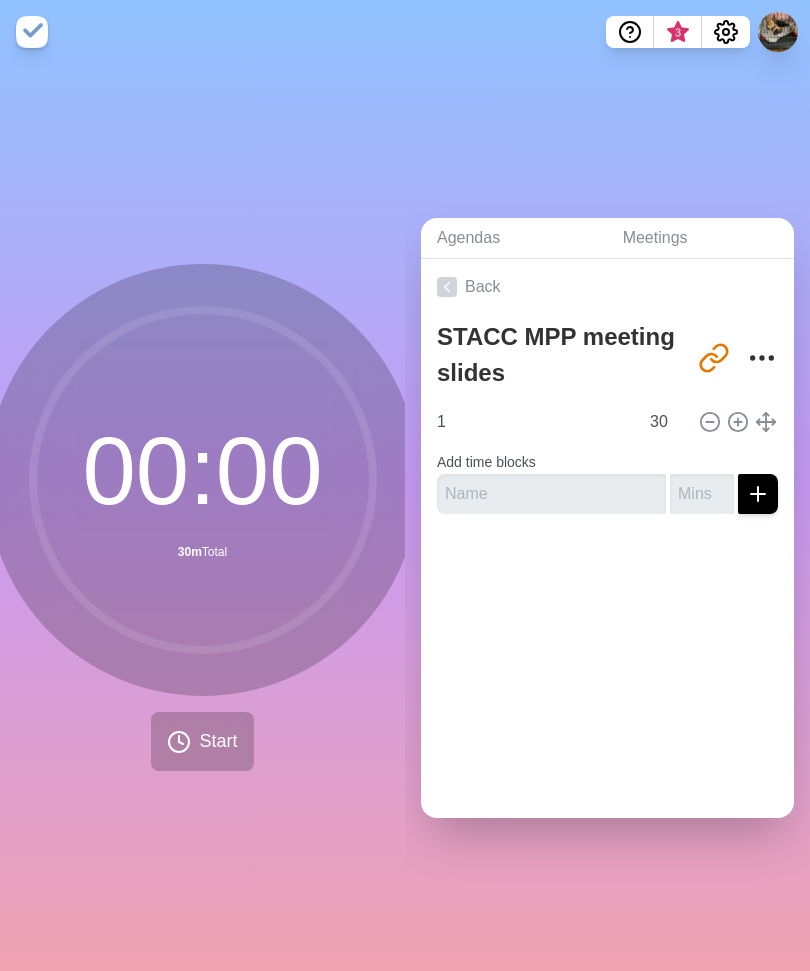 click 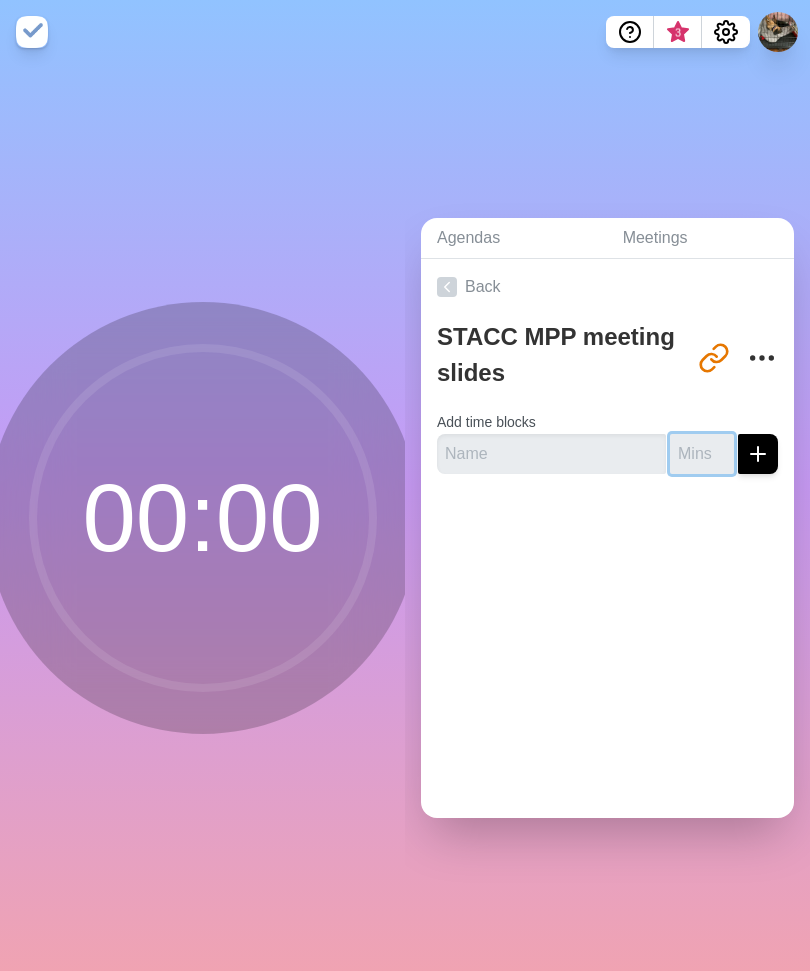click at bounding box center (702, 454) 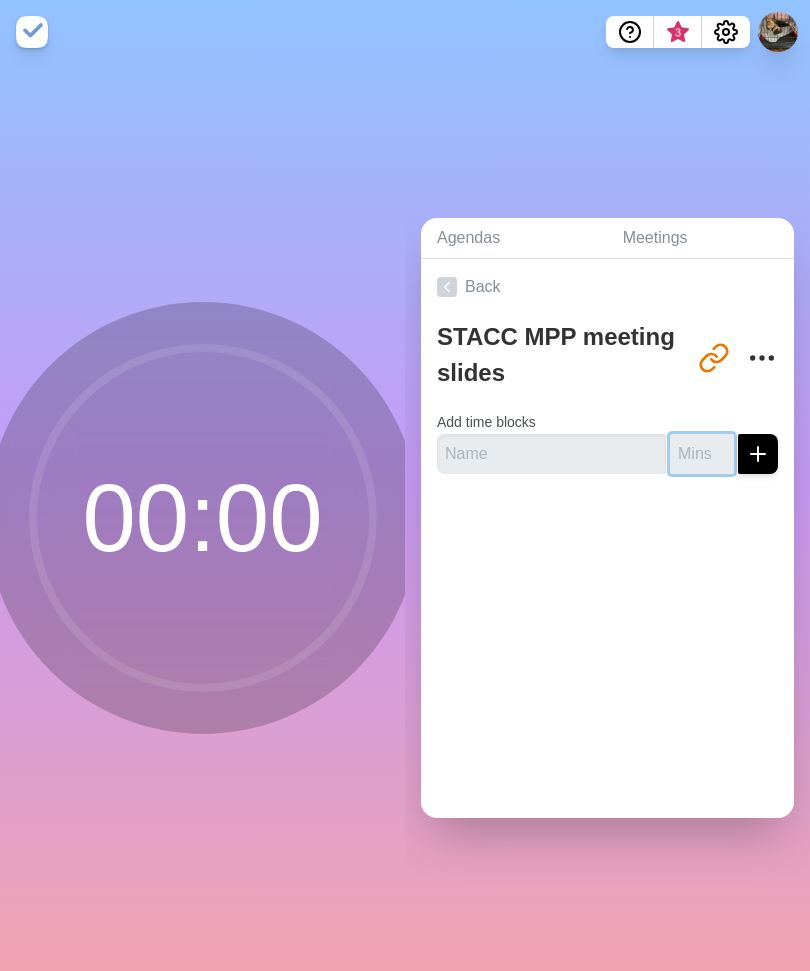 type on "1" 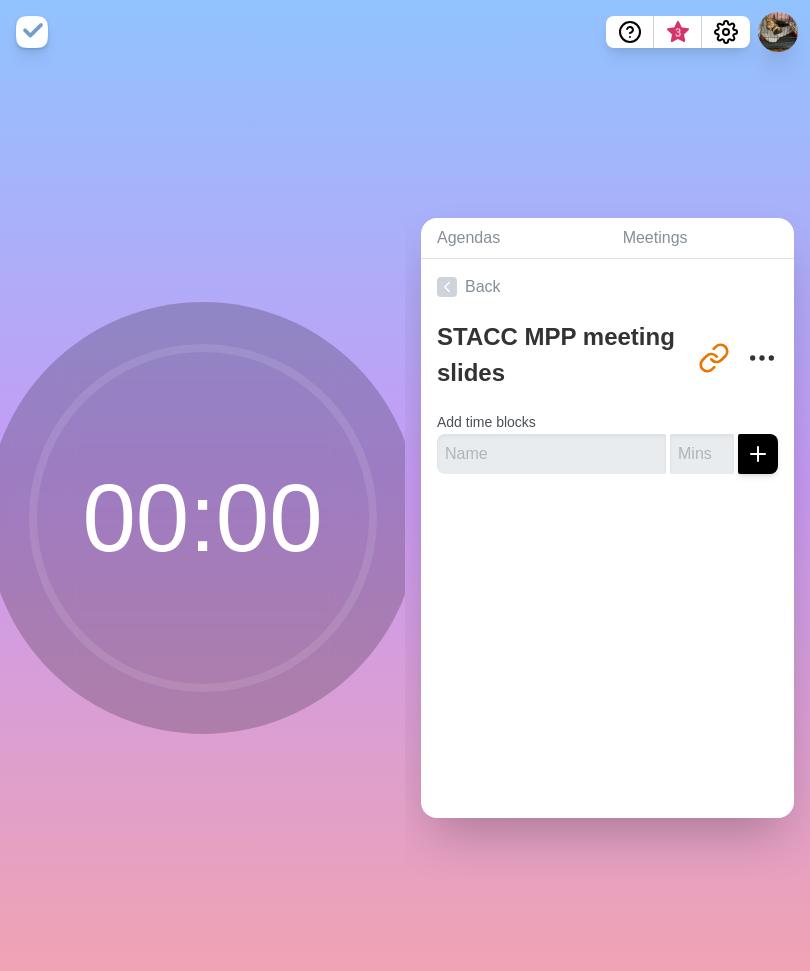 click at bounding box center (758, 454) 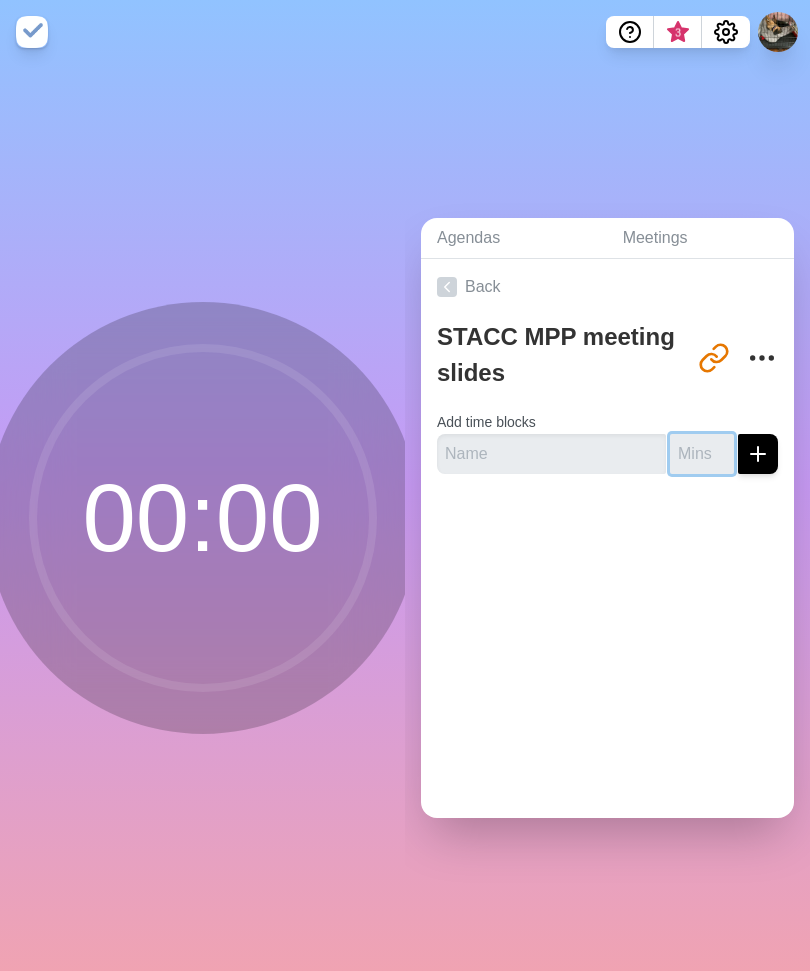 type on "1" 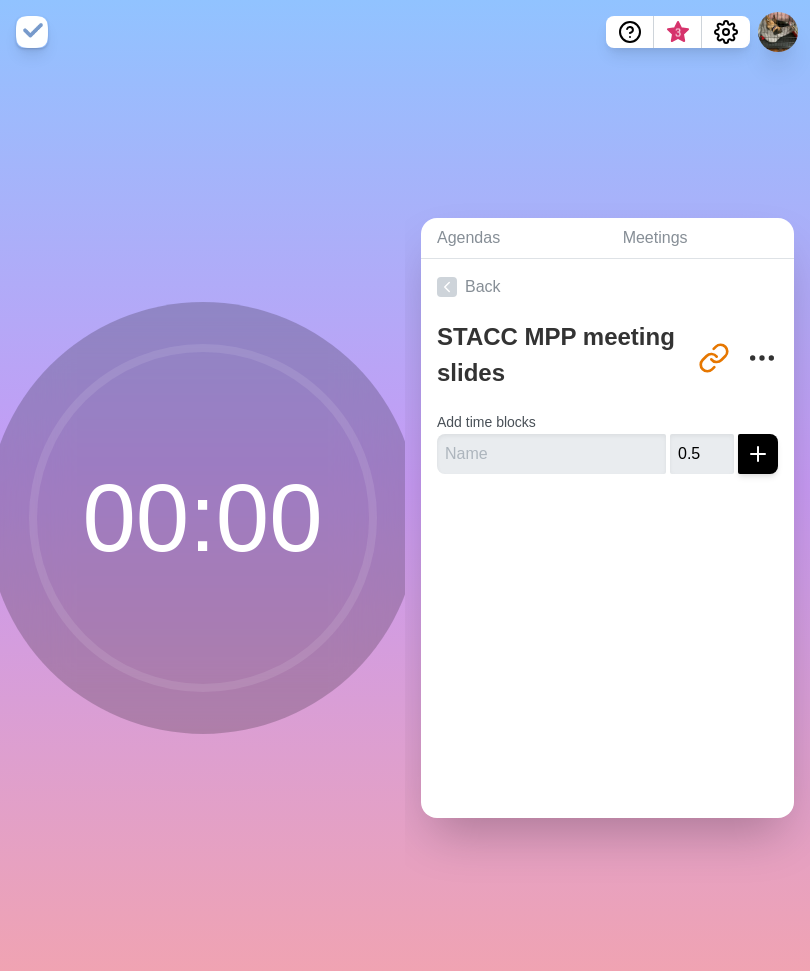 click at bounding box center (758, 454) 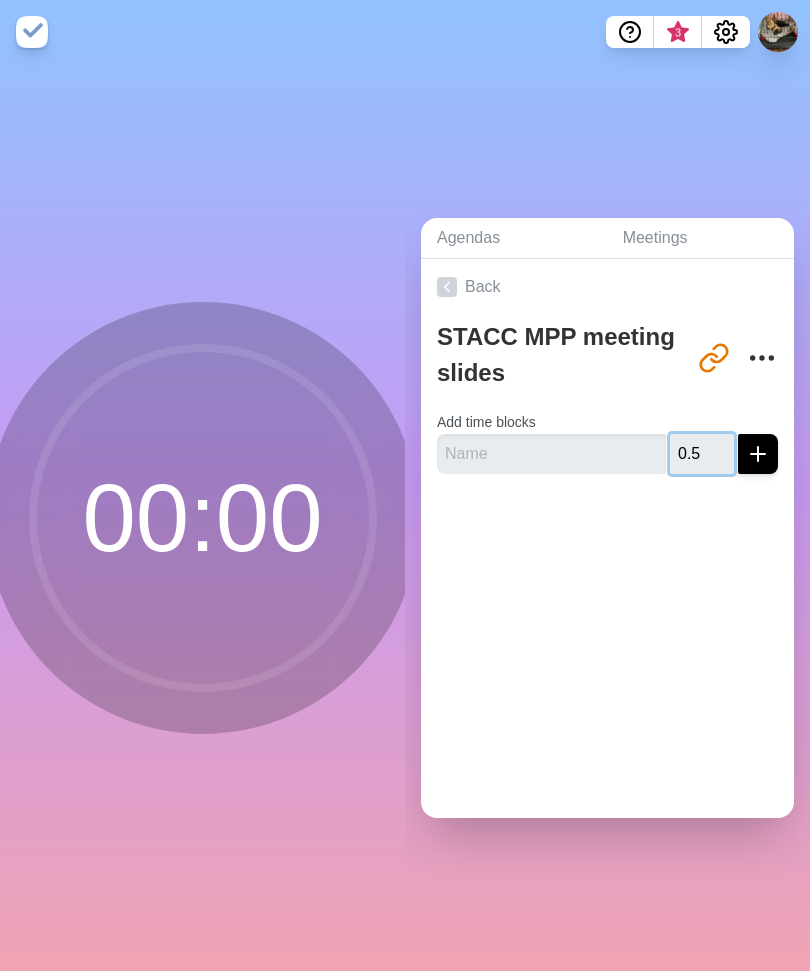 type on "0" 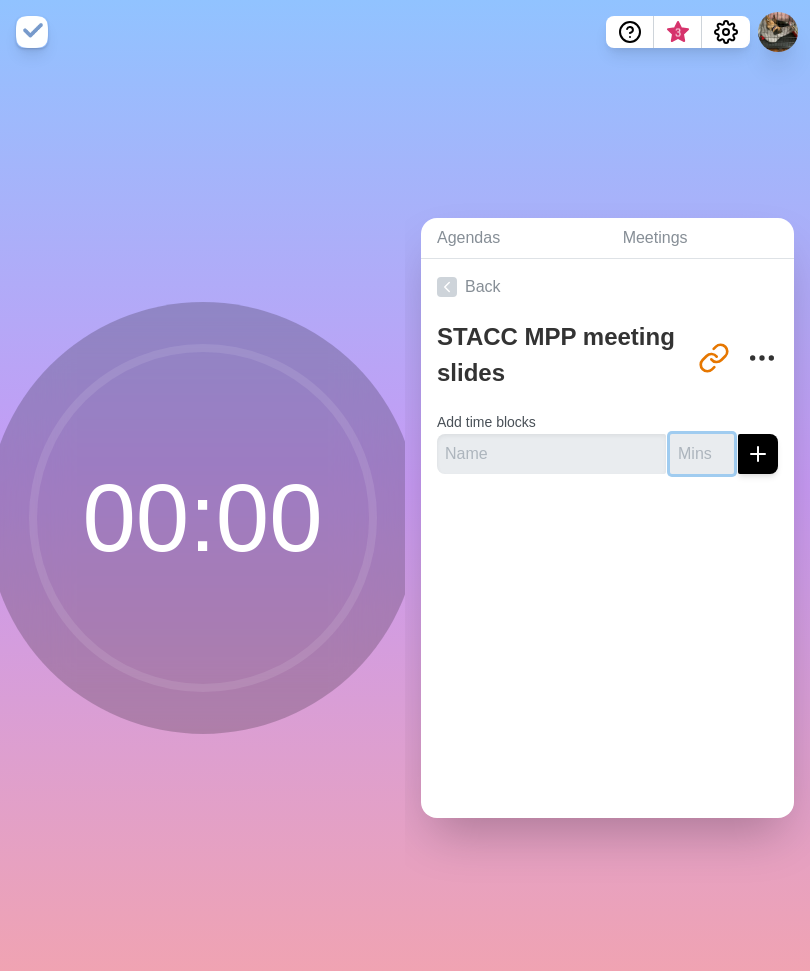 type 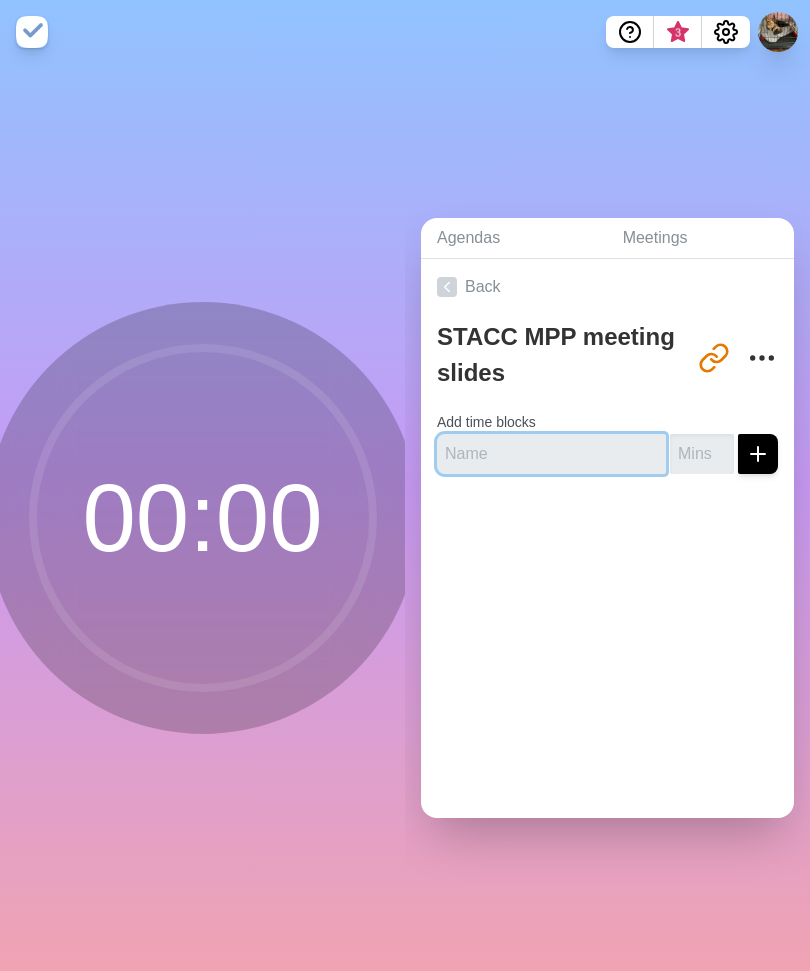 click at bounding box center [551, 454] 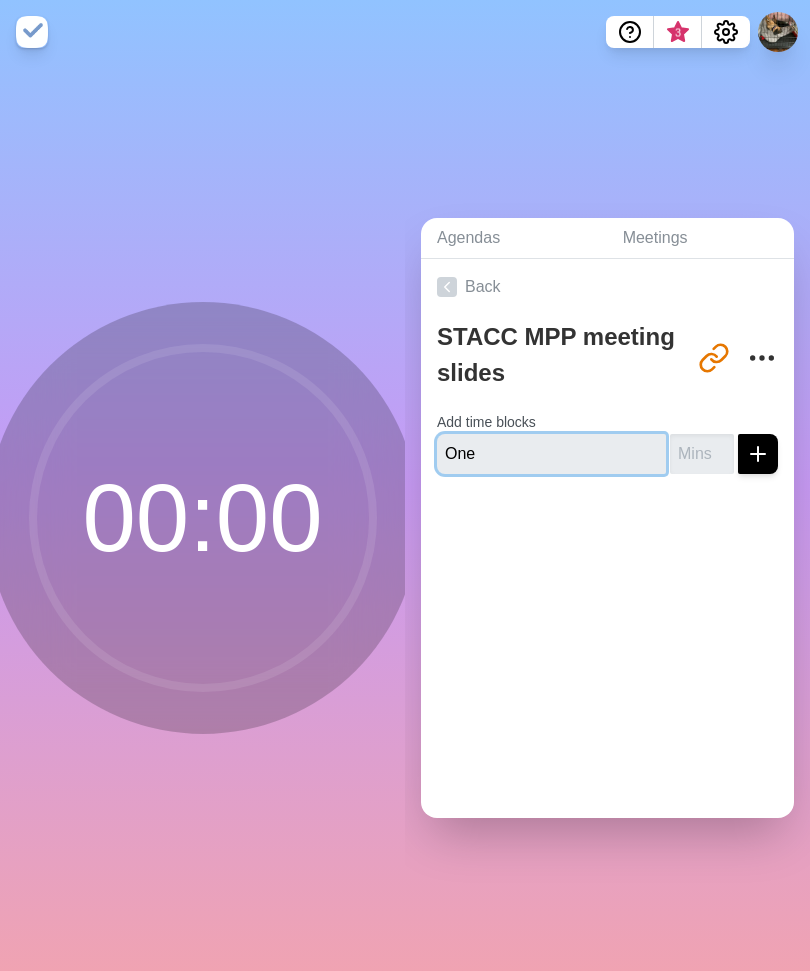 type on "One" 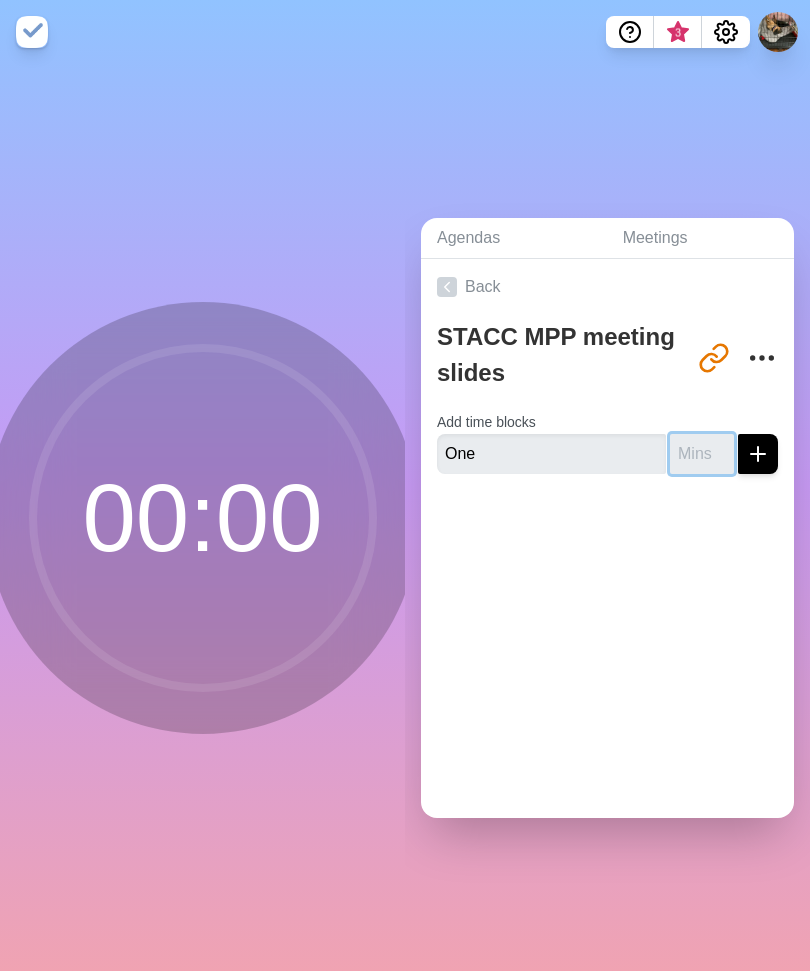 click at bounding box center (702, 454) 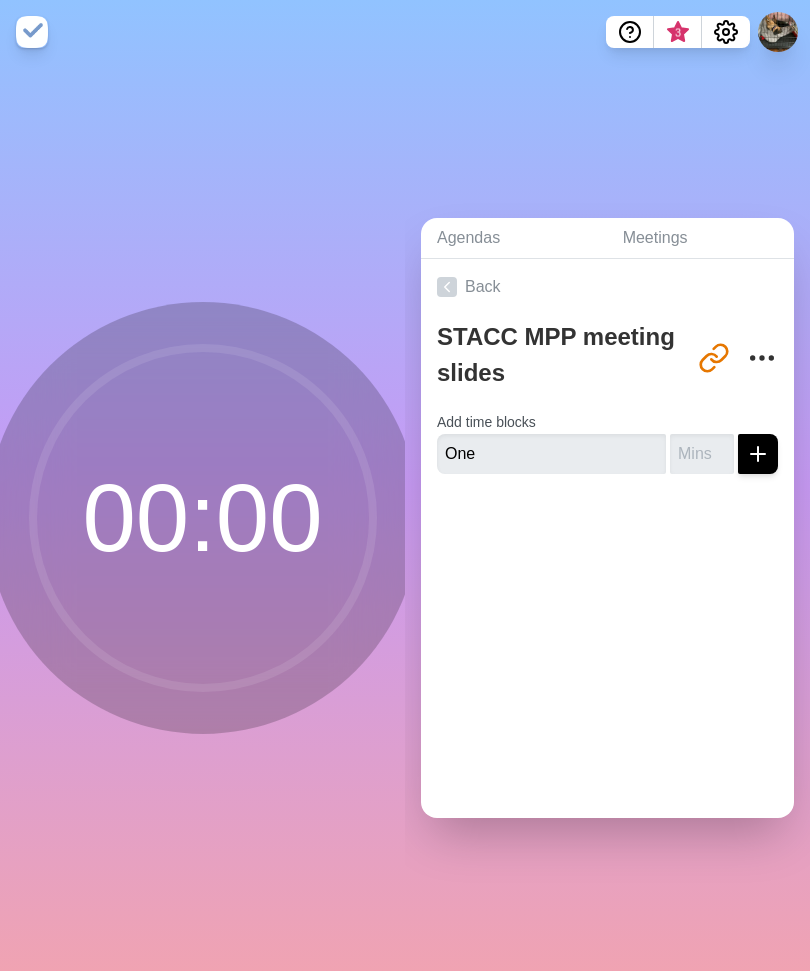 click 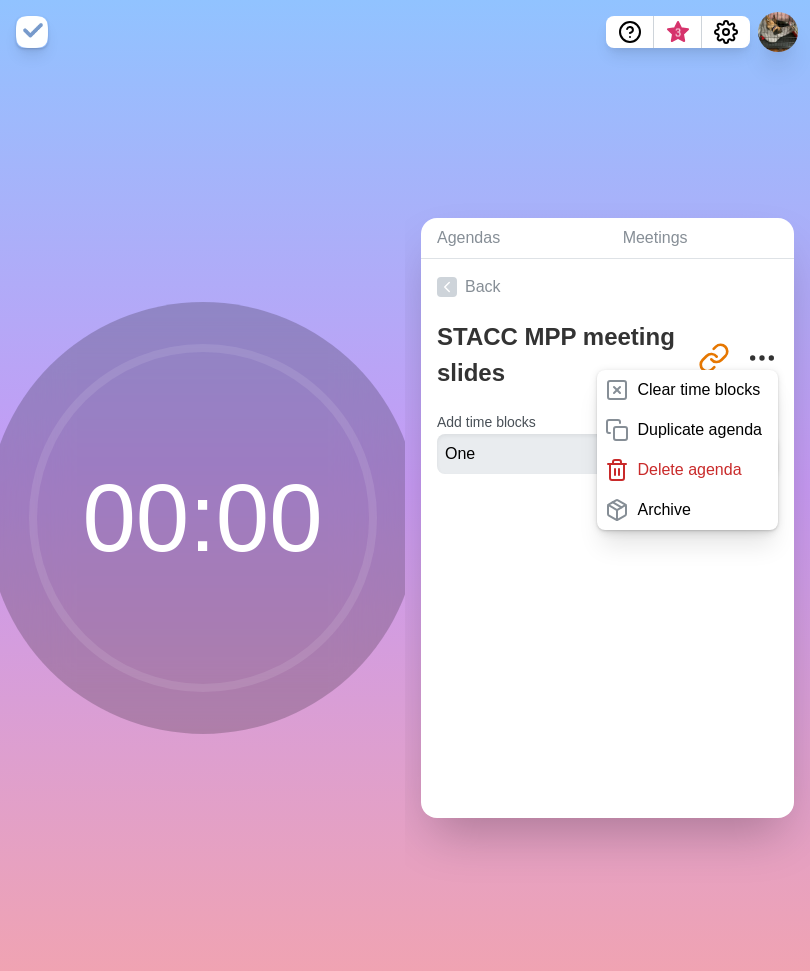 click on "Back     STACC MPP meeting slides   http://timeblocks.co/[URL]         Clear time blocks   Duplicate agenda   Delete agenda     Archive         Add time blocks   One" at bounding box center (607, 538) 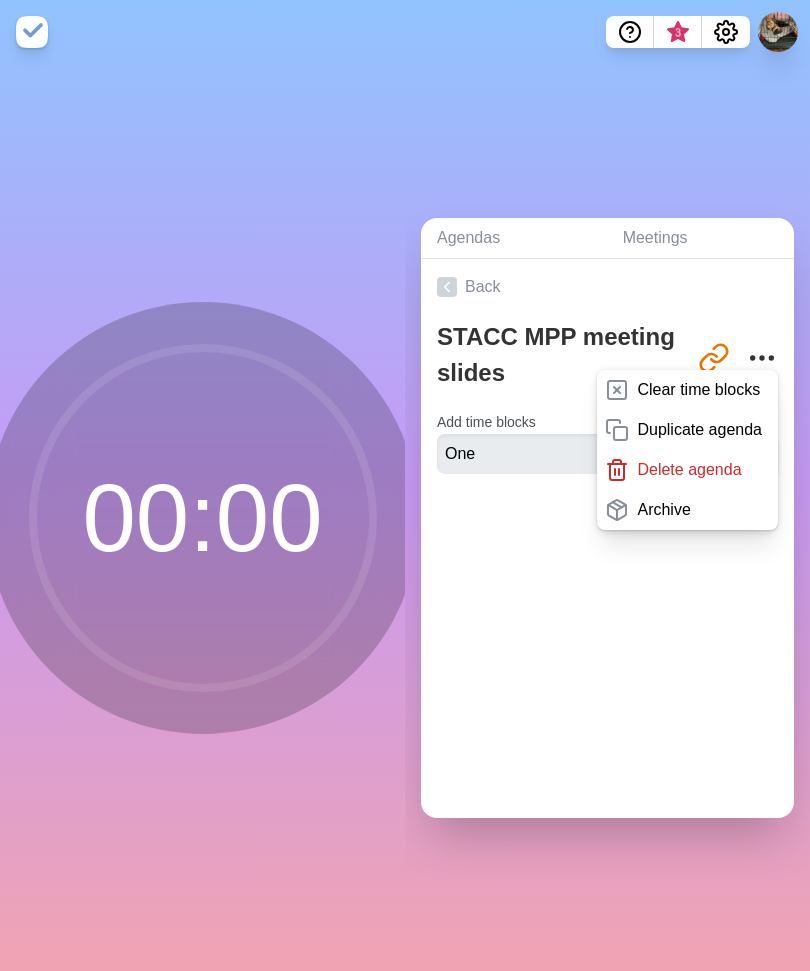 click on "Back     STACC MPP meeting slides   http://timeblocks.co/[URL]         Clear time blocks   Duplicate agenda   Delete agenda     Archive         Add time blocks   One" at bounding box center [607, 538] 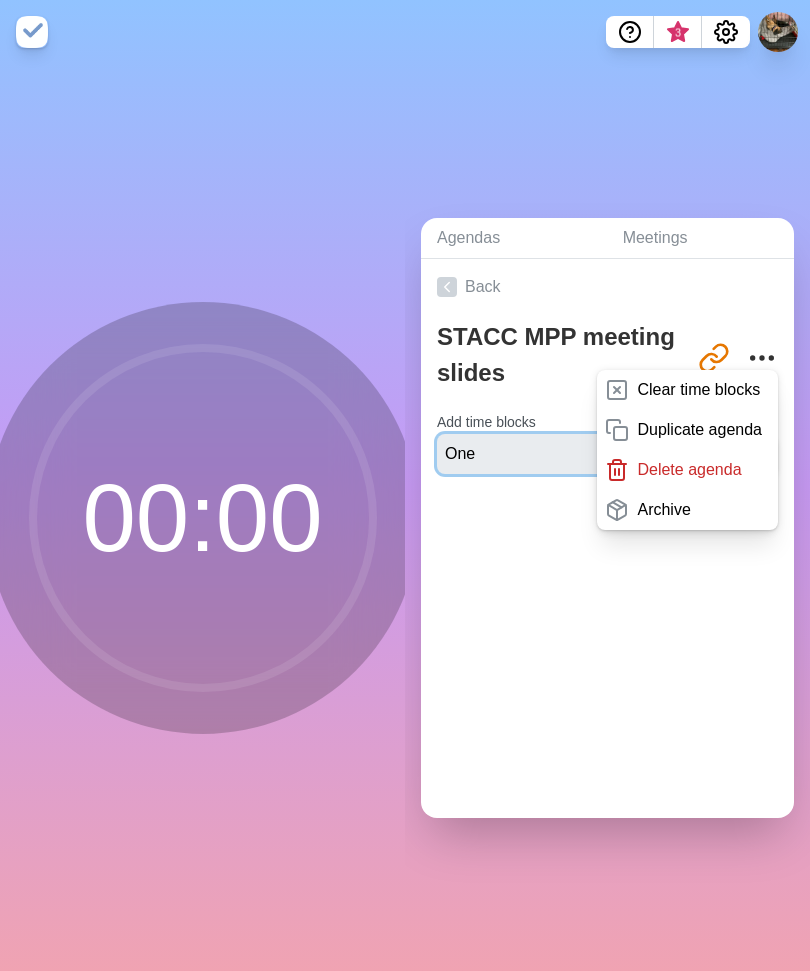 click on "One" at bounding box center (551, 454) 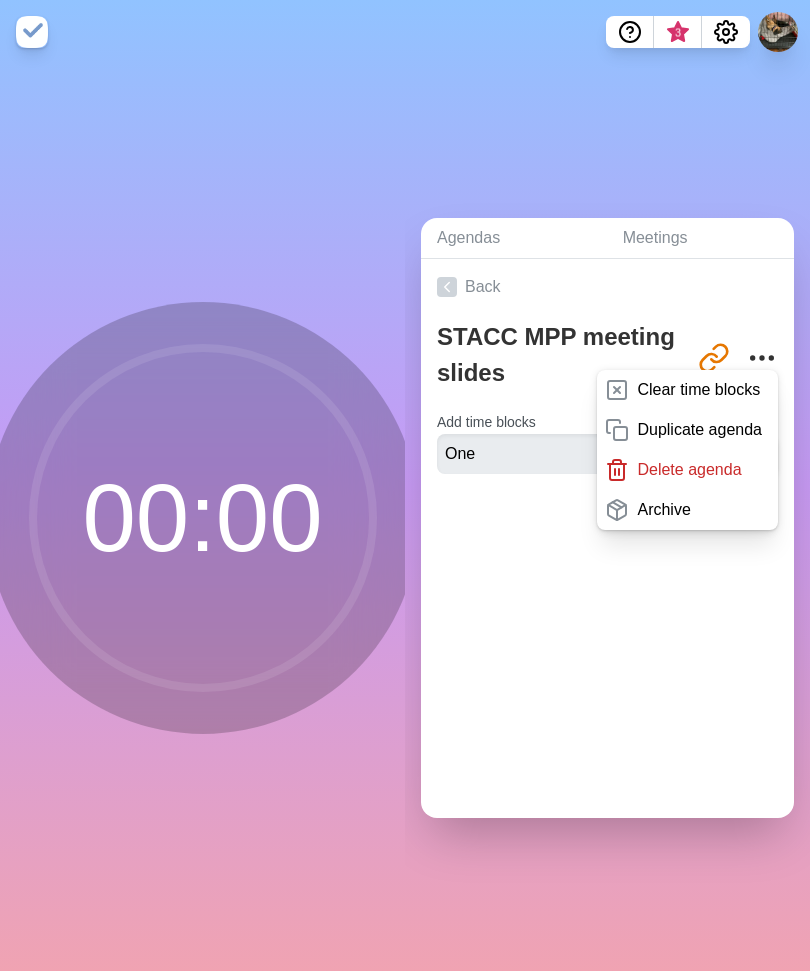 click on "Back     STACC MPP meeting slides   http://timeblocks.co/[URL]         Clear time blocks   Duplicate agenda   Delete agenda     Archive         Add time blocks   One" at bounding box center [607, 538] 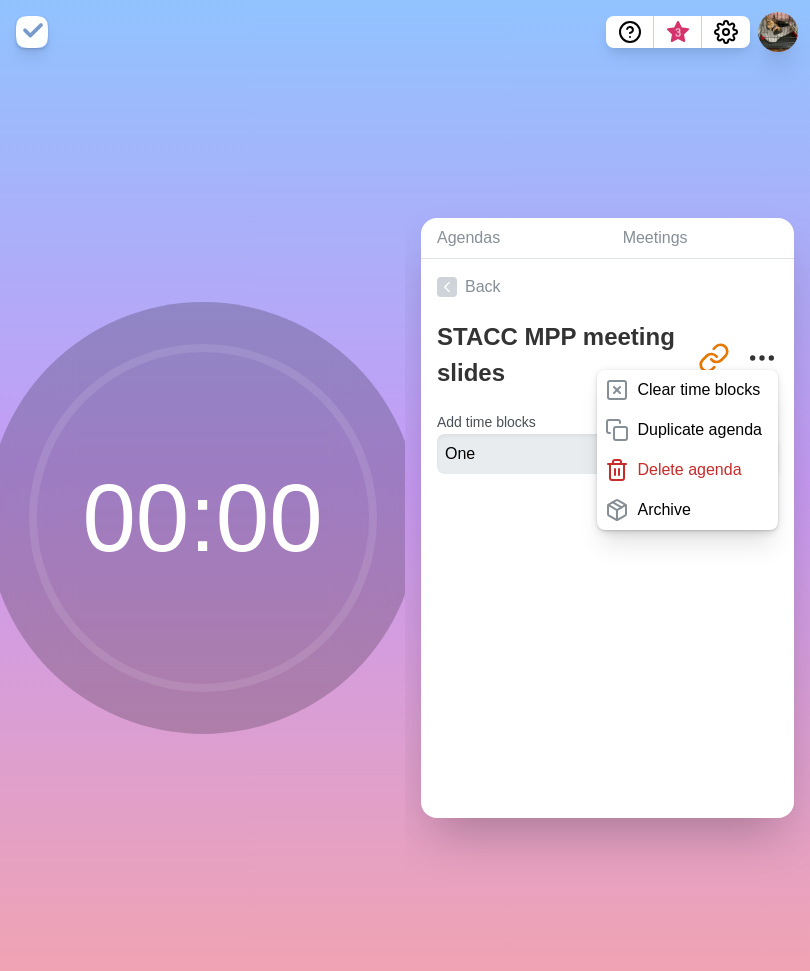 click 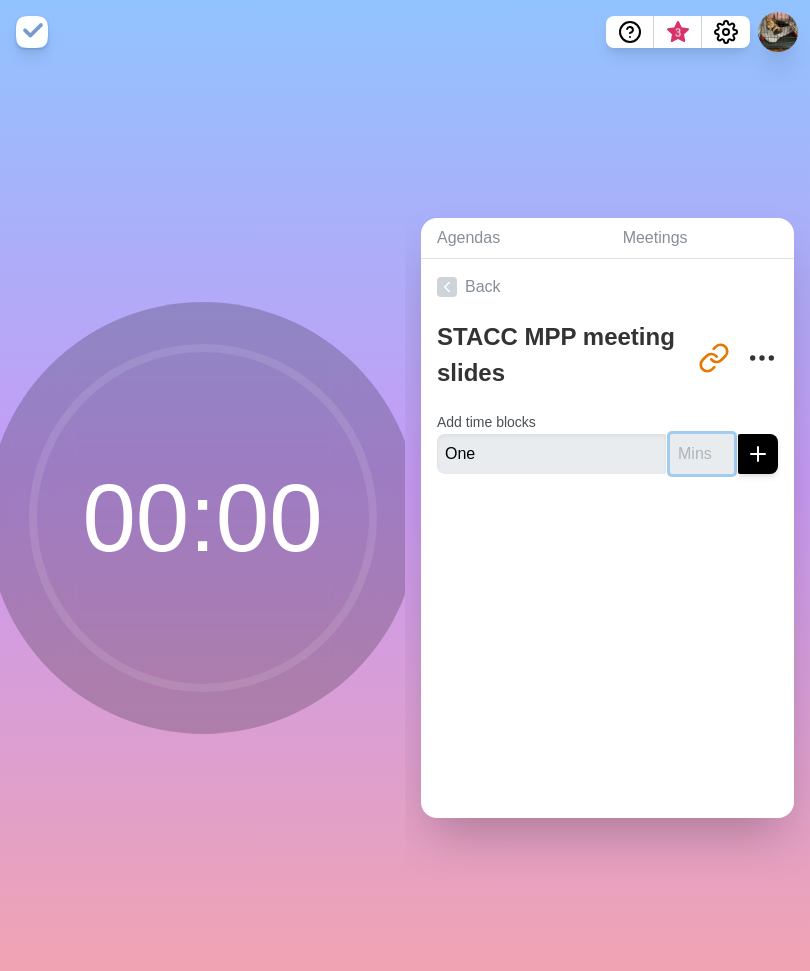 click at bounding box center [702, 454] 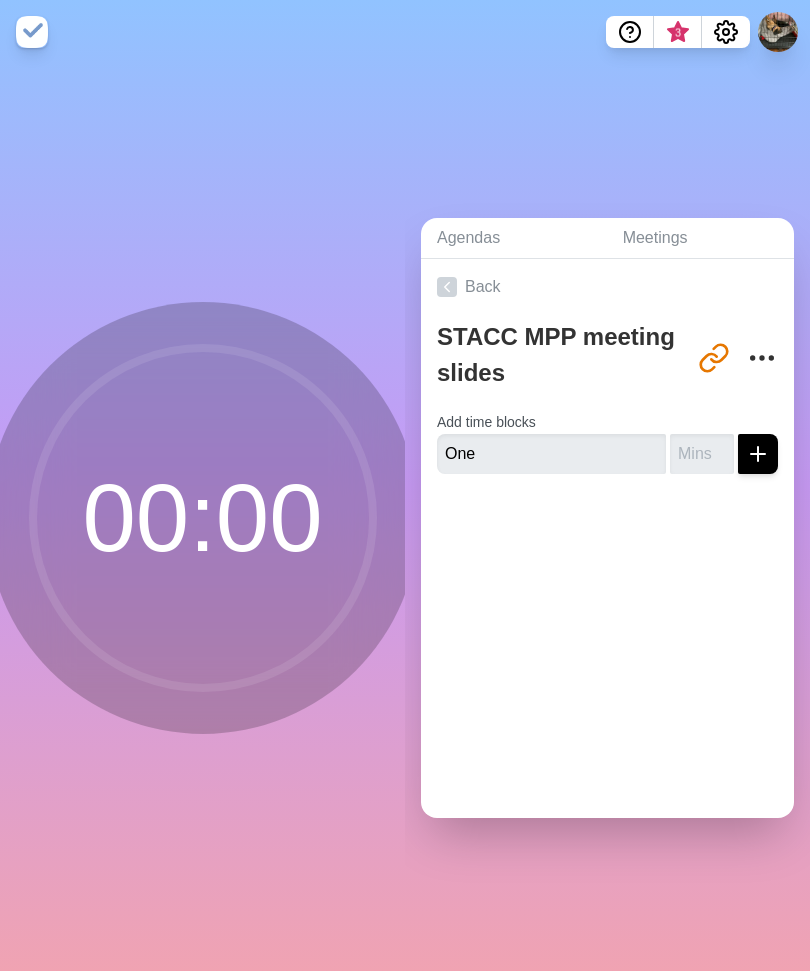 click at bounding box center [758, 454] 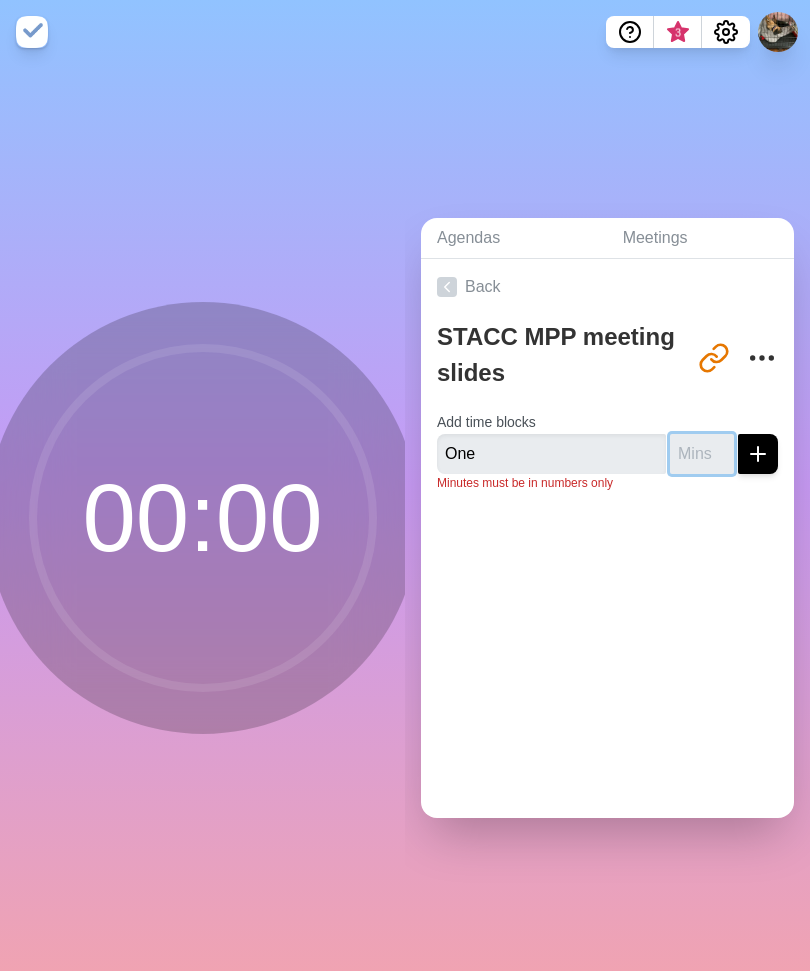 type on ".5" 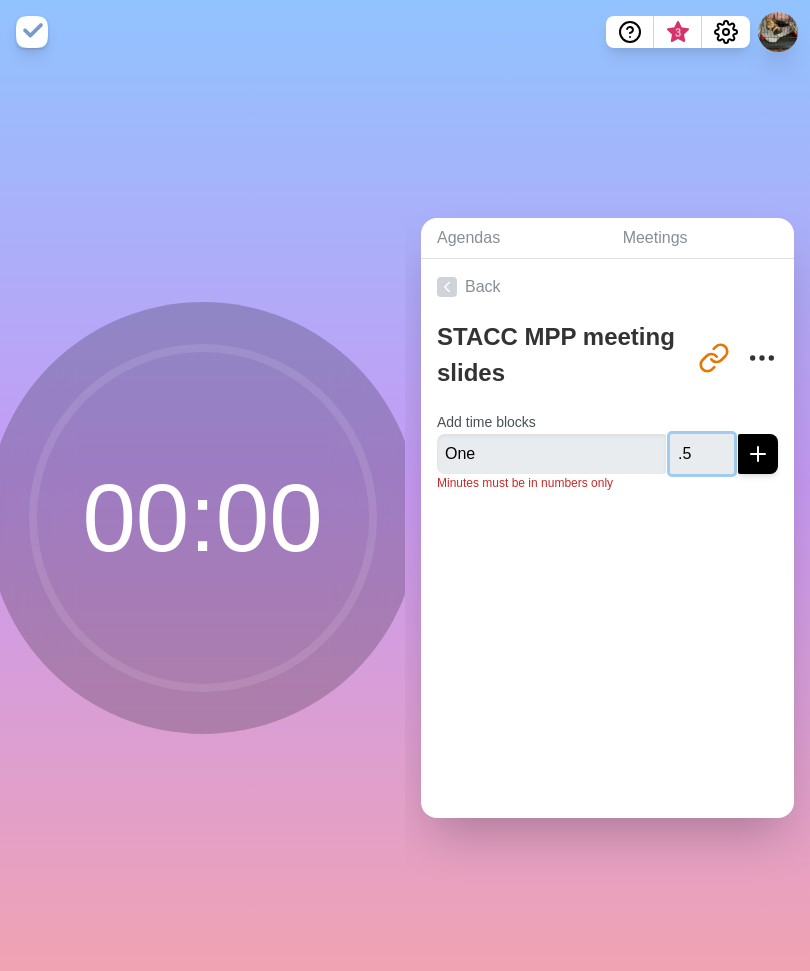 type on ".5" 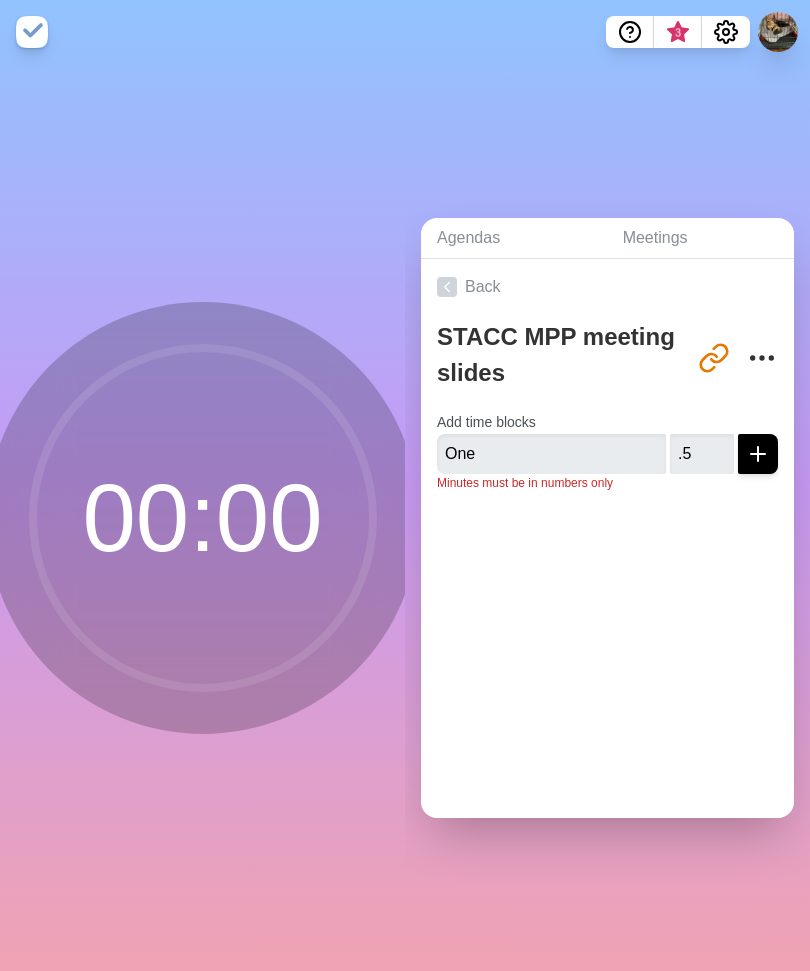 click 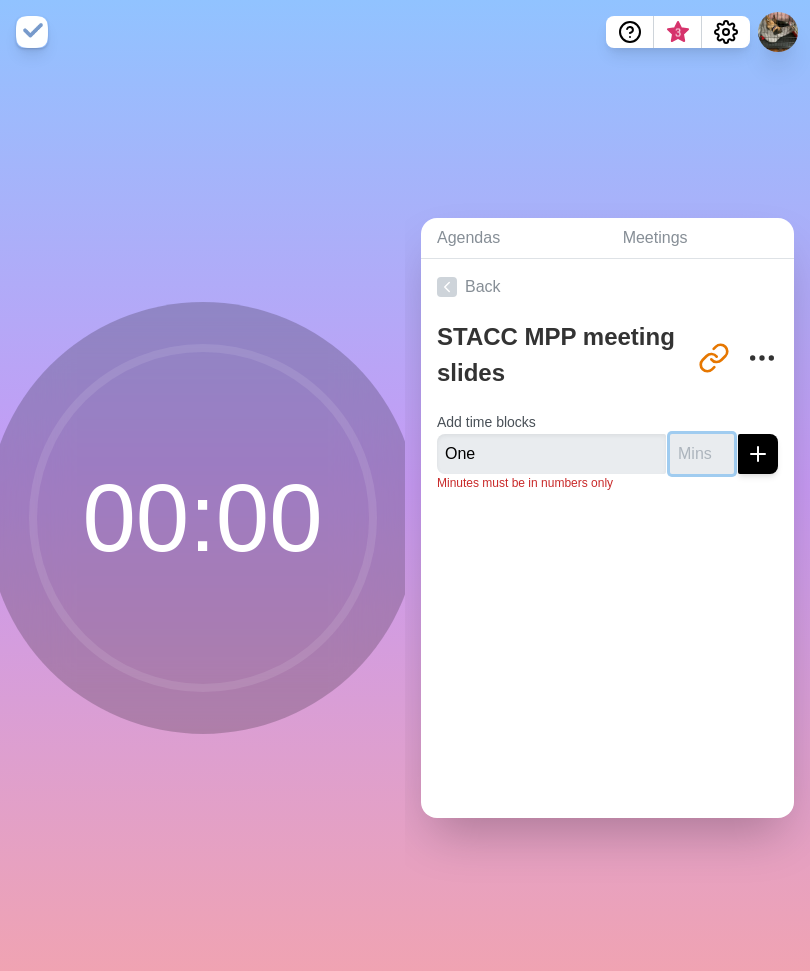 type on "1" 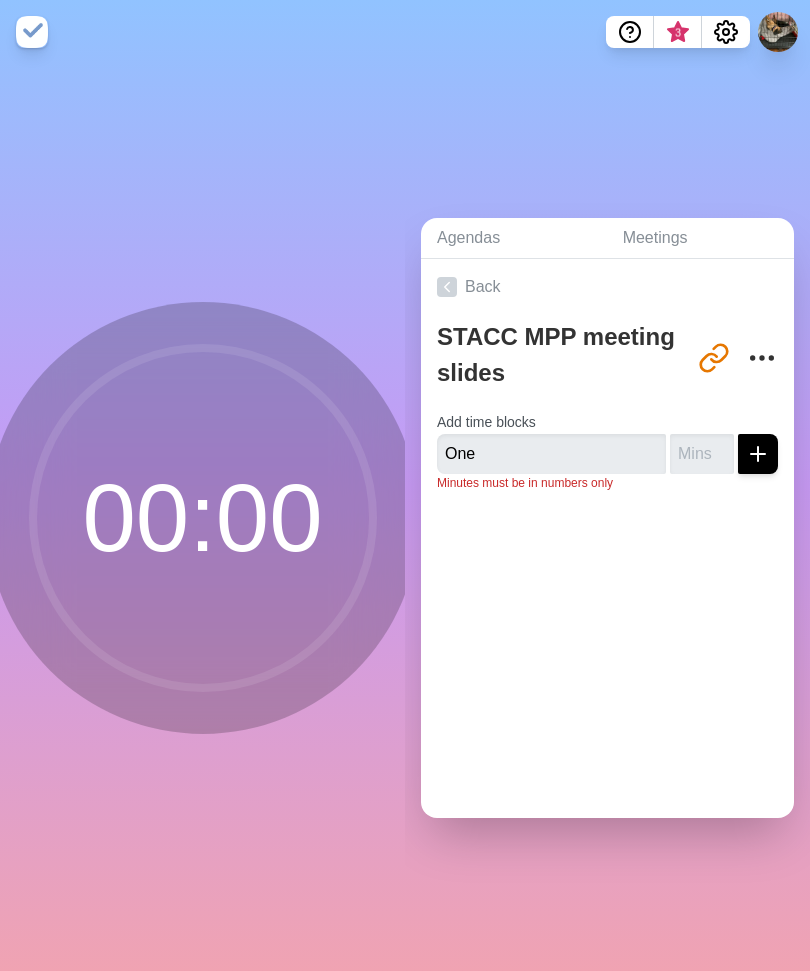 click 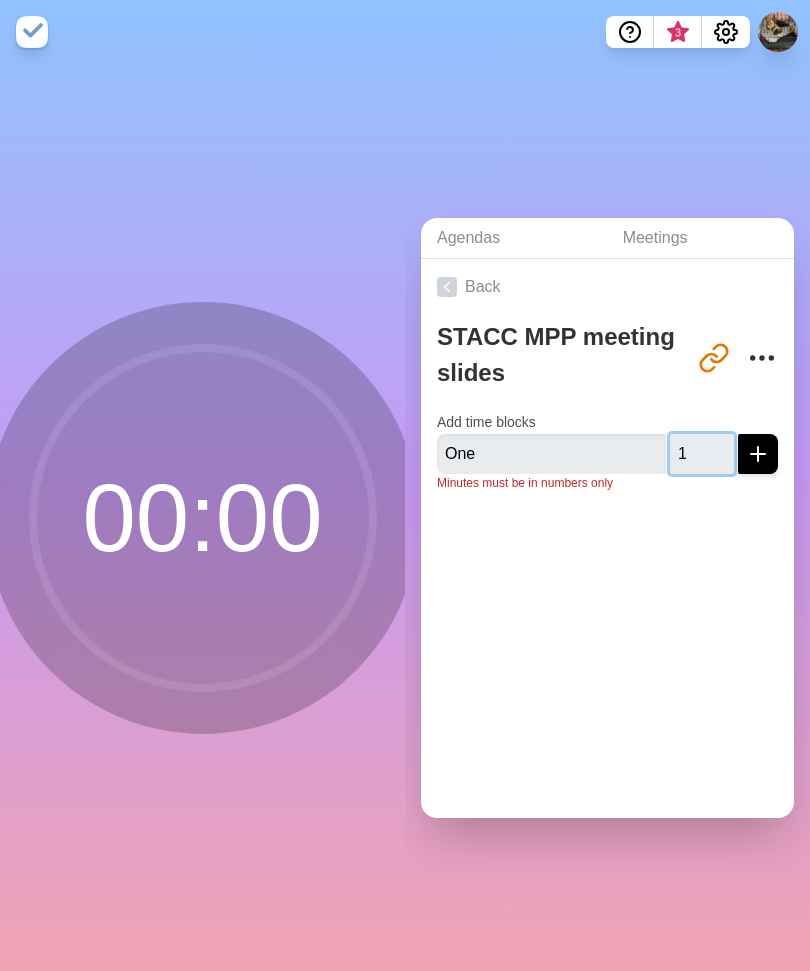 type on "1" 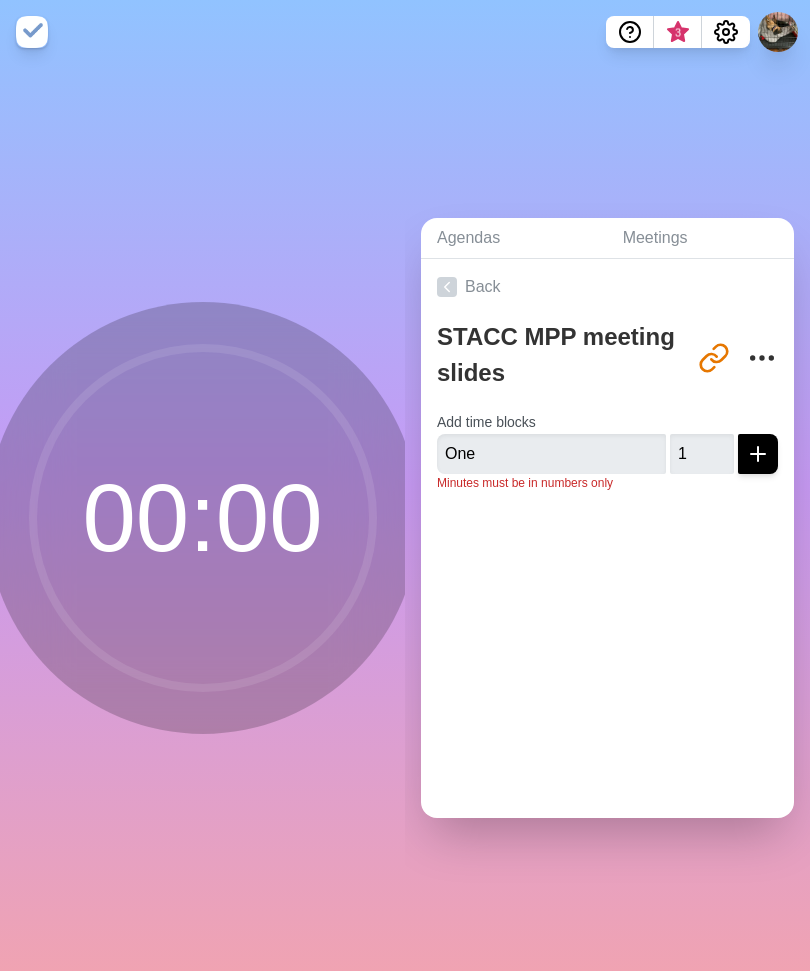 click 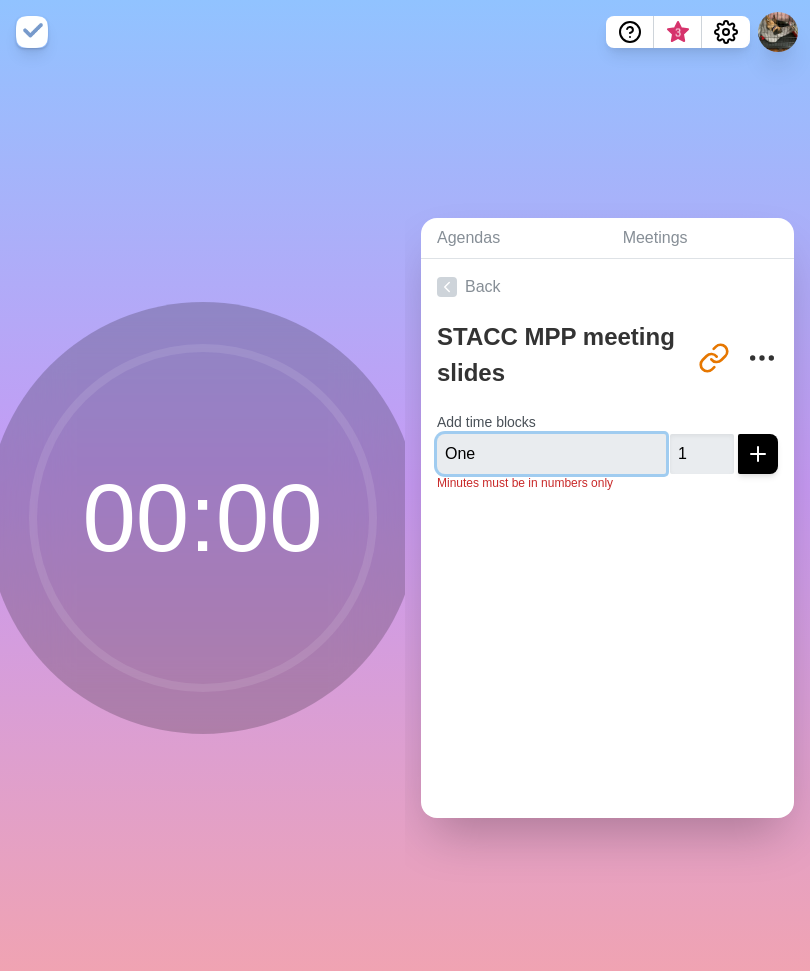 type 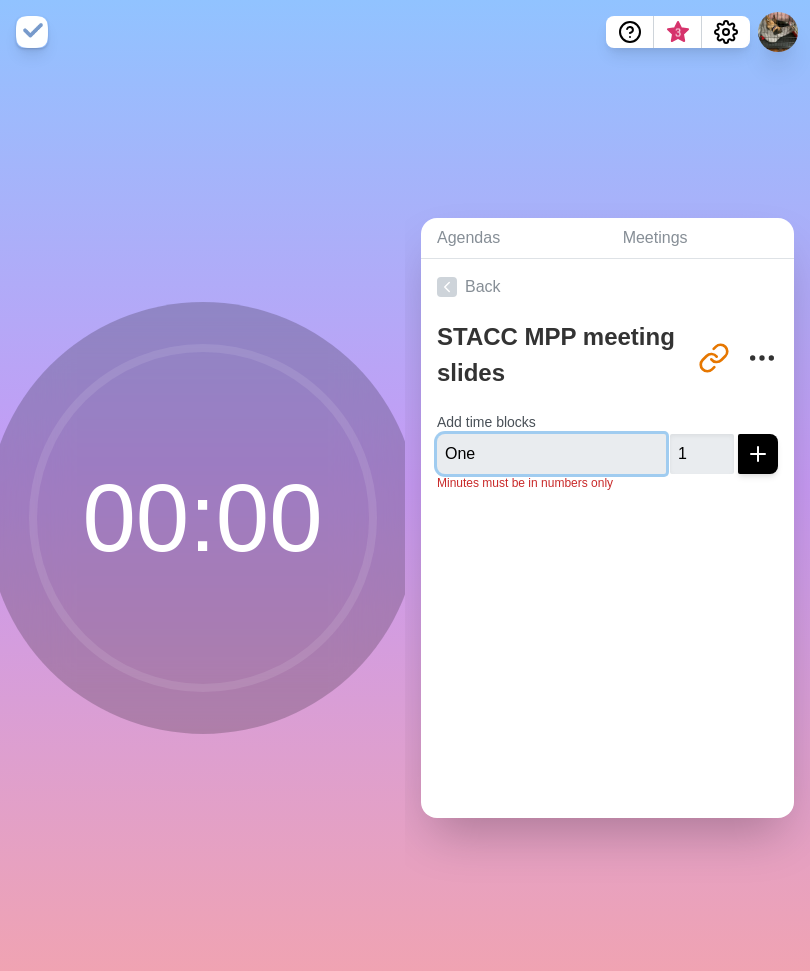 type 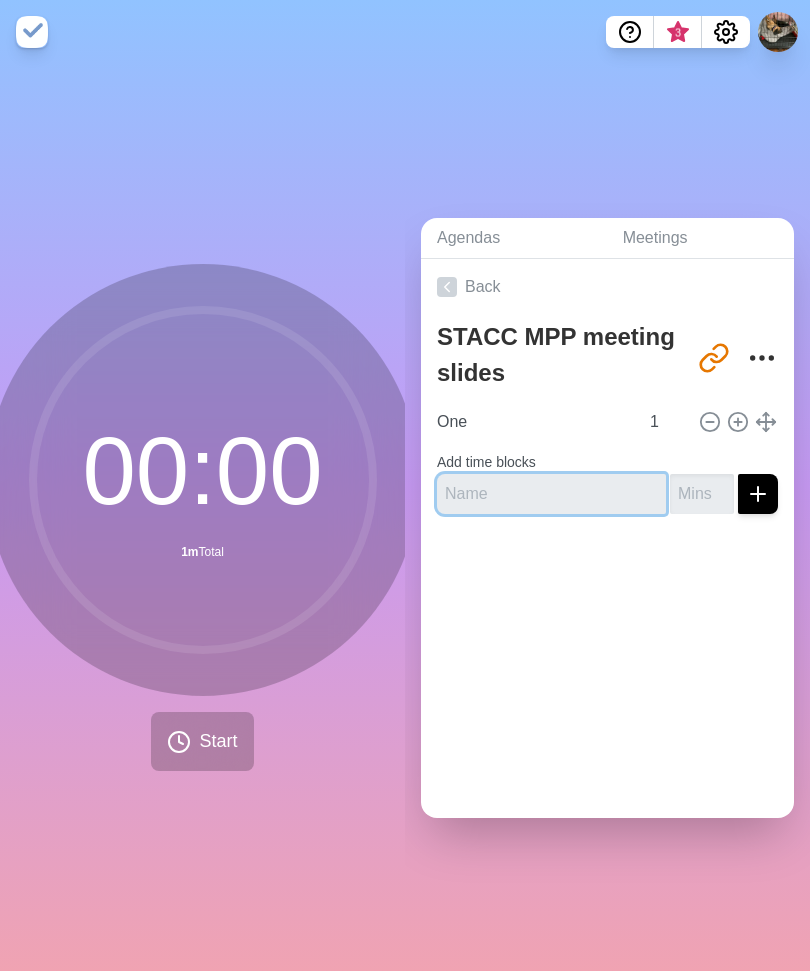 type on "A" 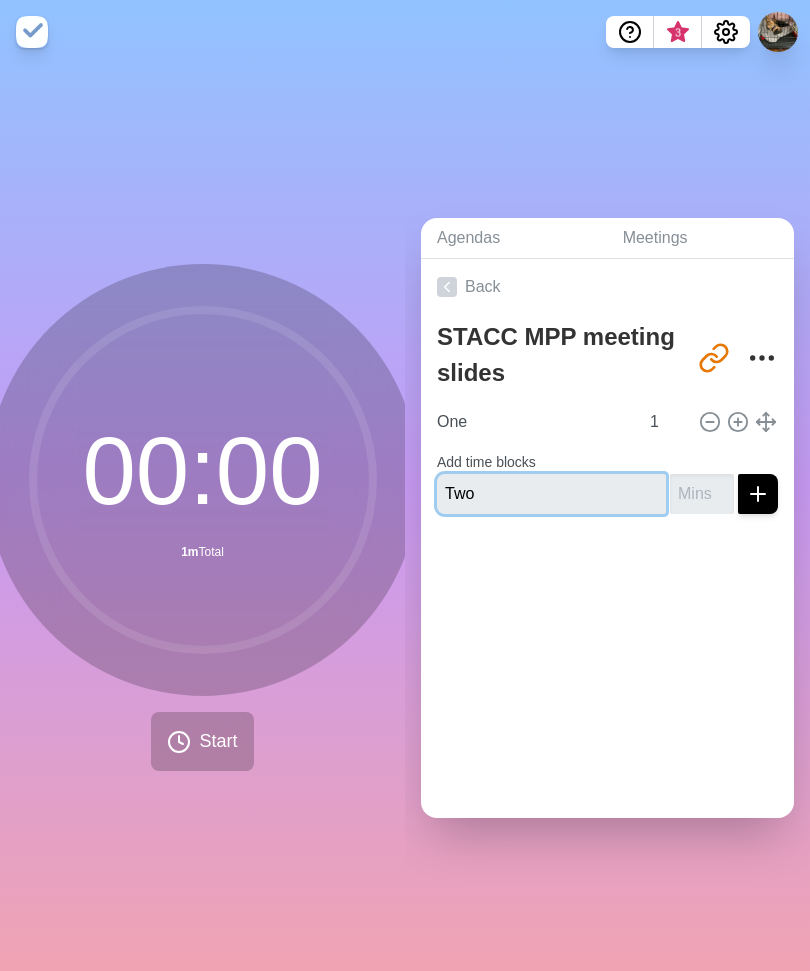 type on "Two" 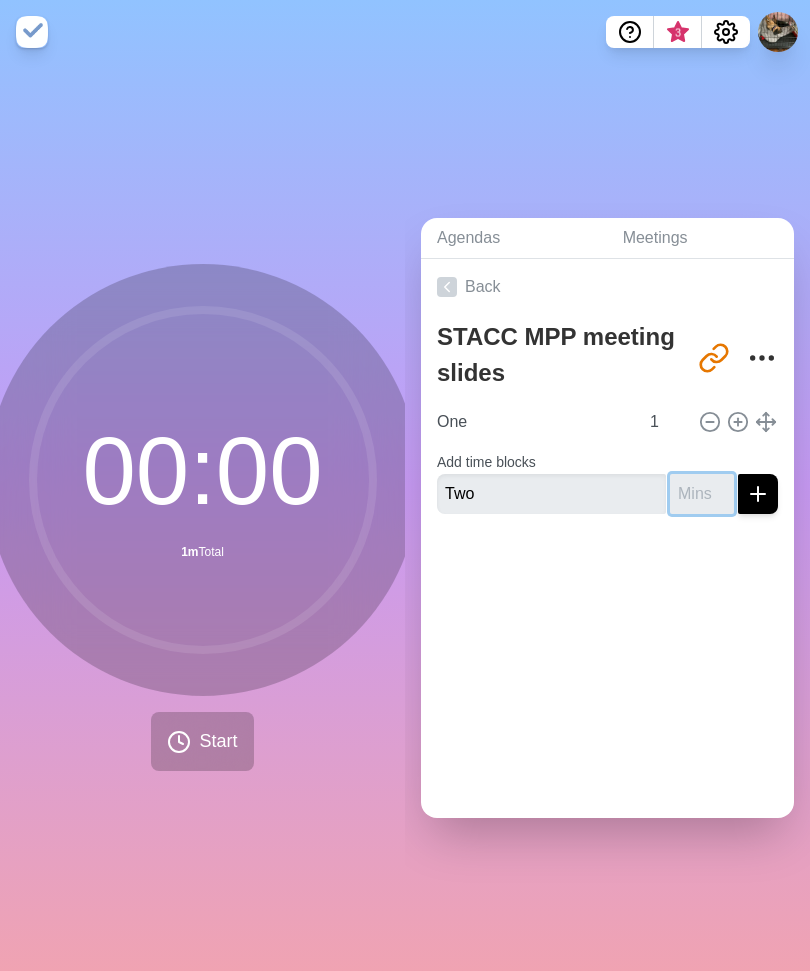 click at bounding box center (702, 494) 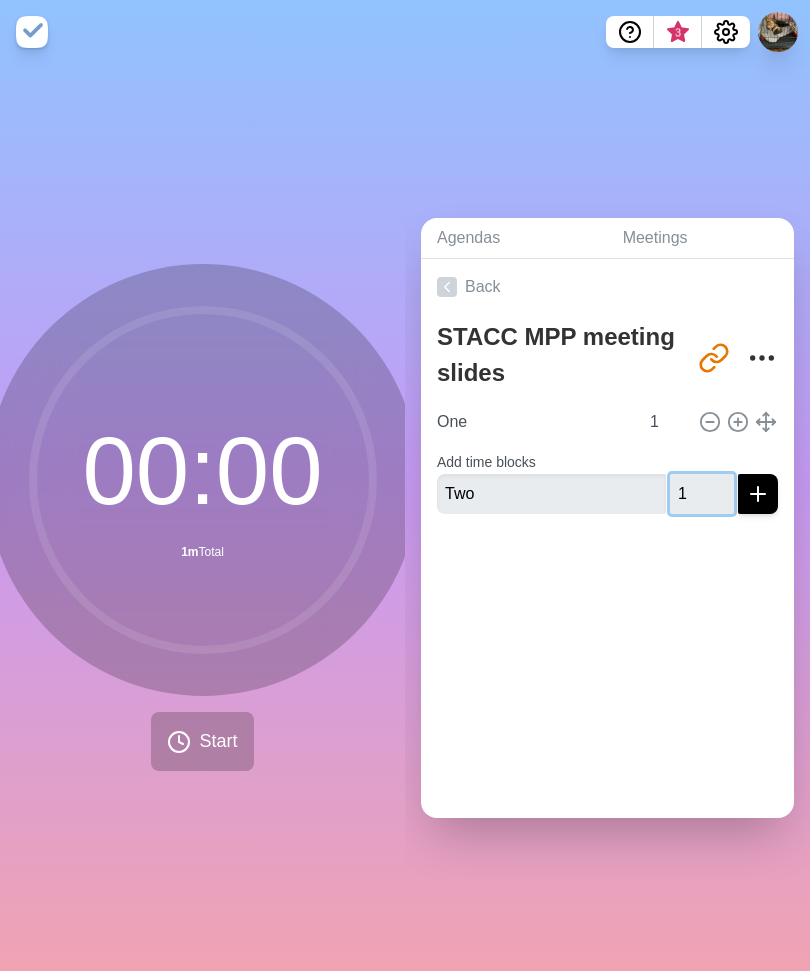 type on "1" 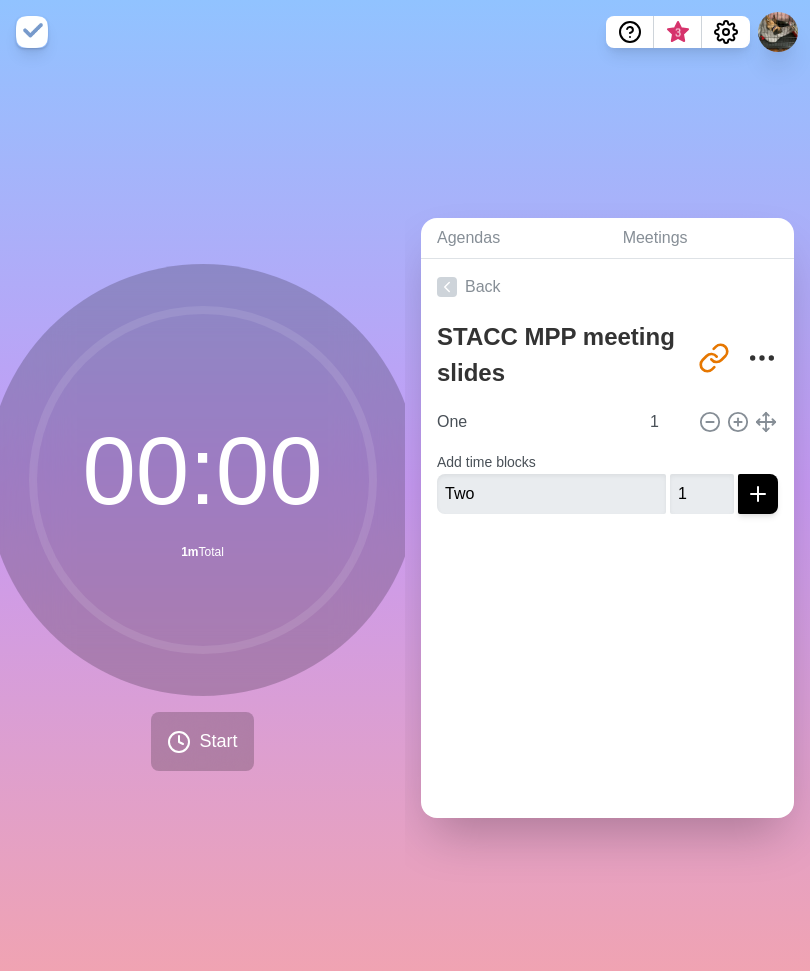 click at bounding box center [758, 494] 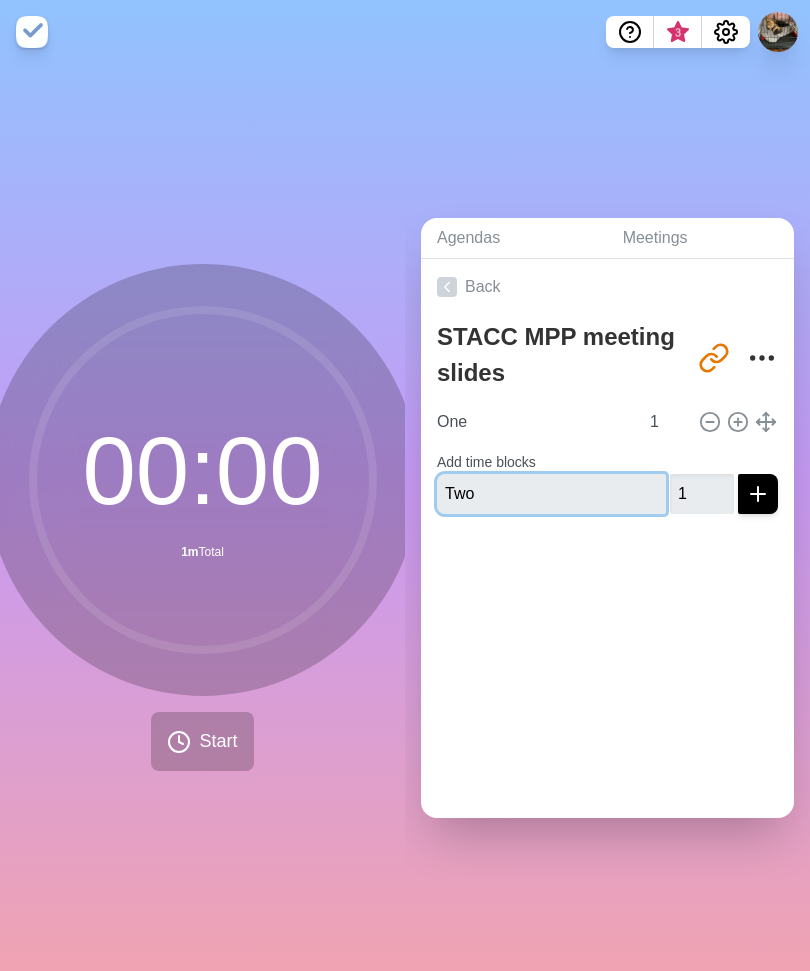 type 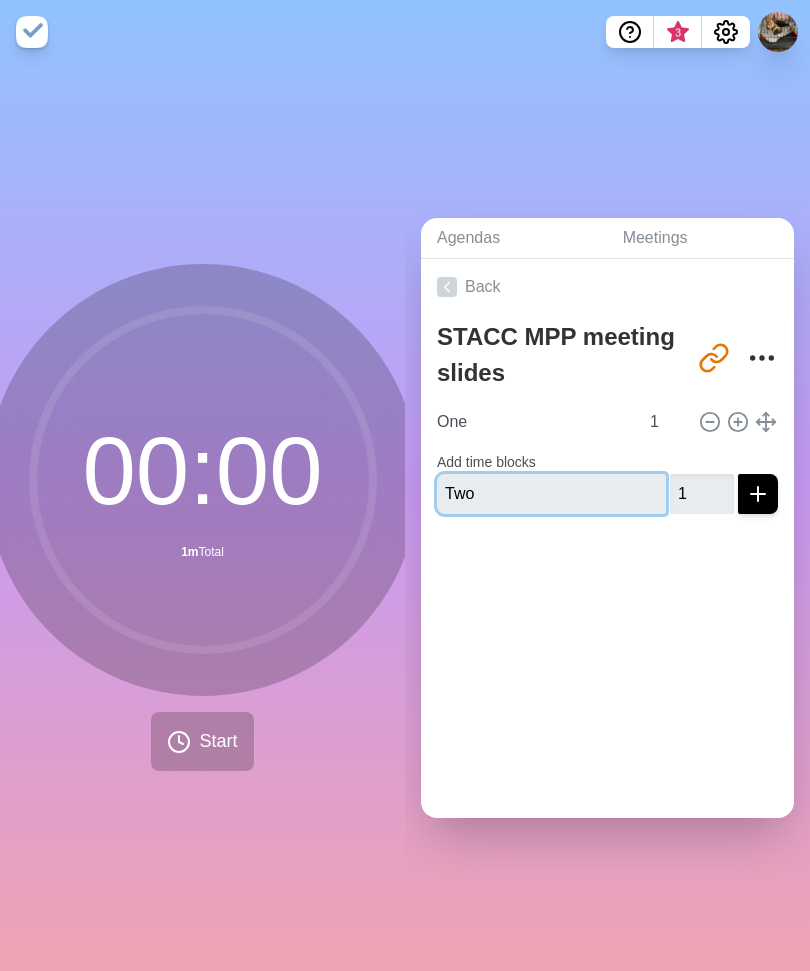 type 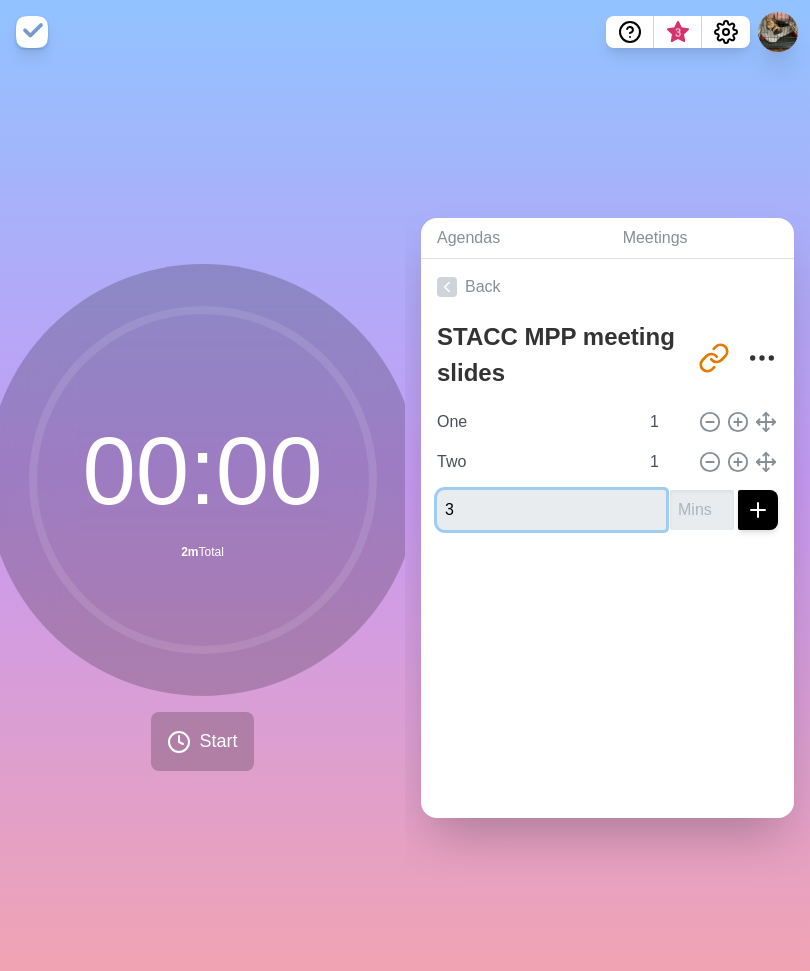 type on "3" 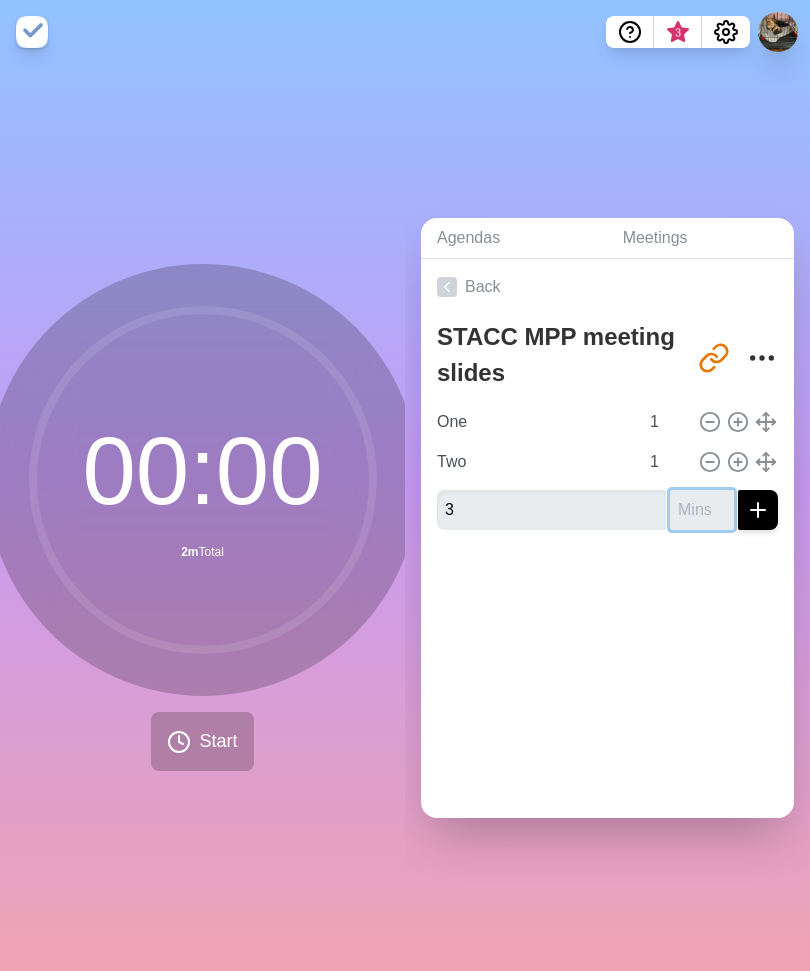 click at bounding box center [702, 510] 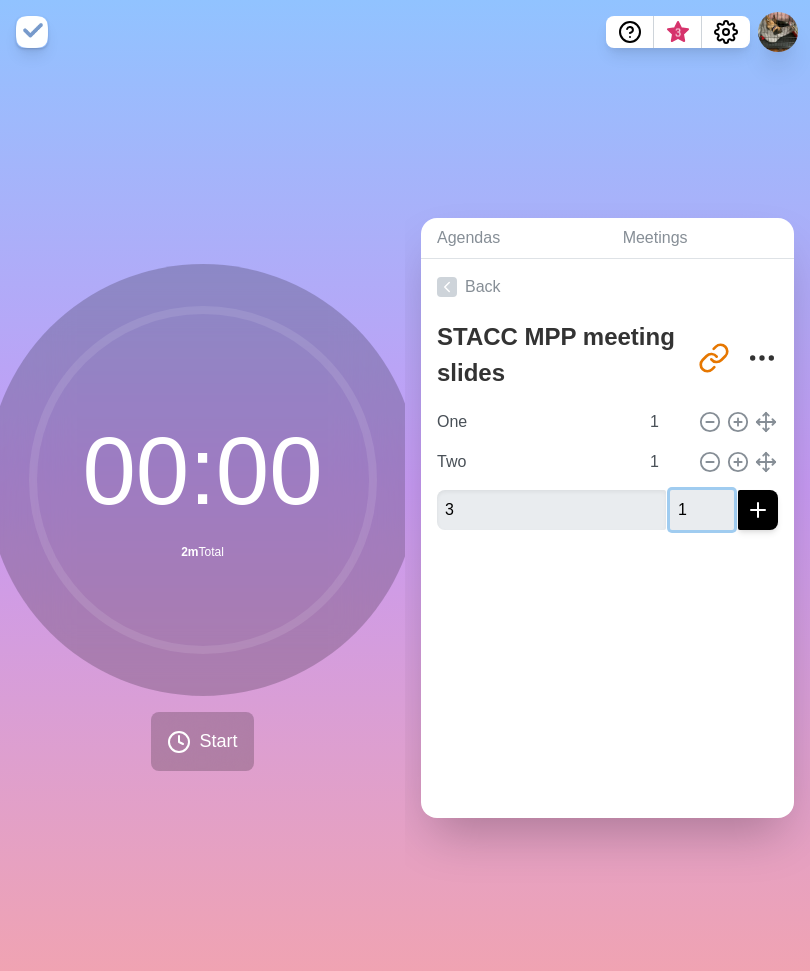 type on "1" 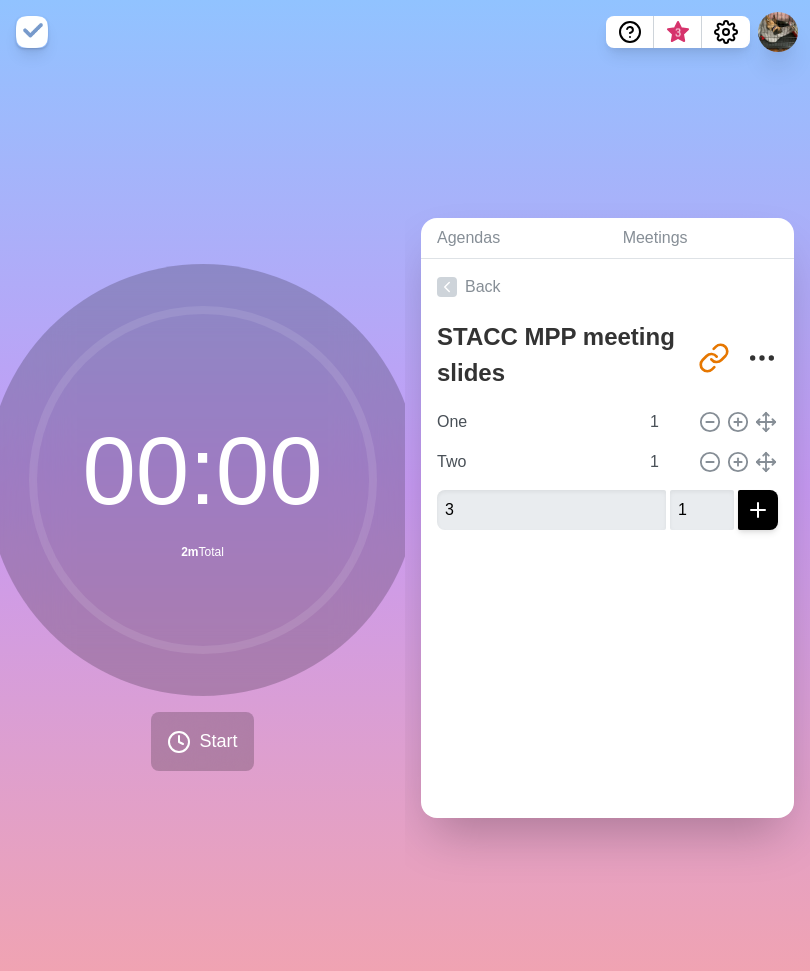 click 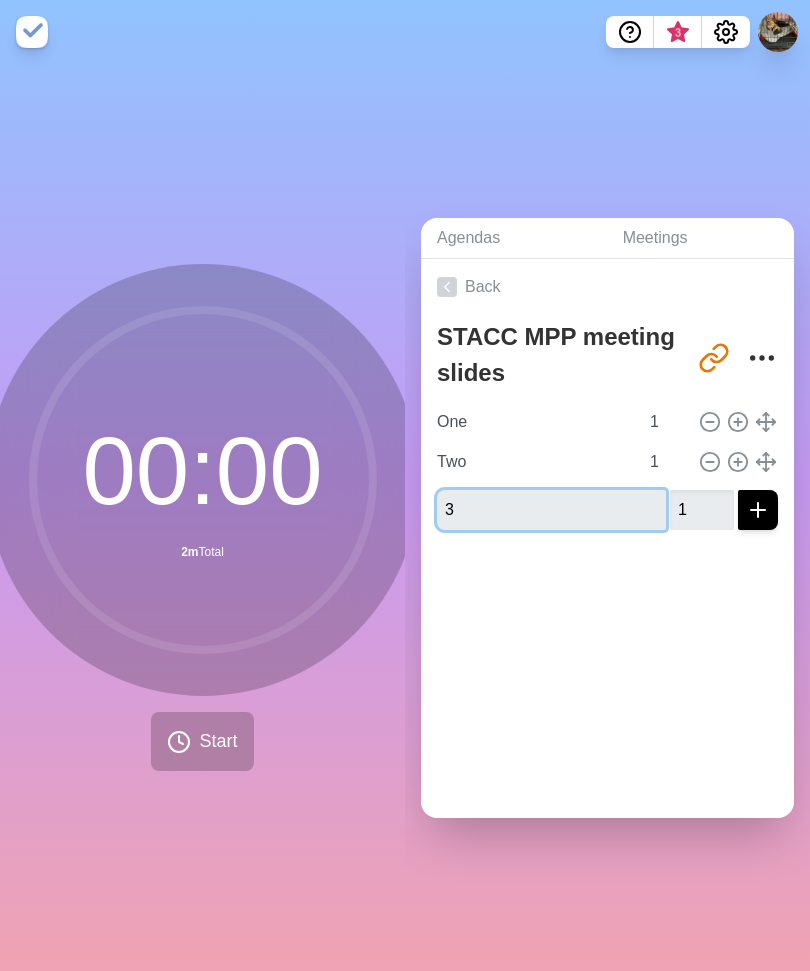 type 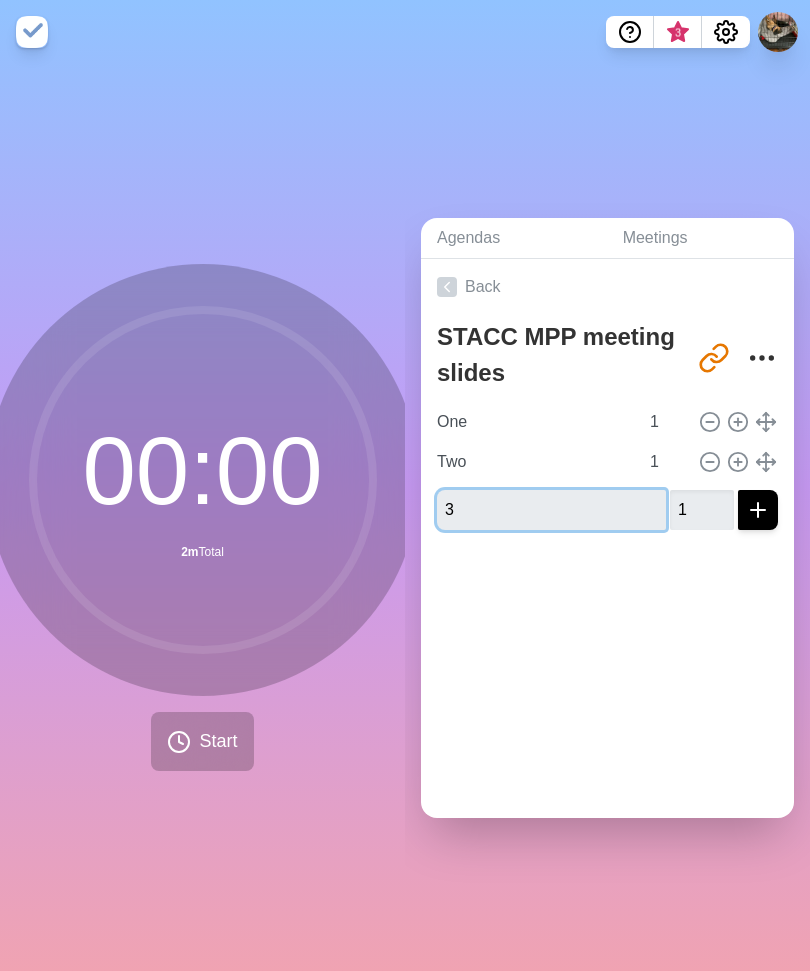 type 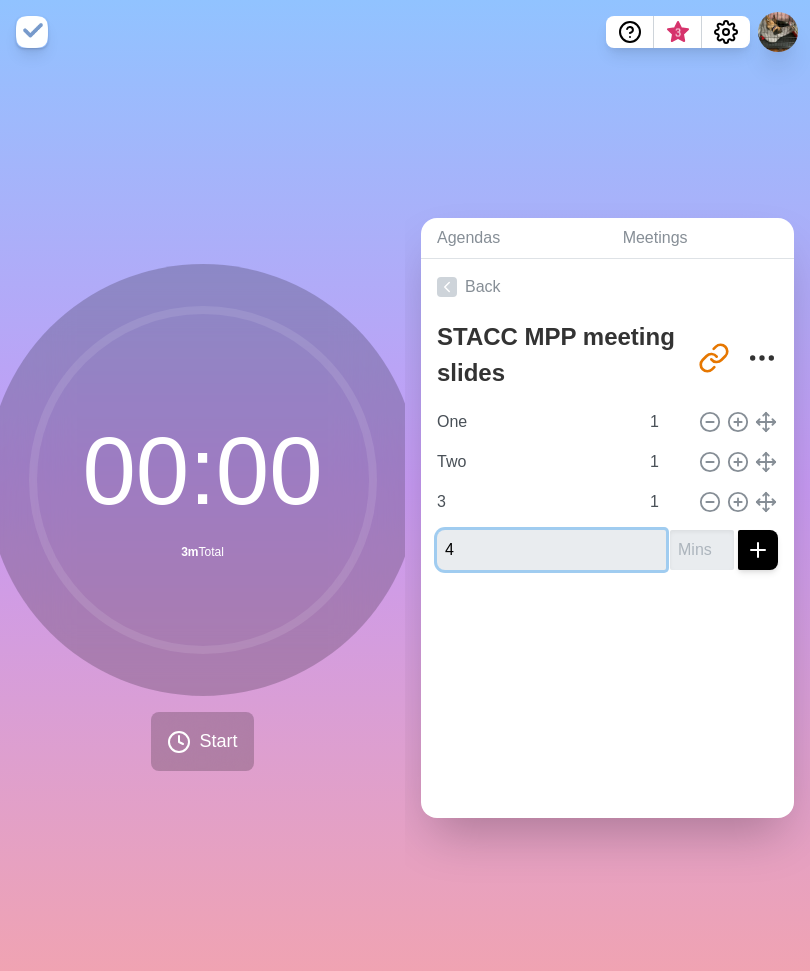 type on "4" 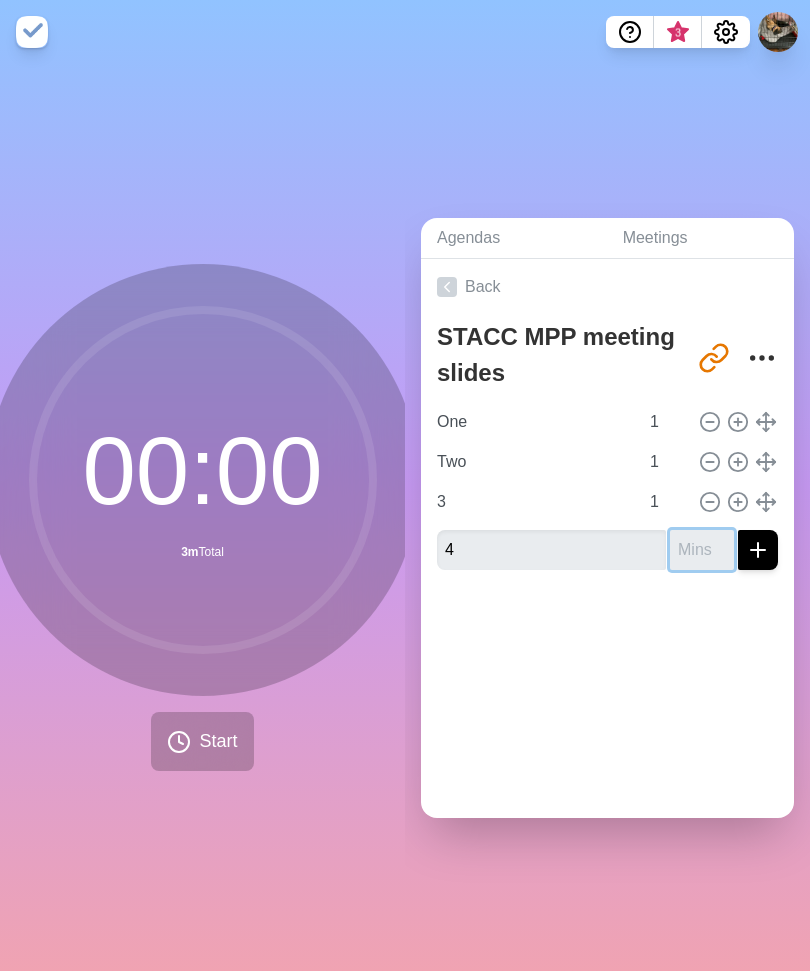 click at bounding box center [702, 550] 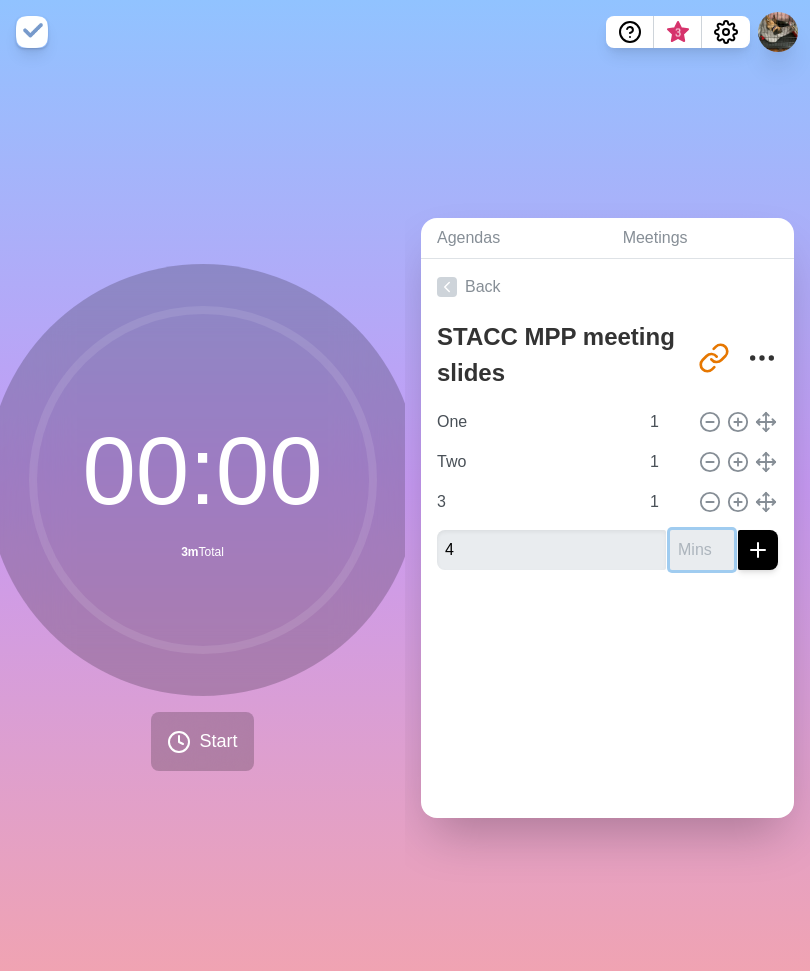 type on "1" 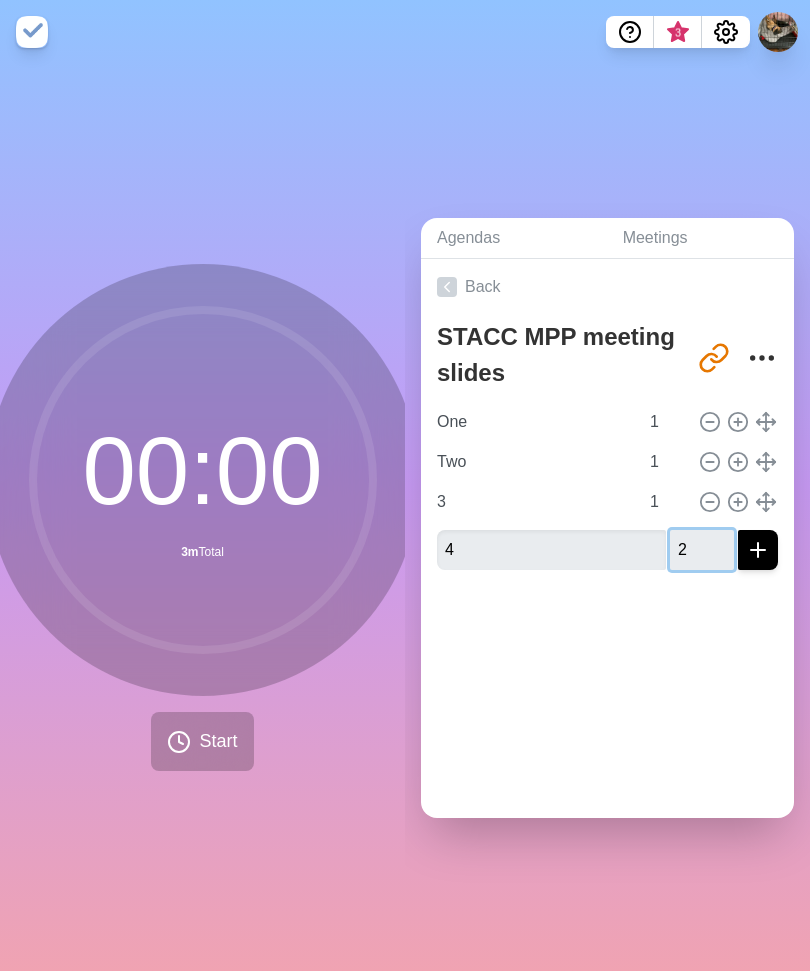 type on "2" 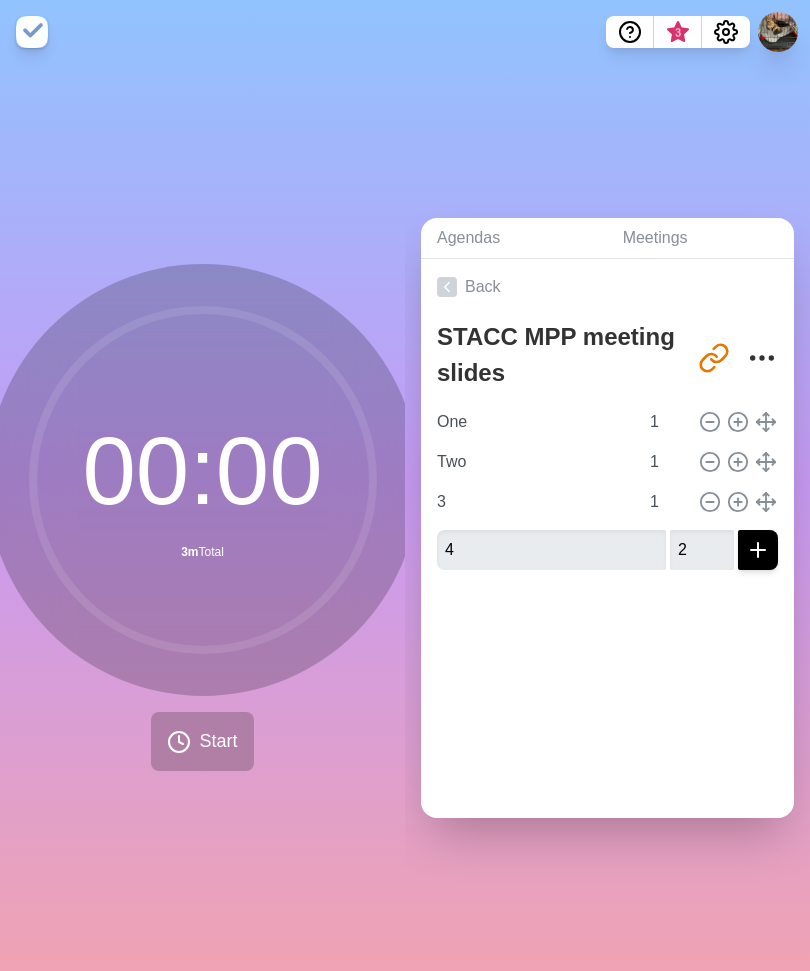 click 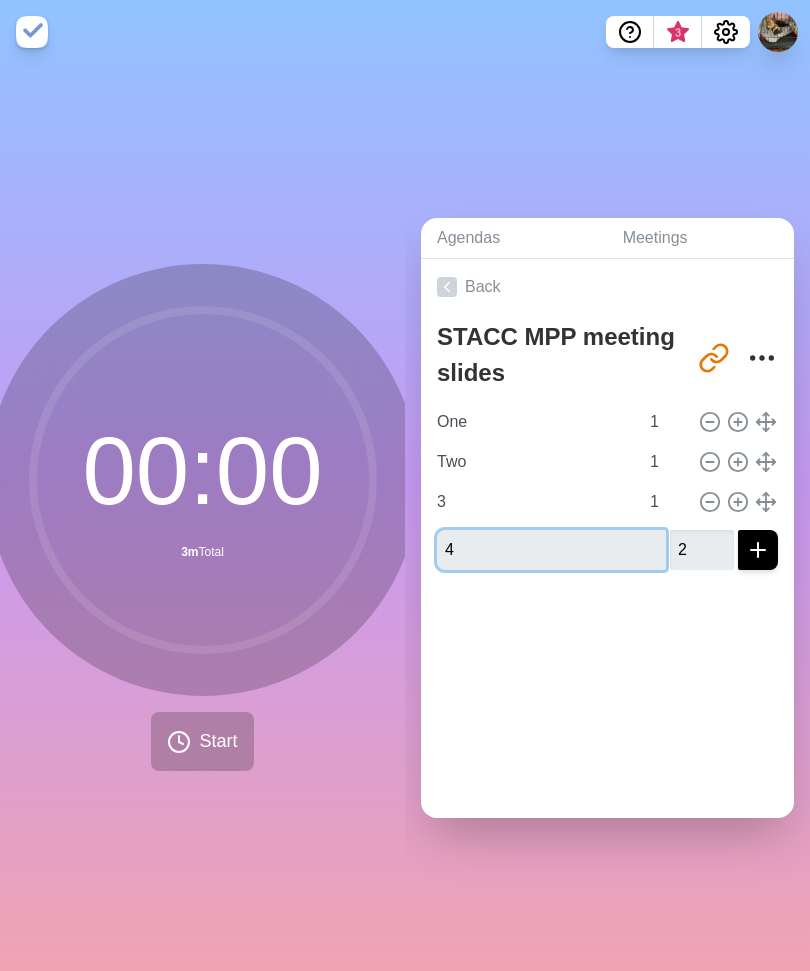 type 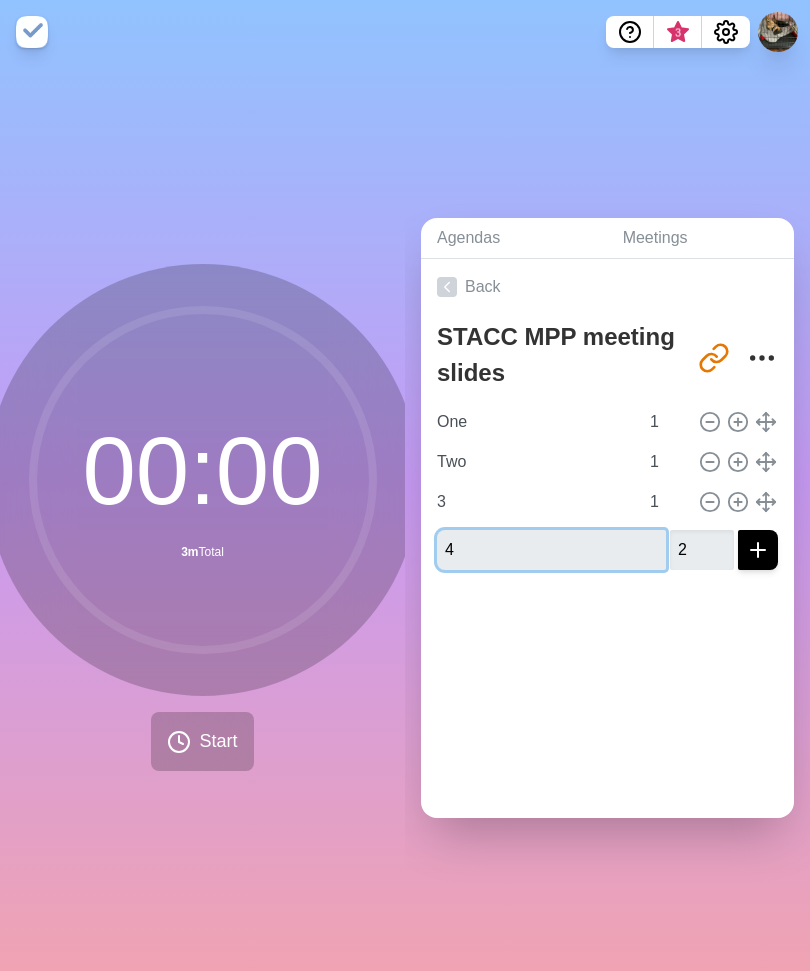 type 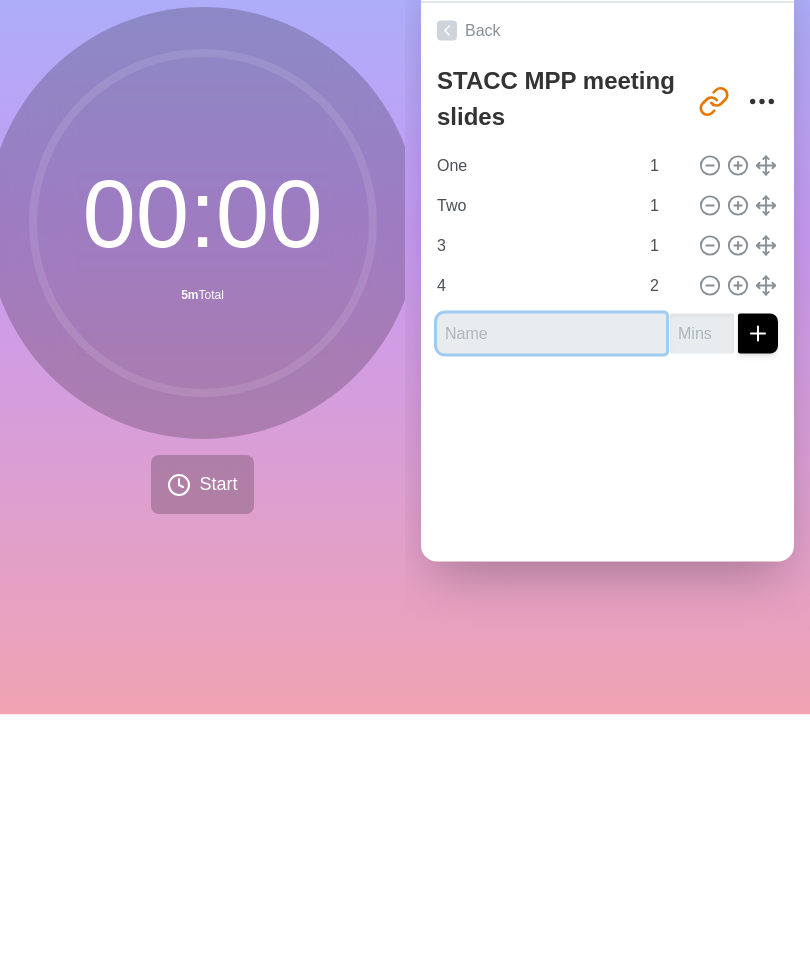 type on "O" 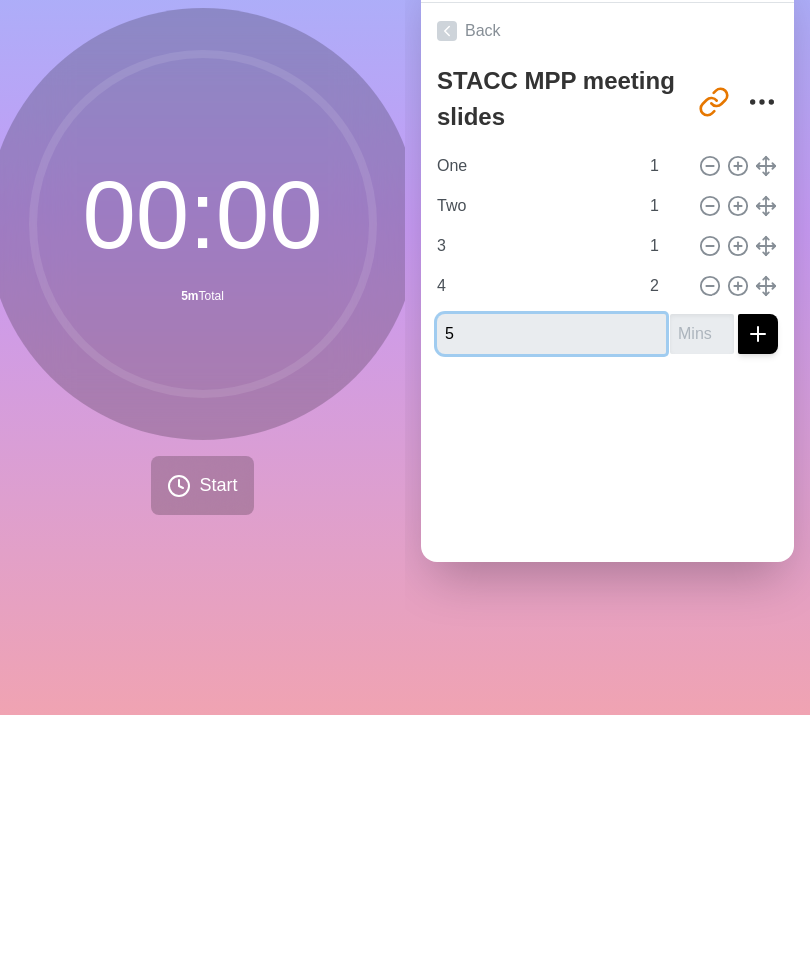 type on "5" 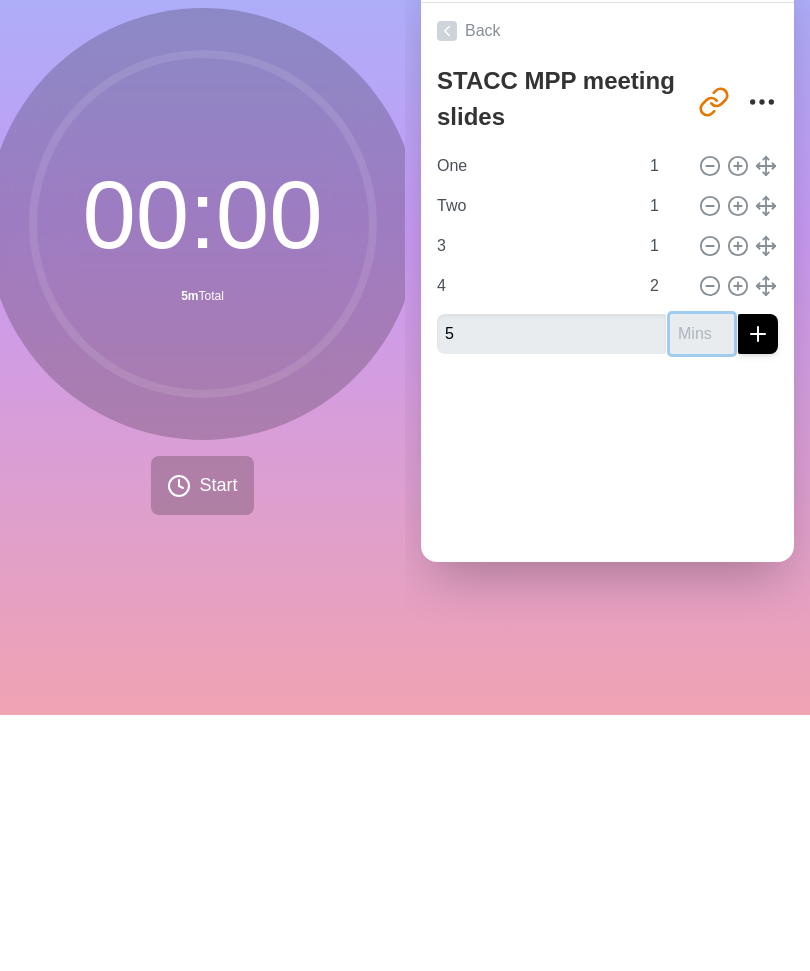 click at bounding box center [702, 590] 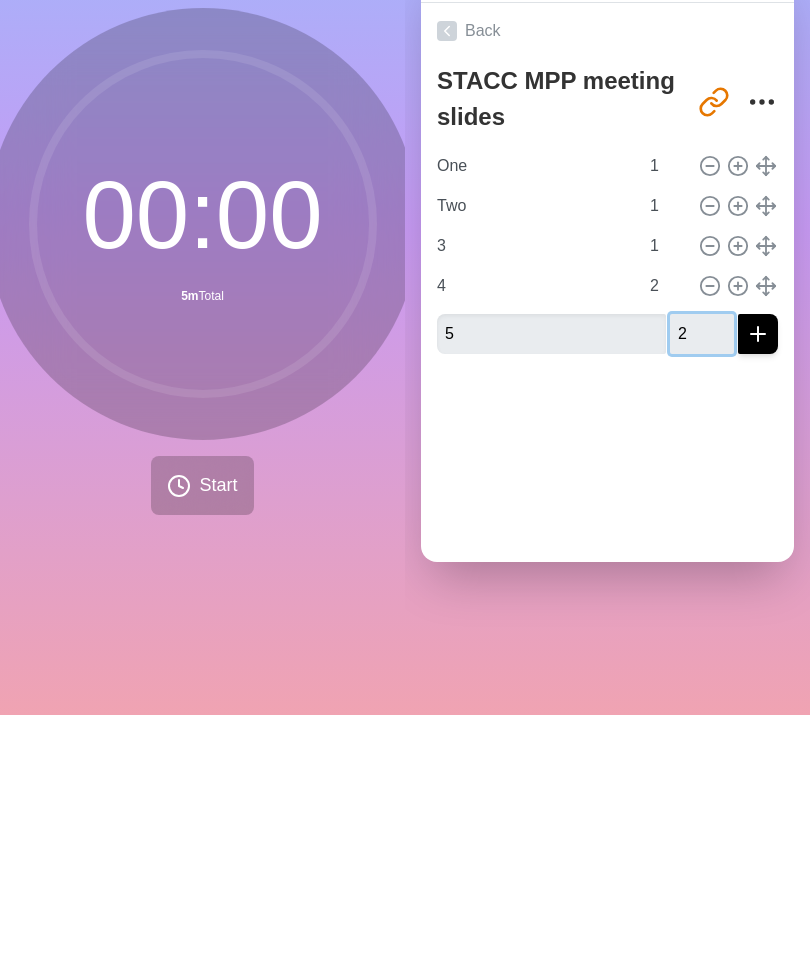 type on "2" 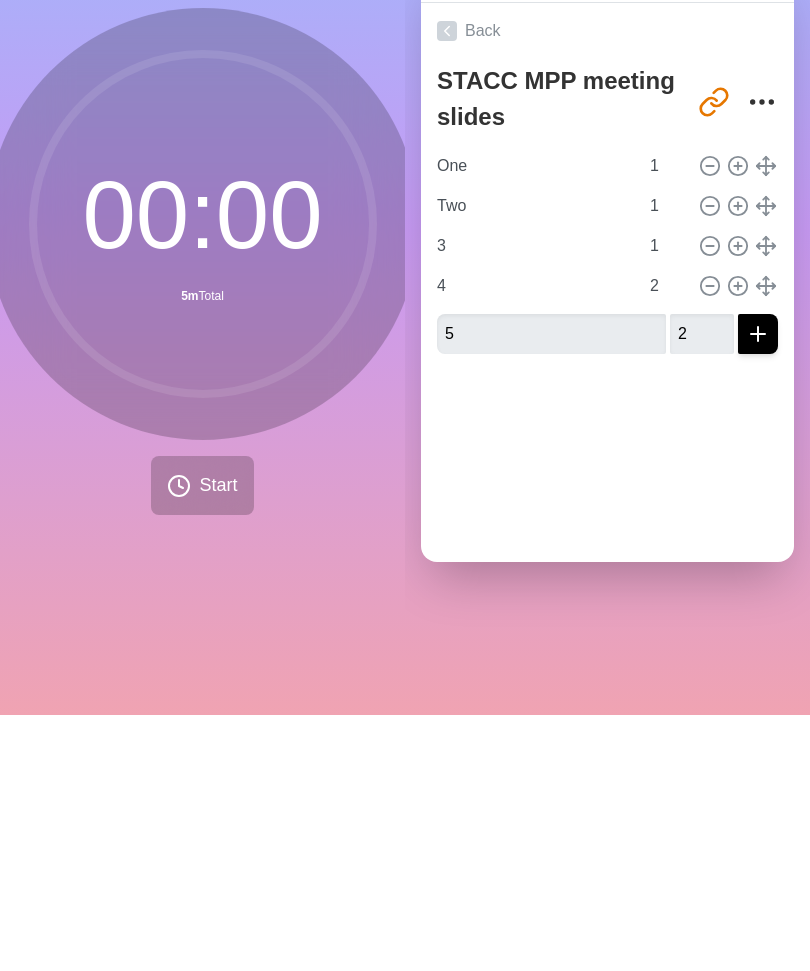 click 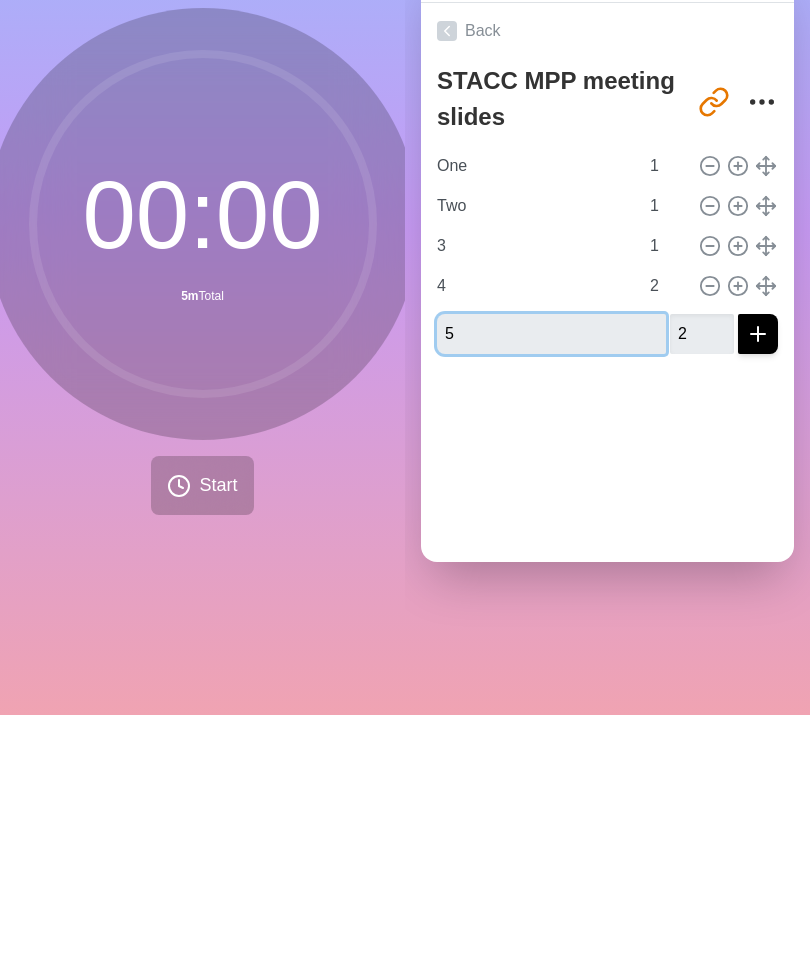 type 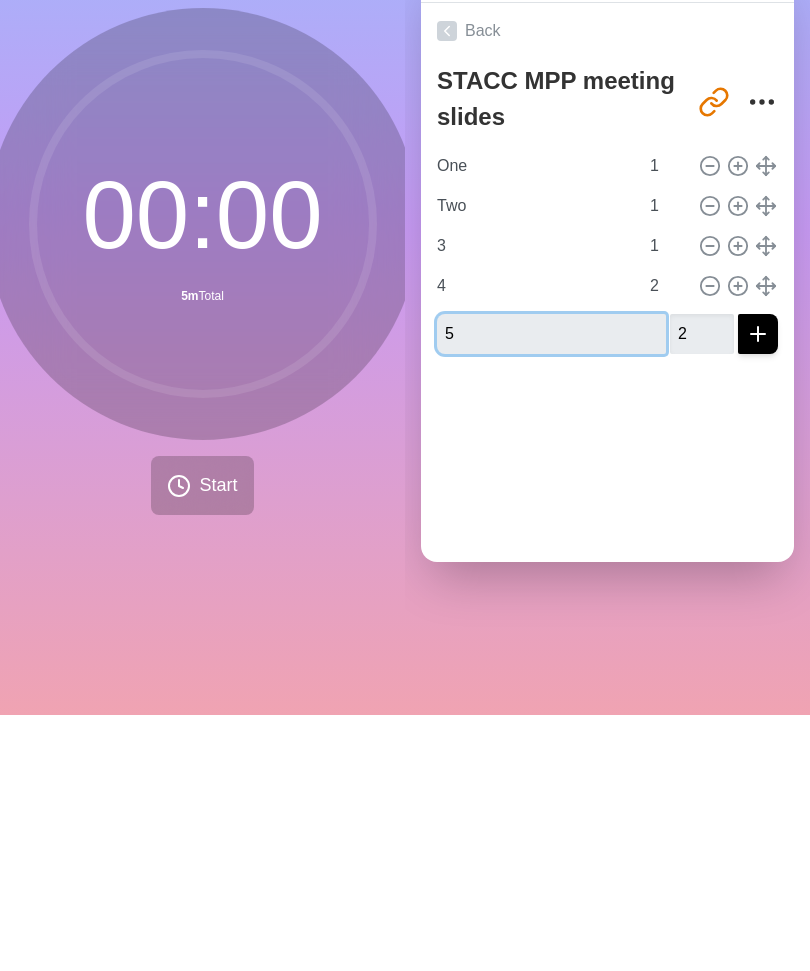 type 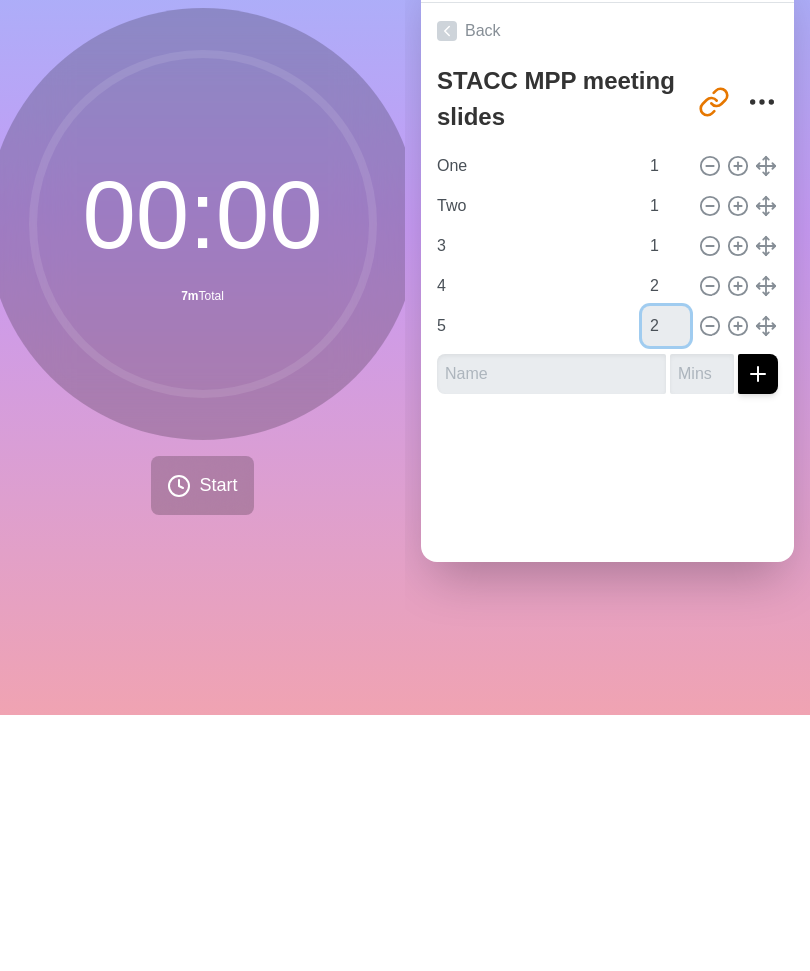 click on "2" at bounding box center [666, 582] 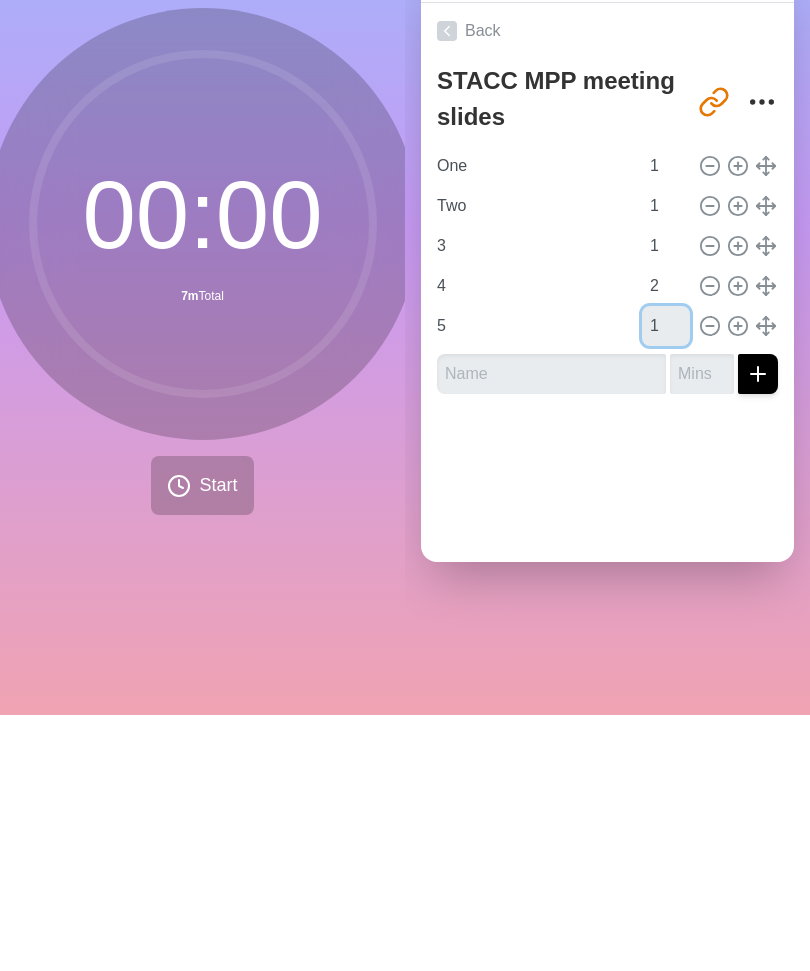 type on "1" 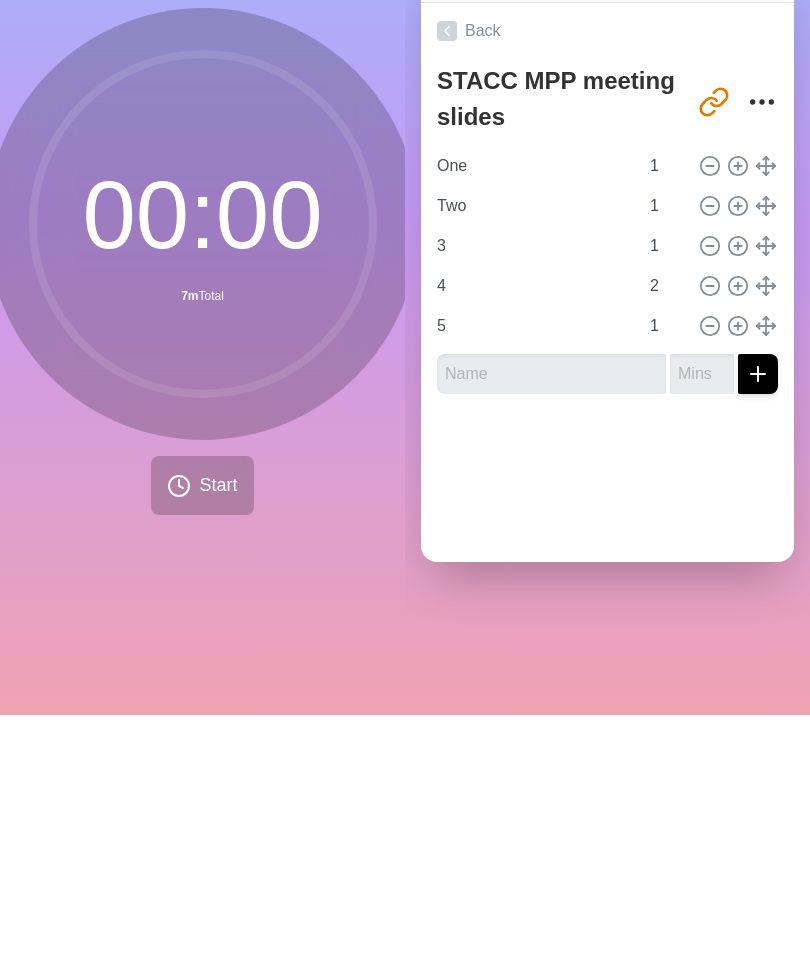 click 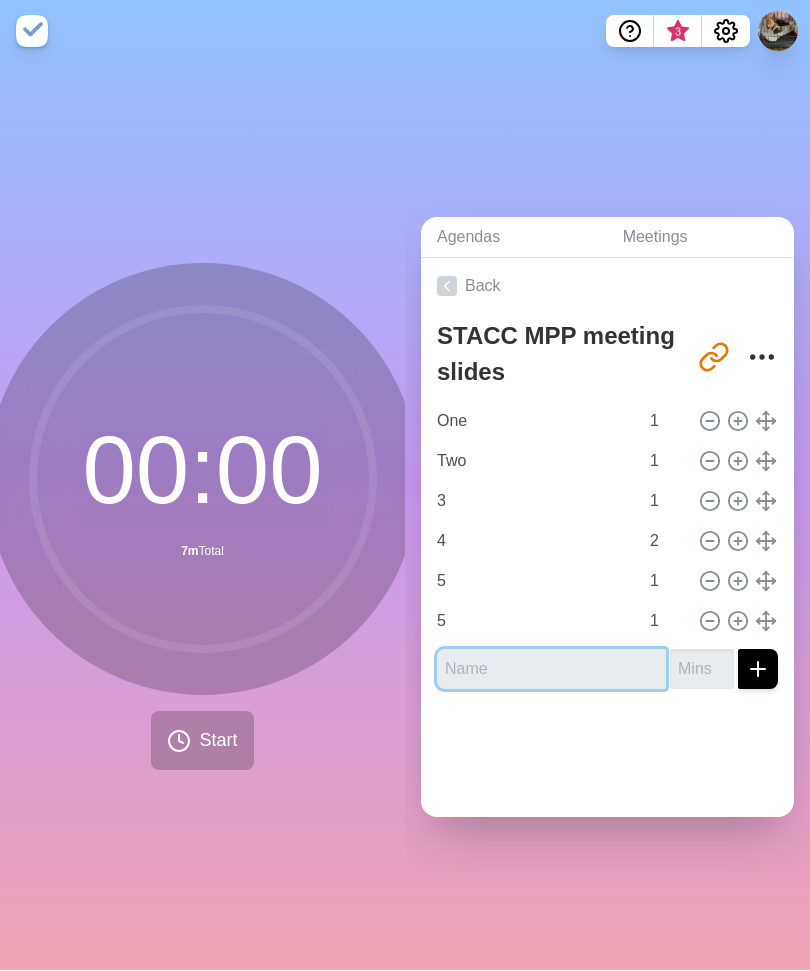 click at bounding box center (551, 670) 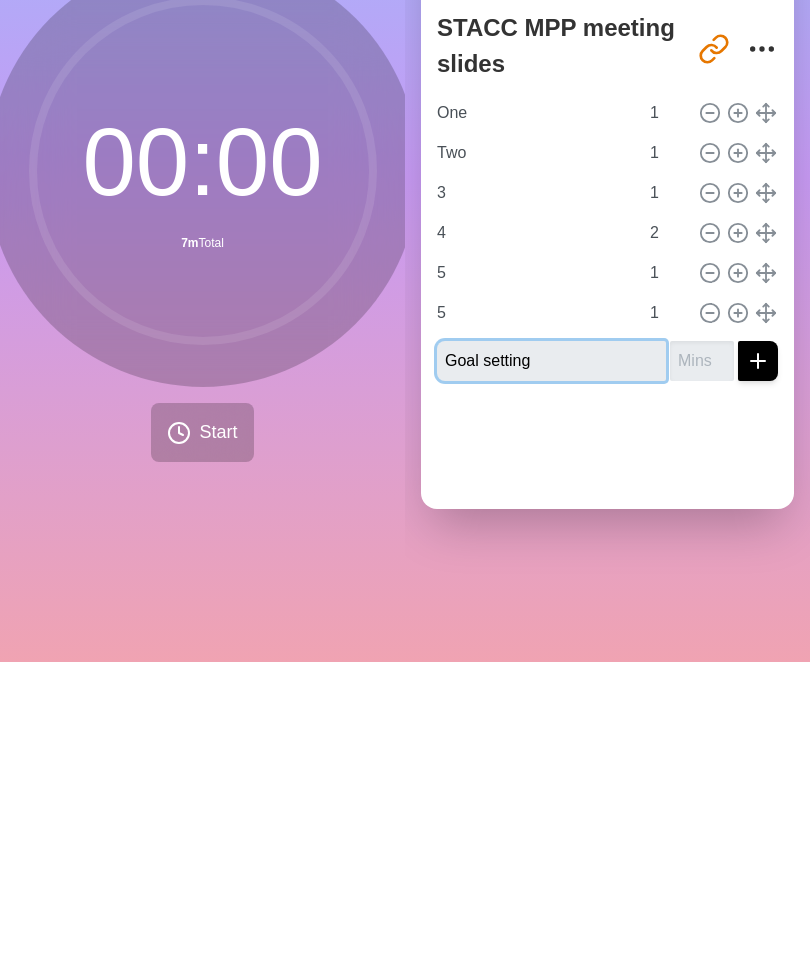 type on "Goal setting" 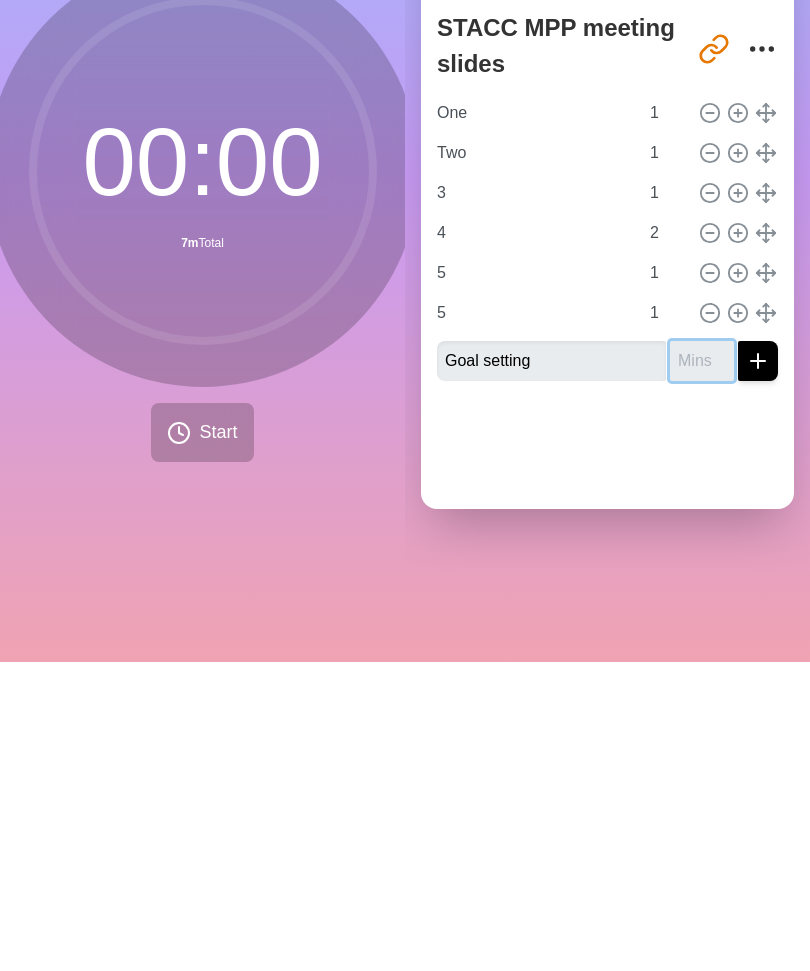 click at bounding box center [702, 670] 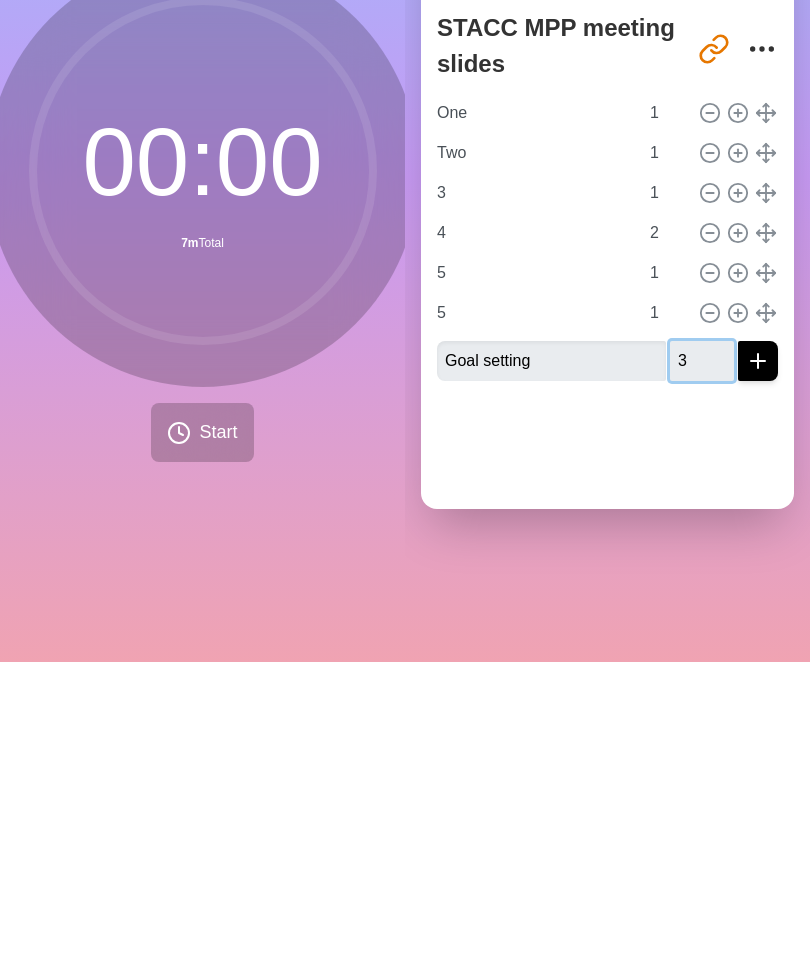 type on "3" 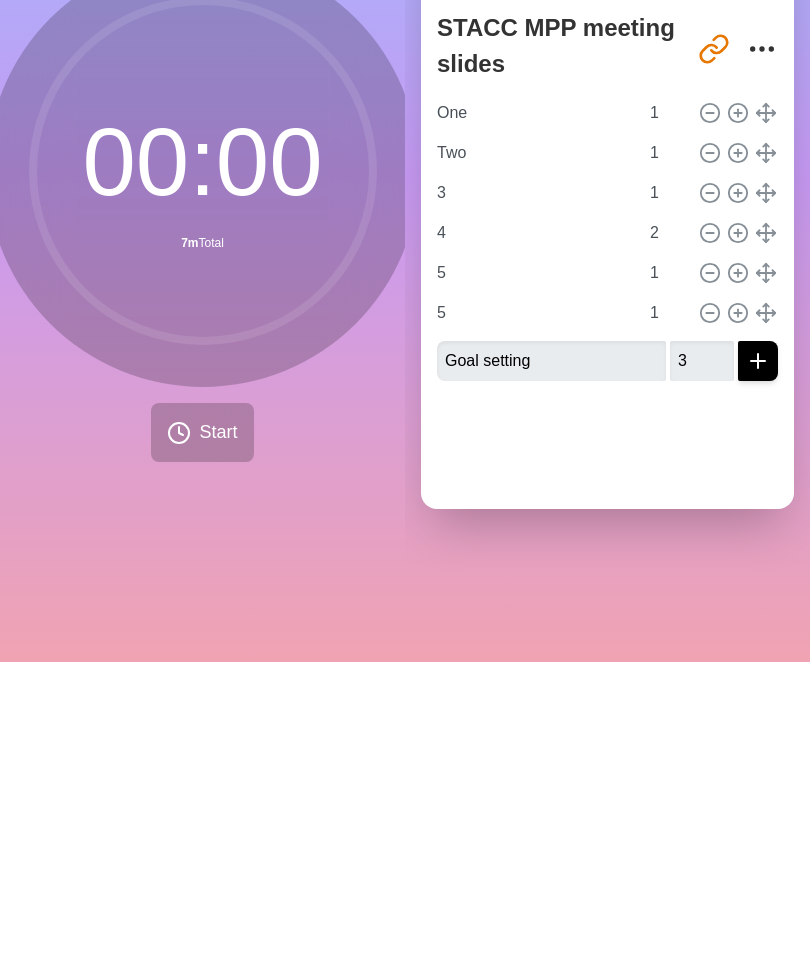 click at bounding box center [758, 670] 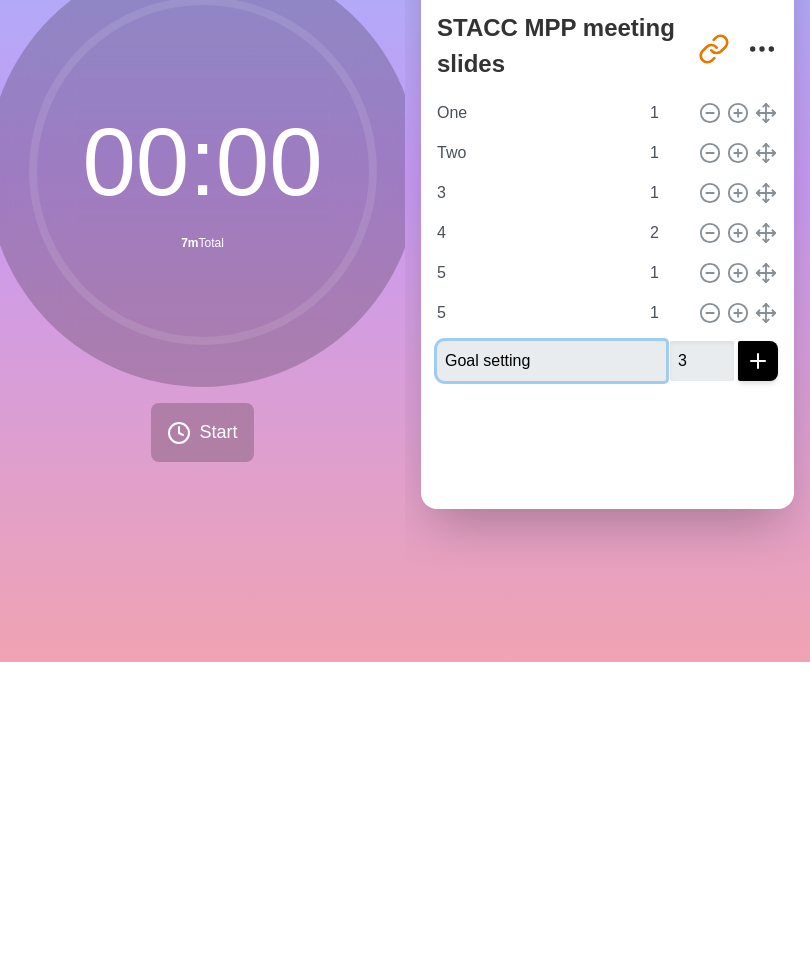 type 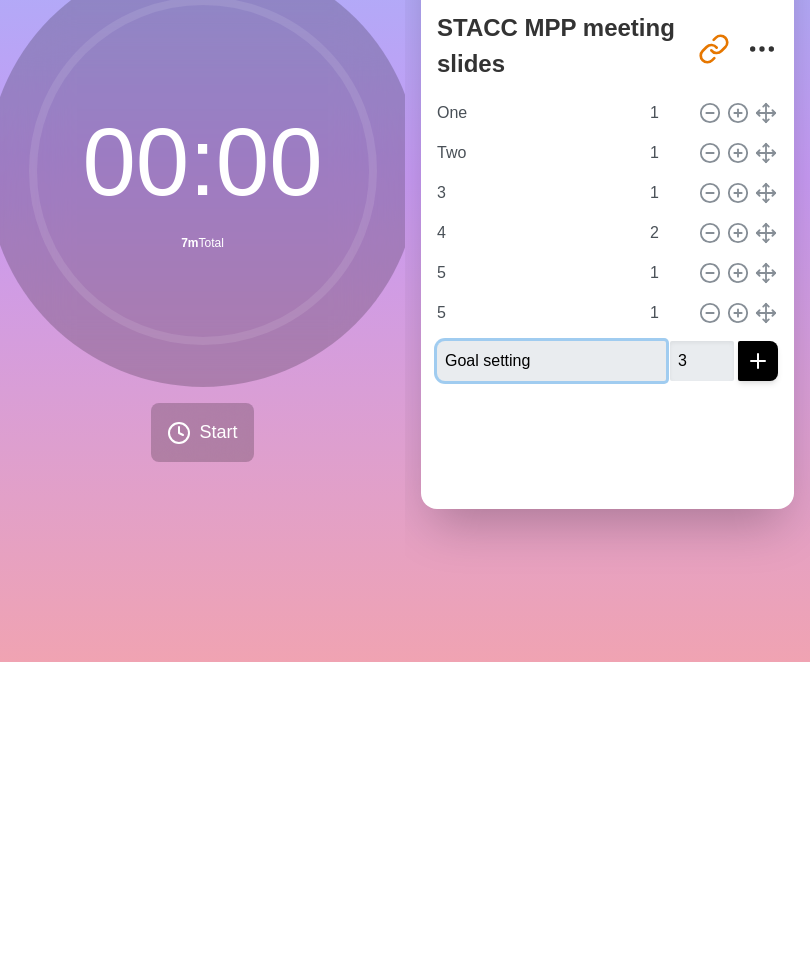 type 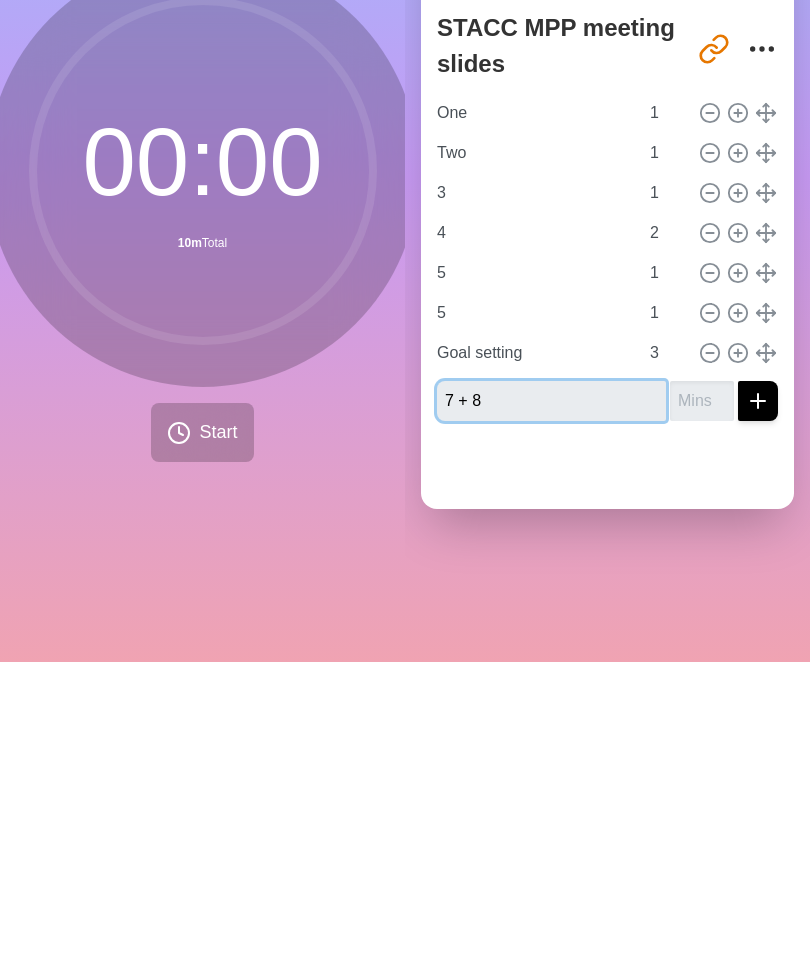 type on "7 + 8" 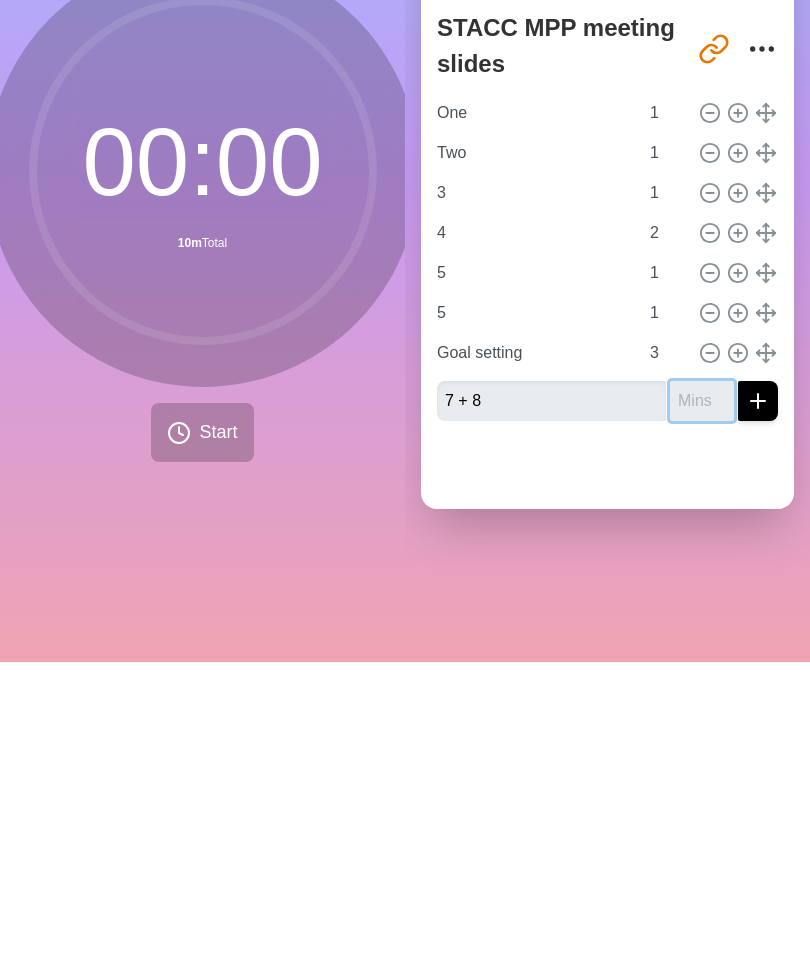 click at bounding box center (702, 710) 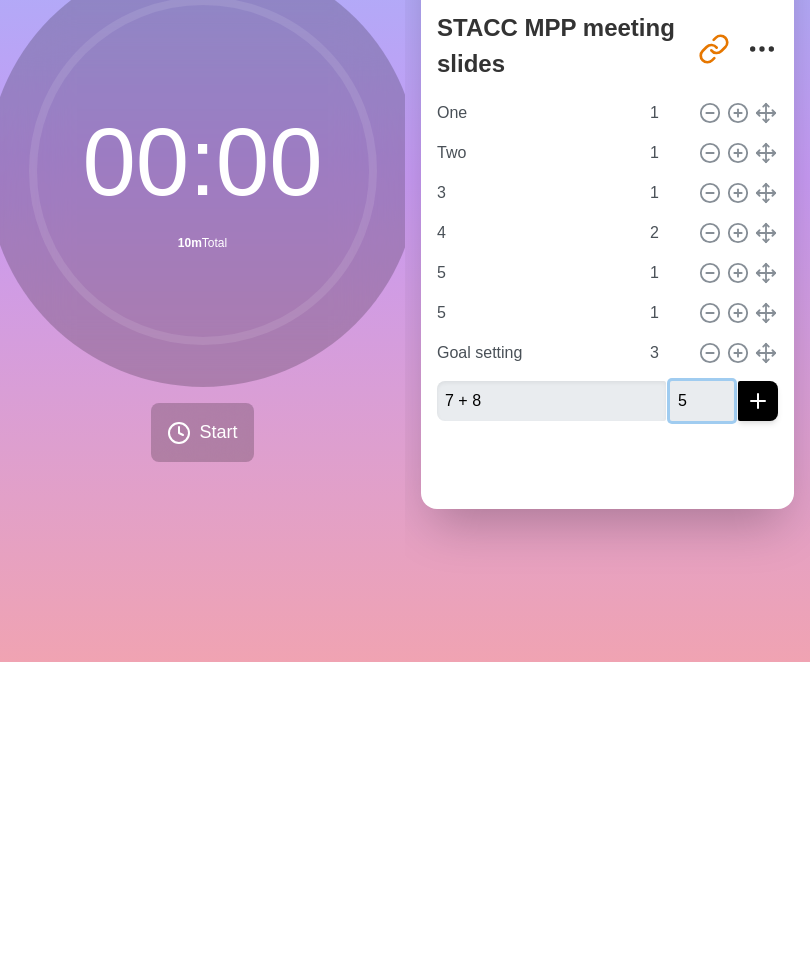 type on "5" 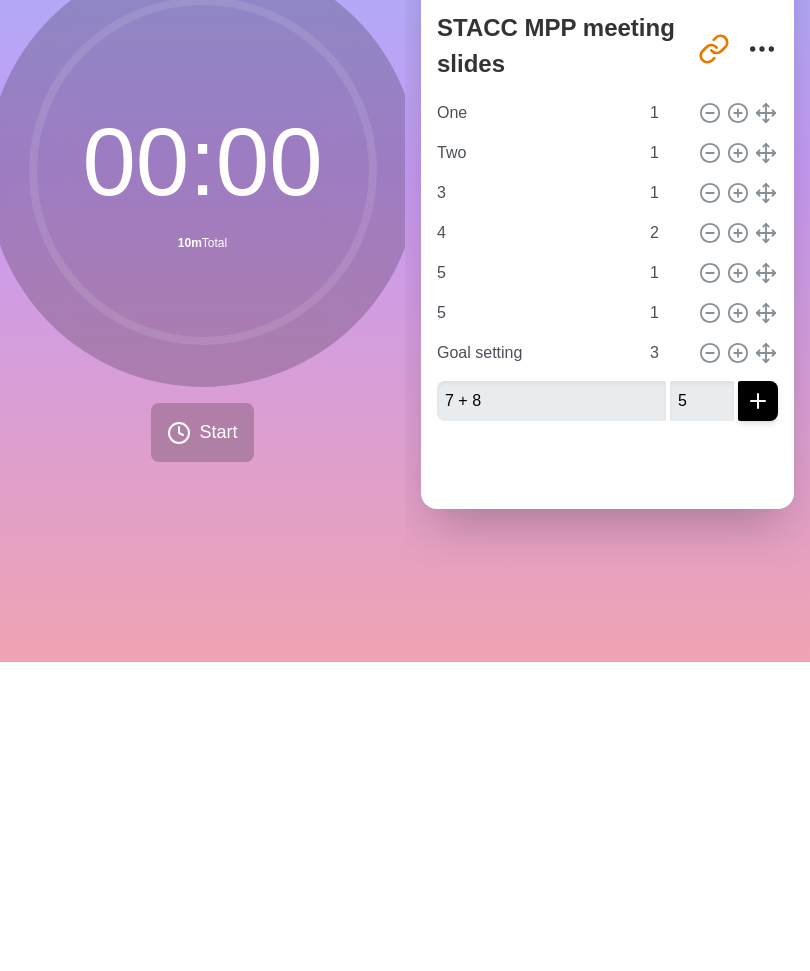 click 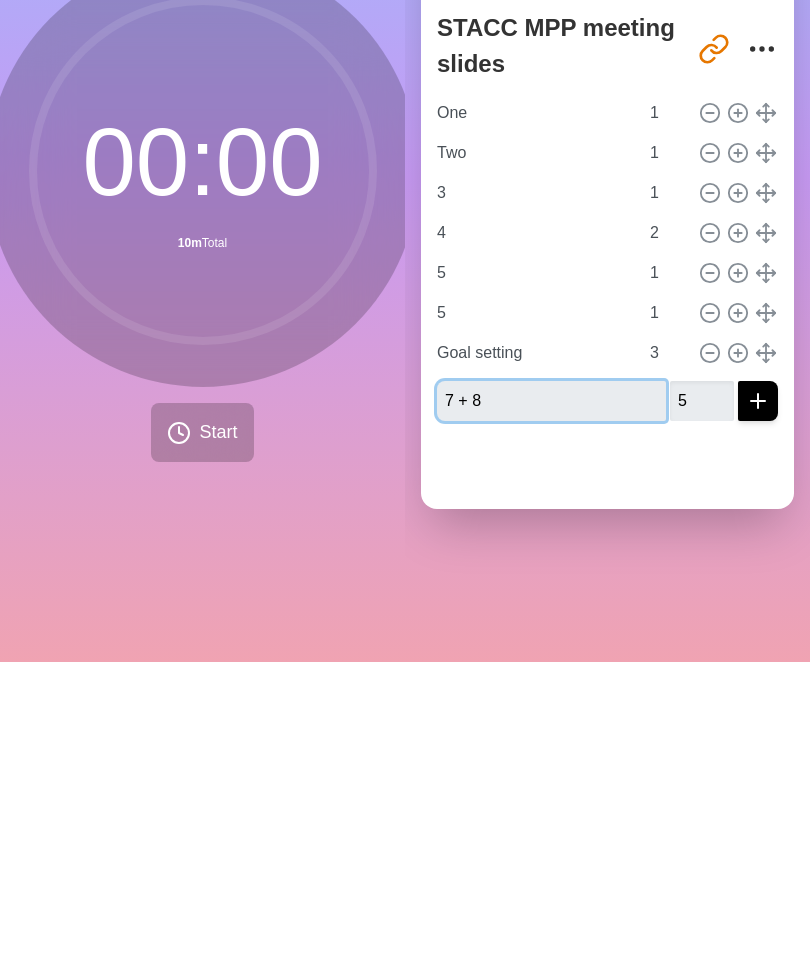 type 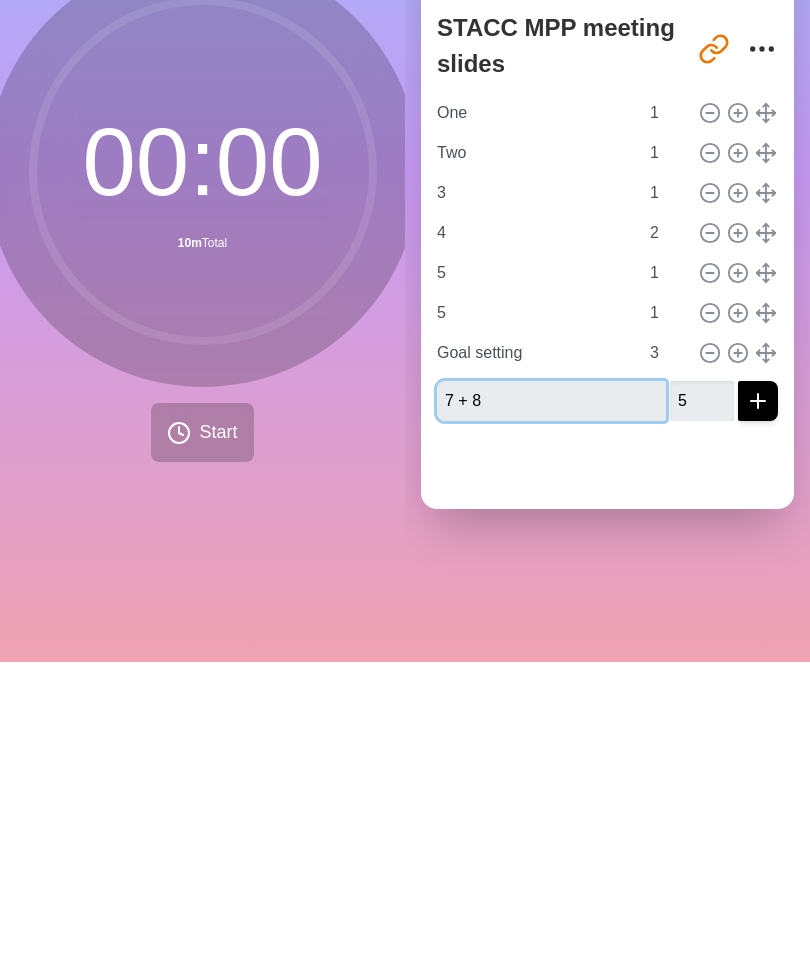 type 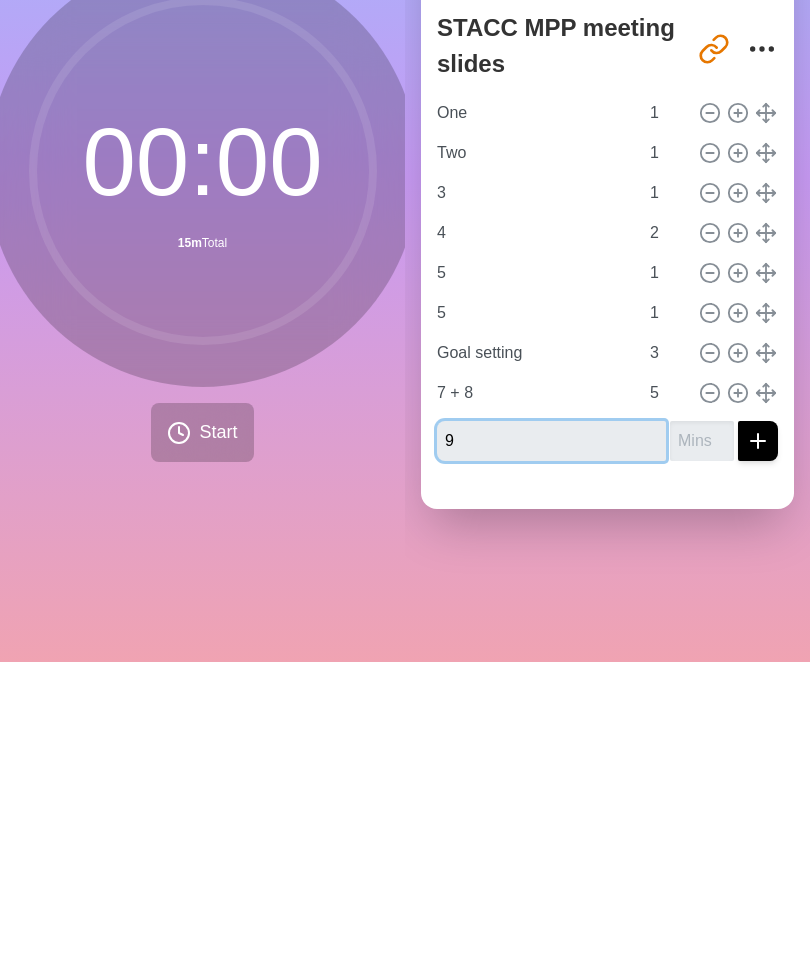 type on "9" 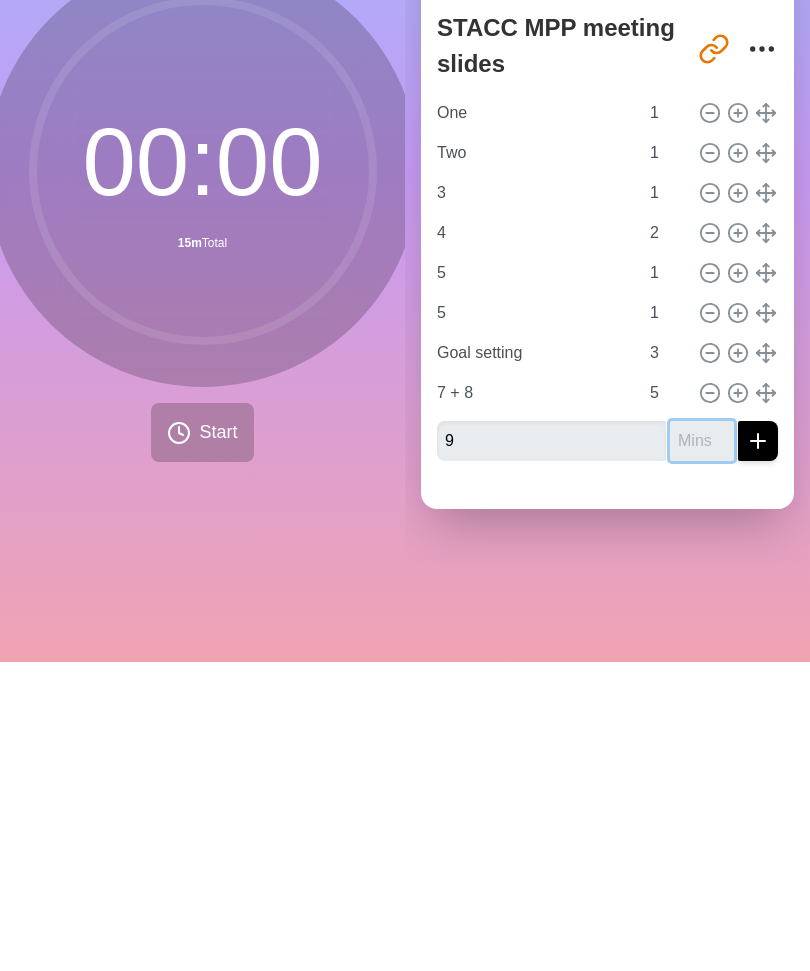 click at bounding box center [702, 750] 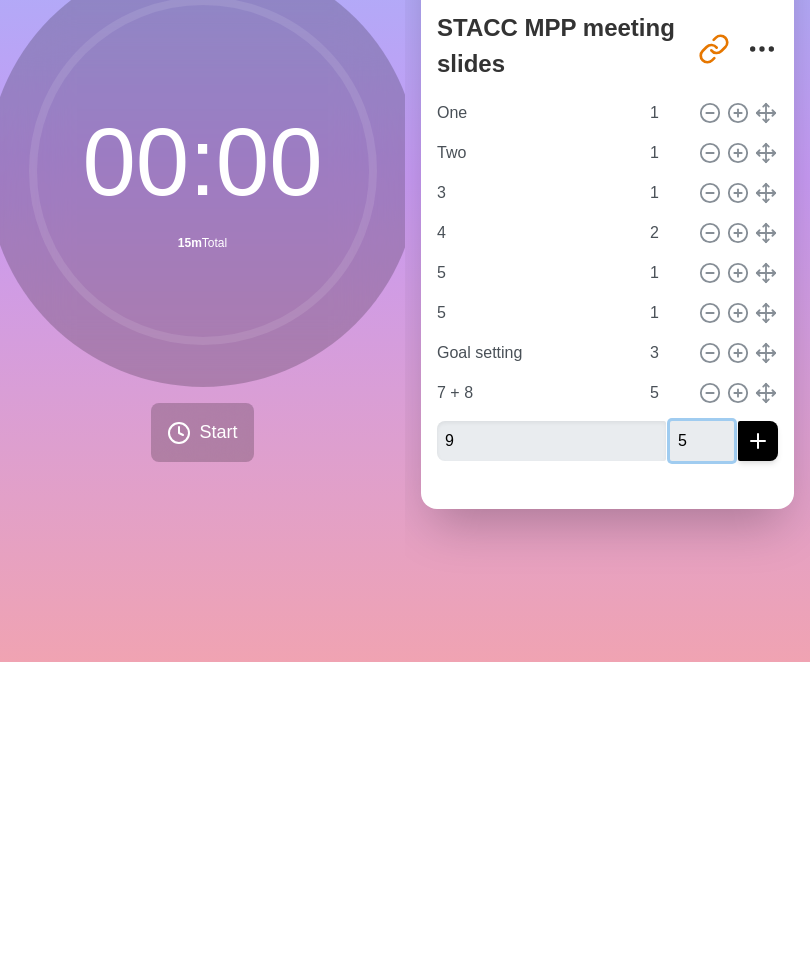 type on "5" 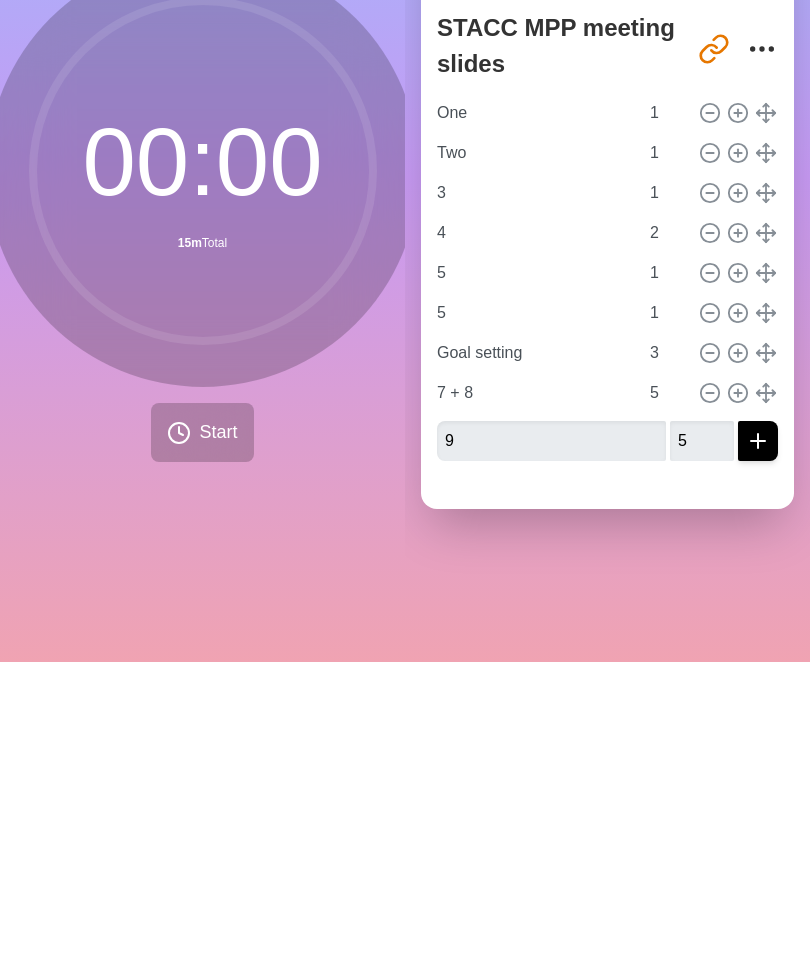 click 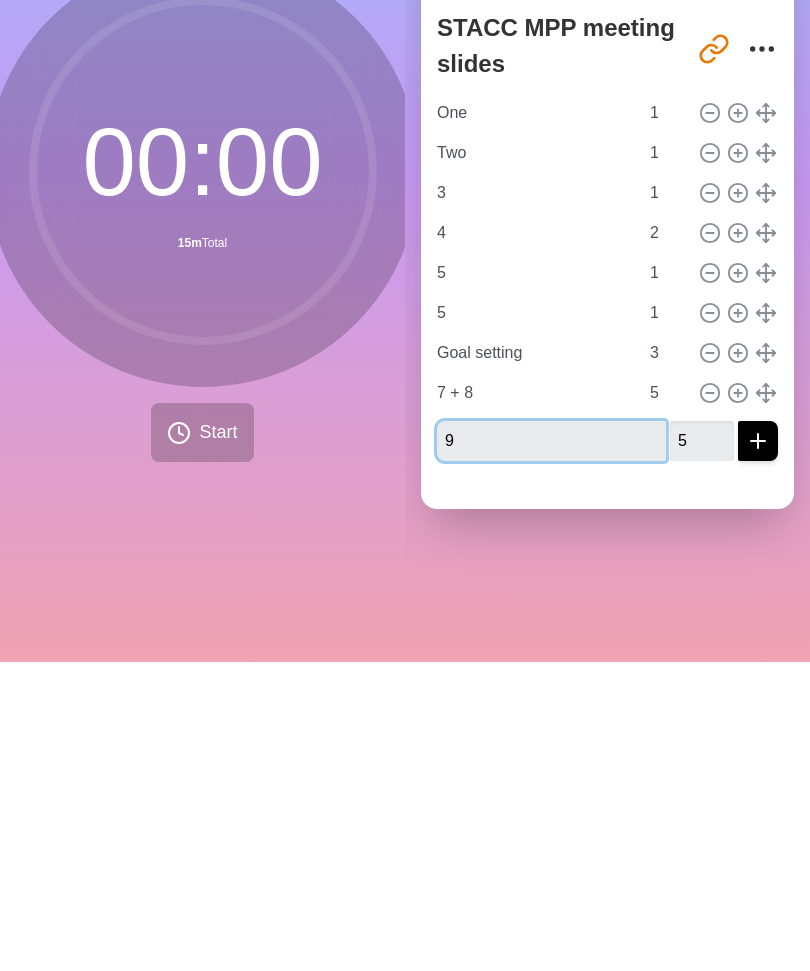 type 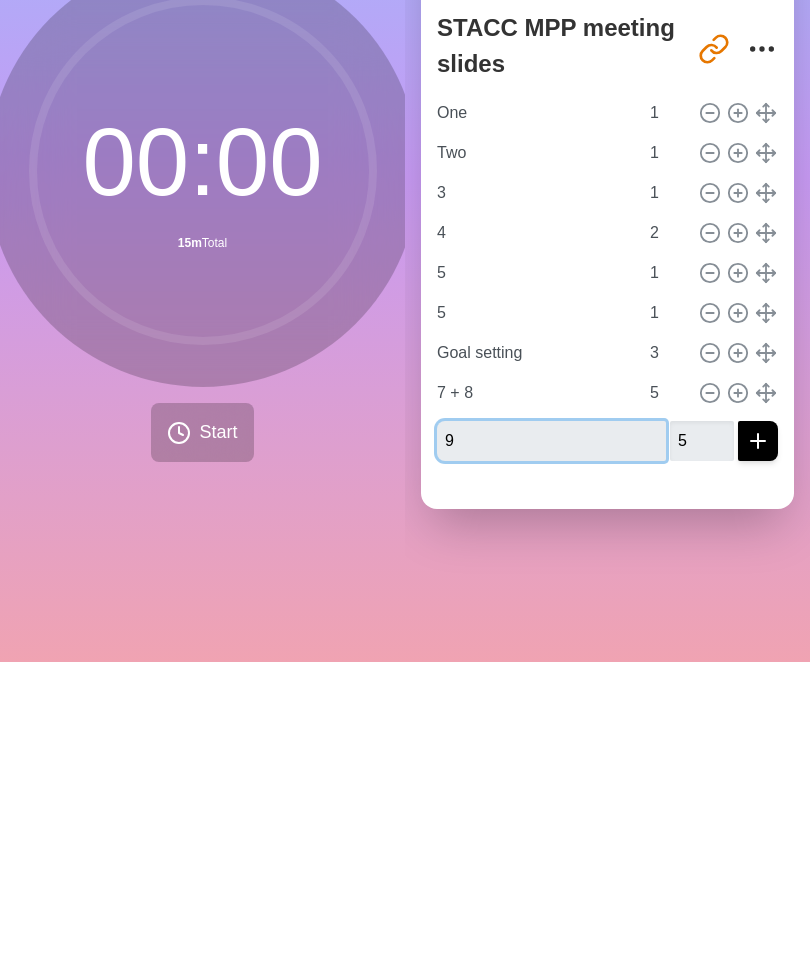 type 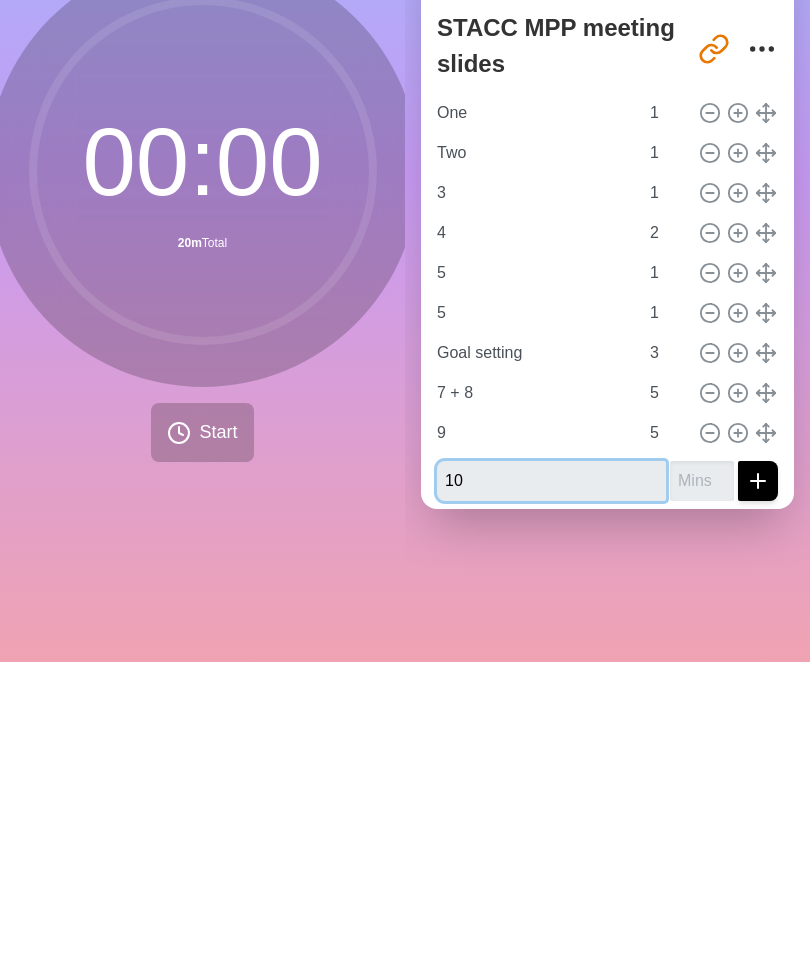 type on "10" 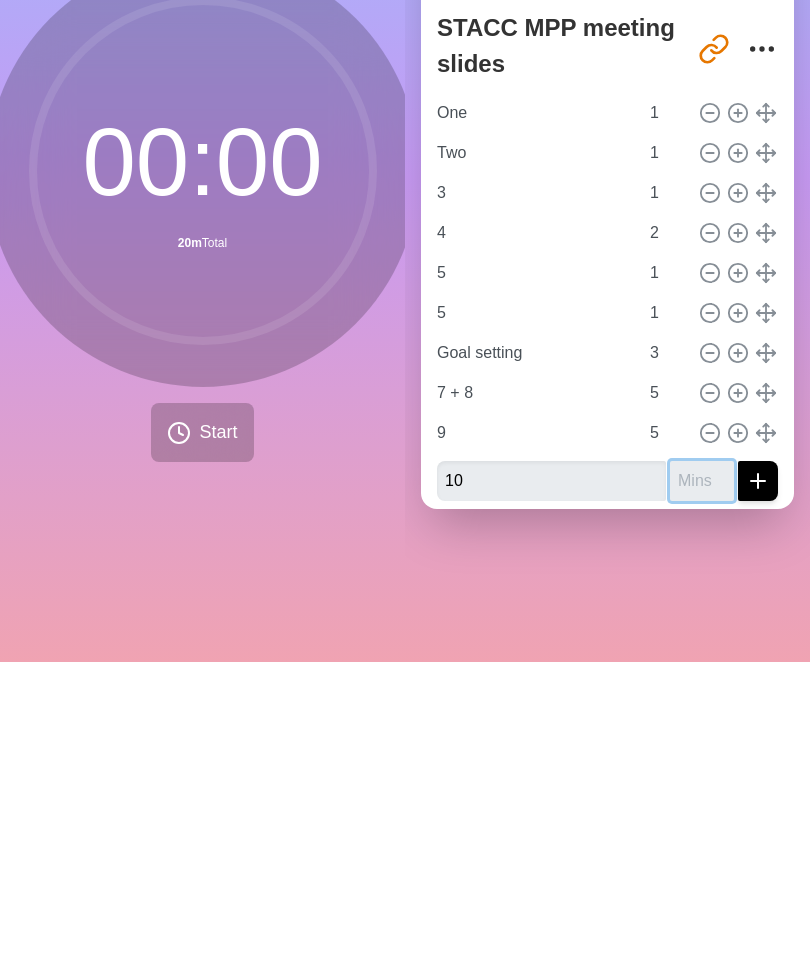 click at bounding box center (702, 790) 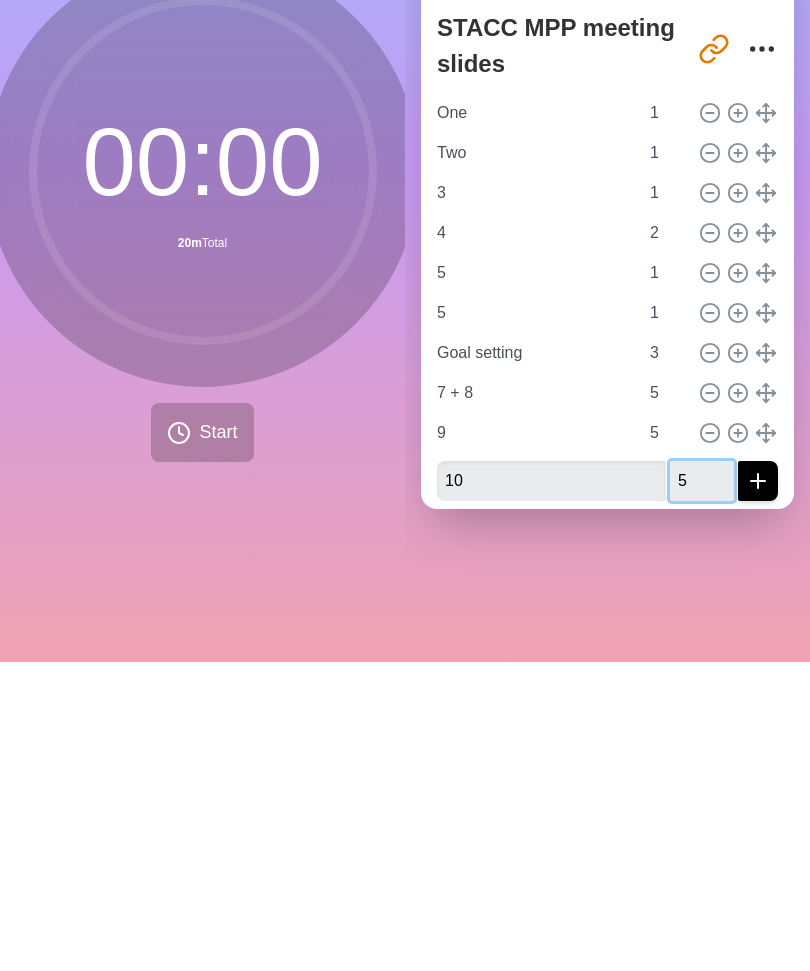 type on "5" 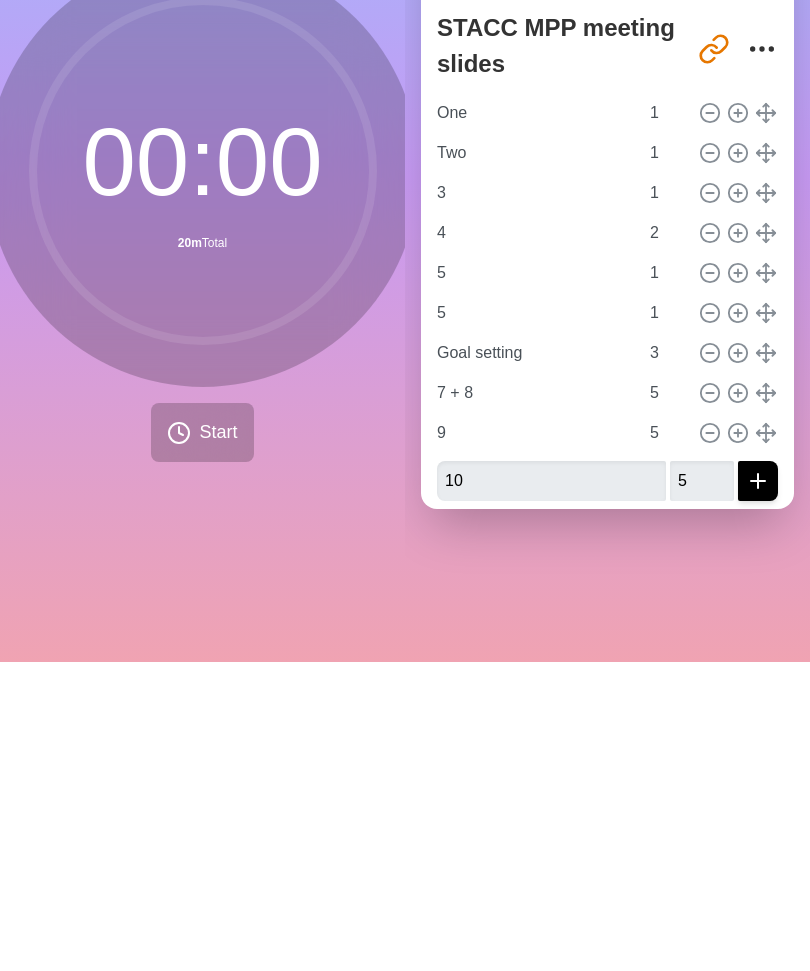click 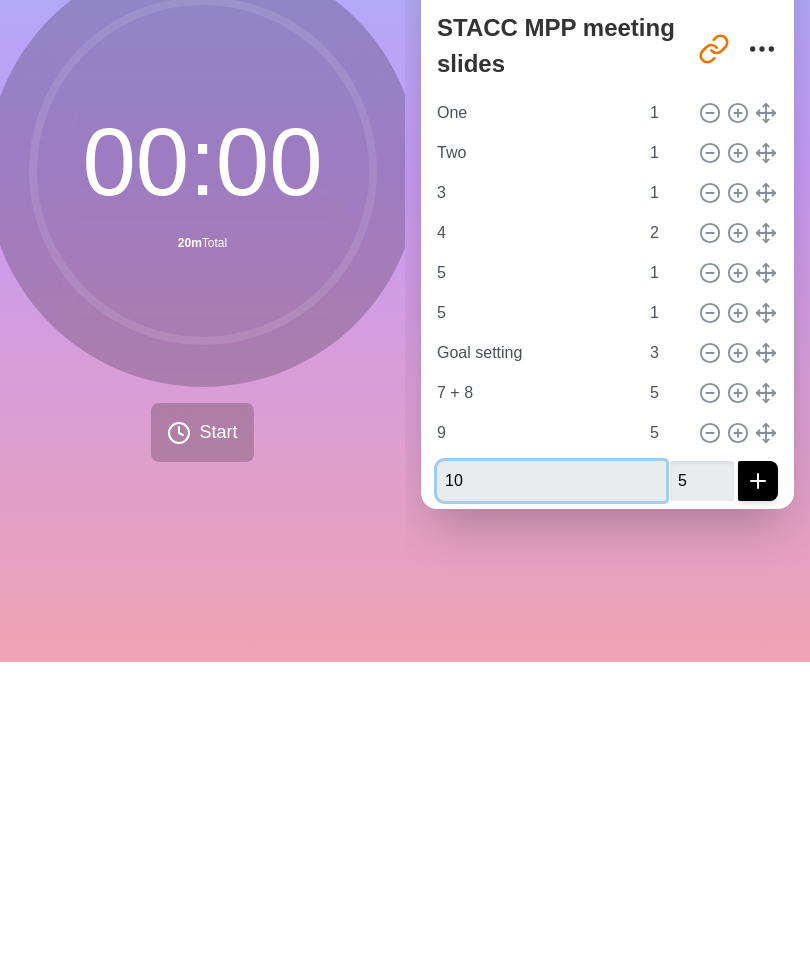 type 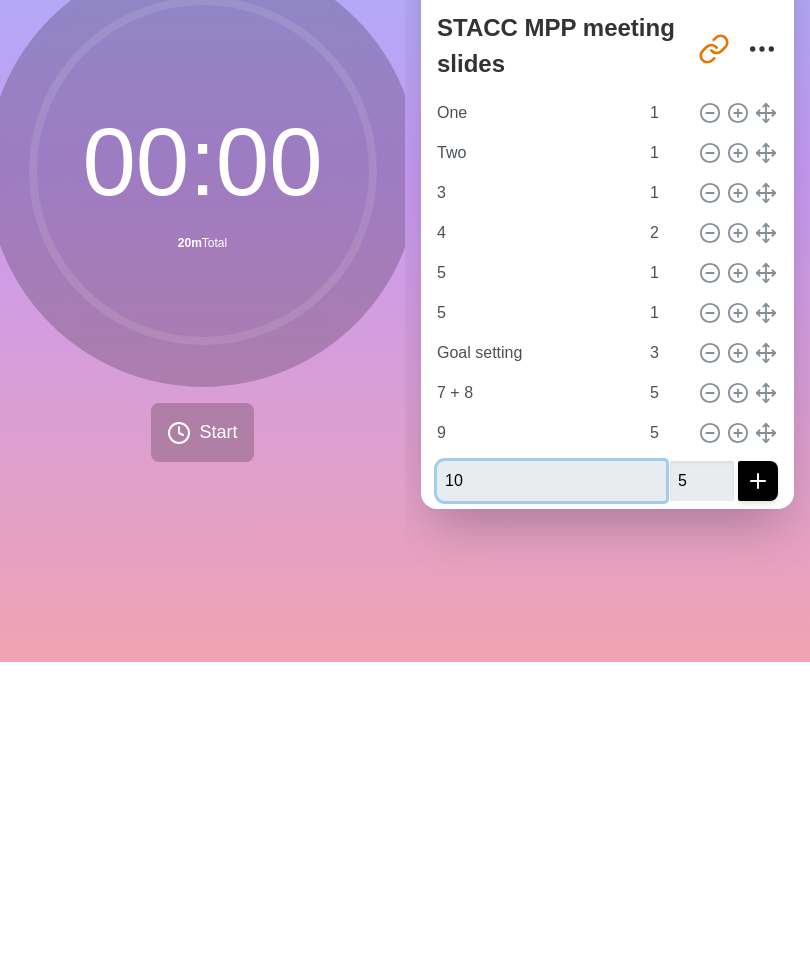 type 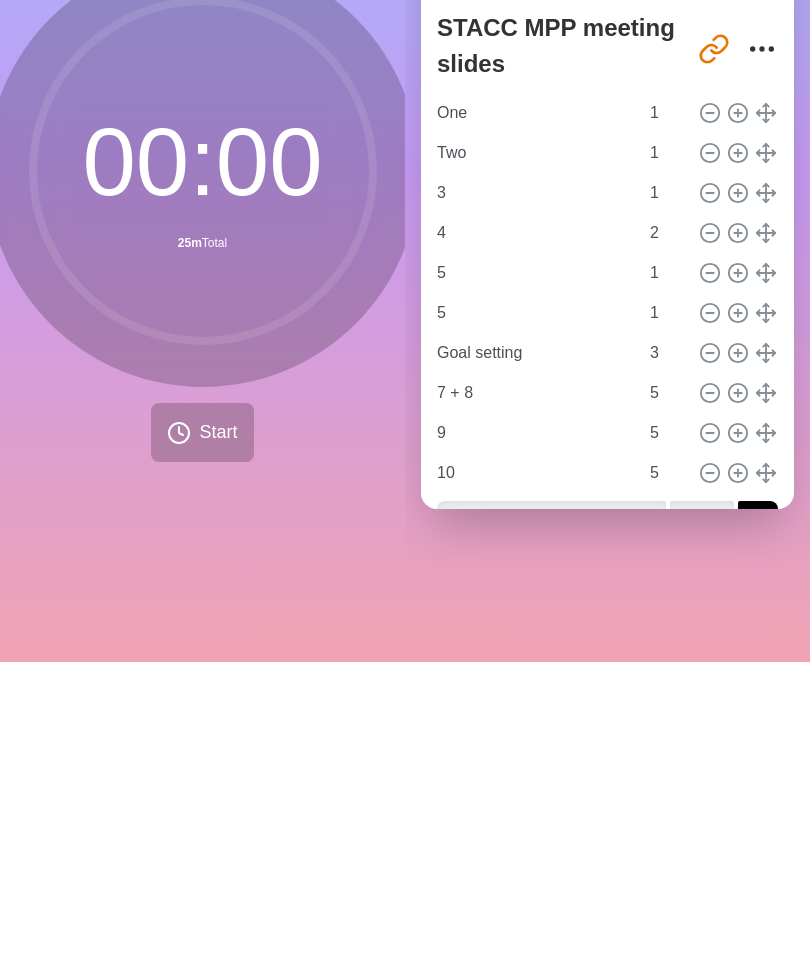 click 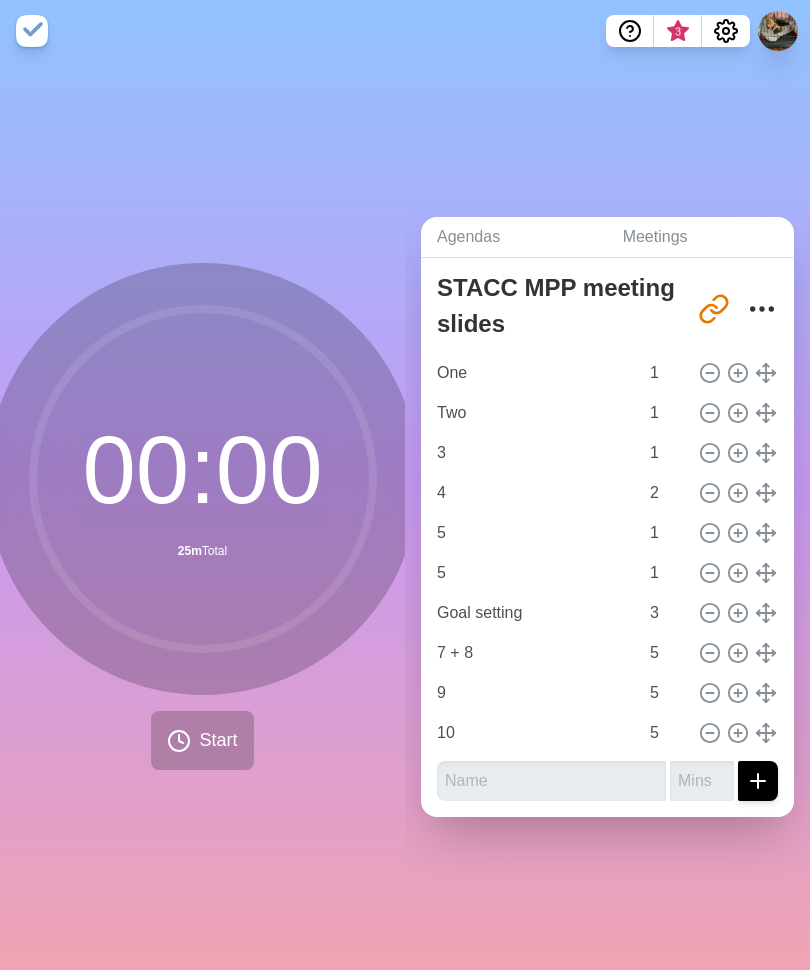 scroll, scrollTop: 47, scrollLeft: 0, axis: vertical 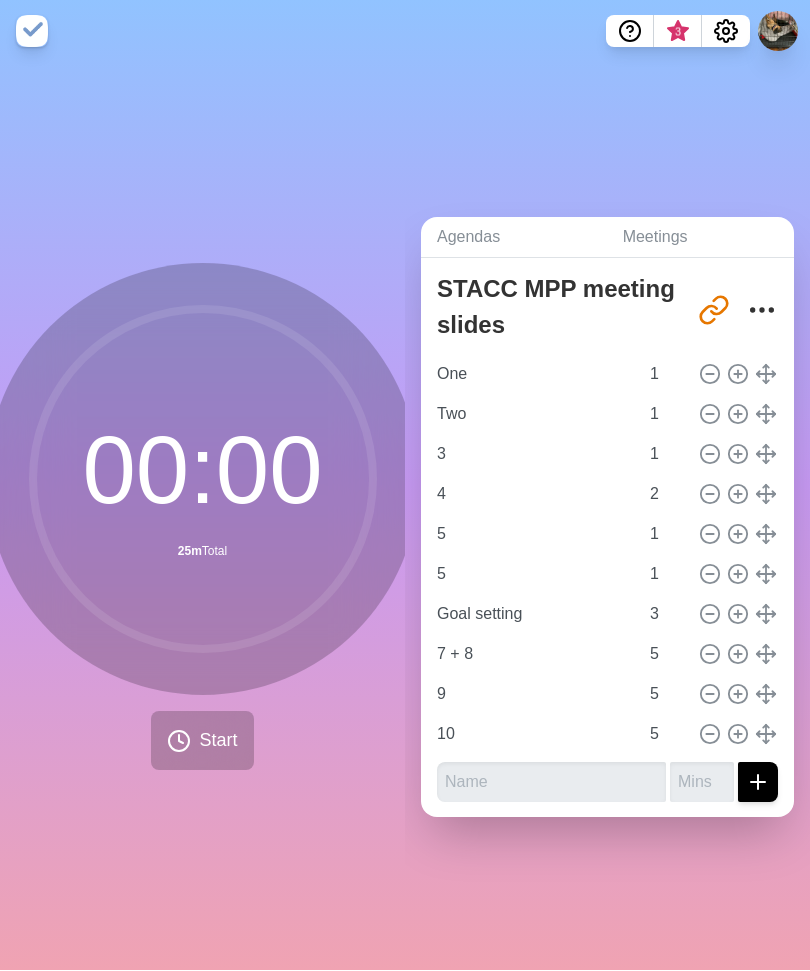 click on "Agendas   Meetings
Back     STACC MPP meeting slides   http://timeblocks.co/[URL]           One   1       Two   1       3   1       4   2       5   1       5   1       Goal setting   3       7 + 8   5       9   5       10   5" at bounding box center (607, 517) 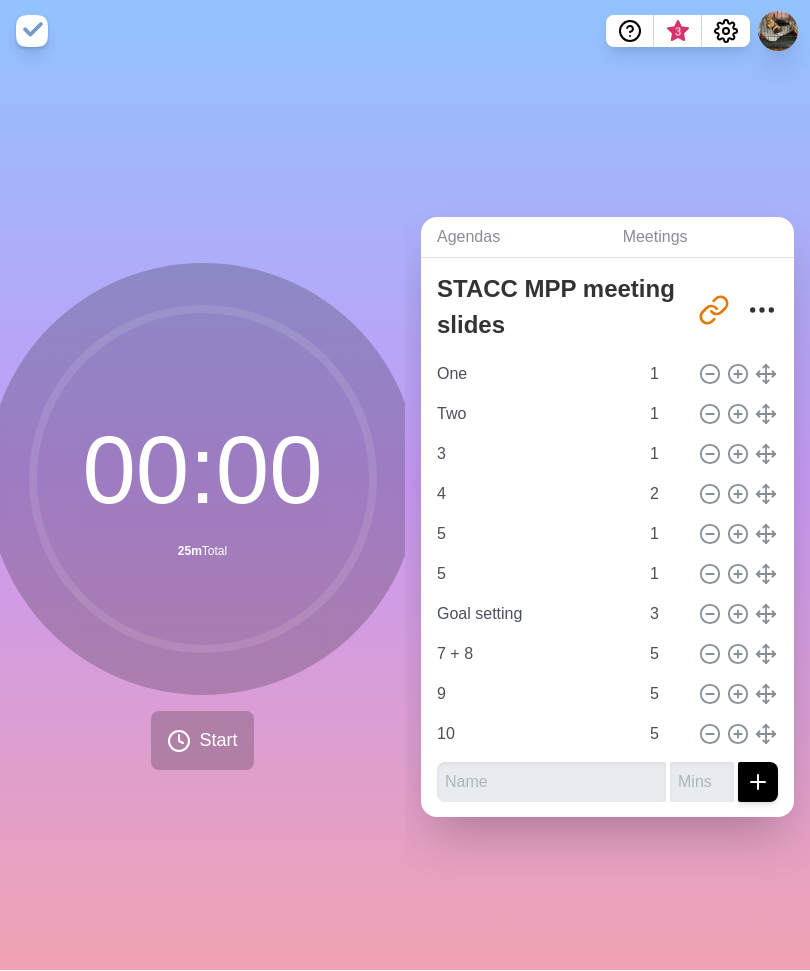 click 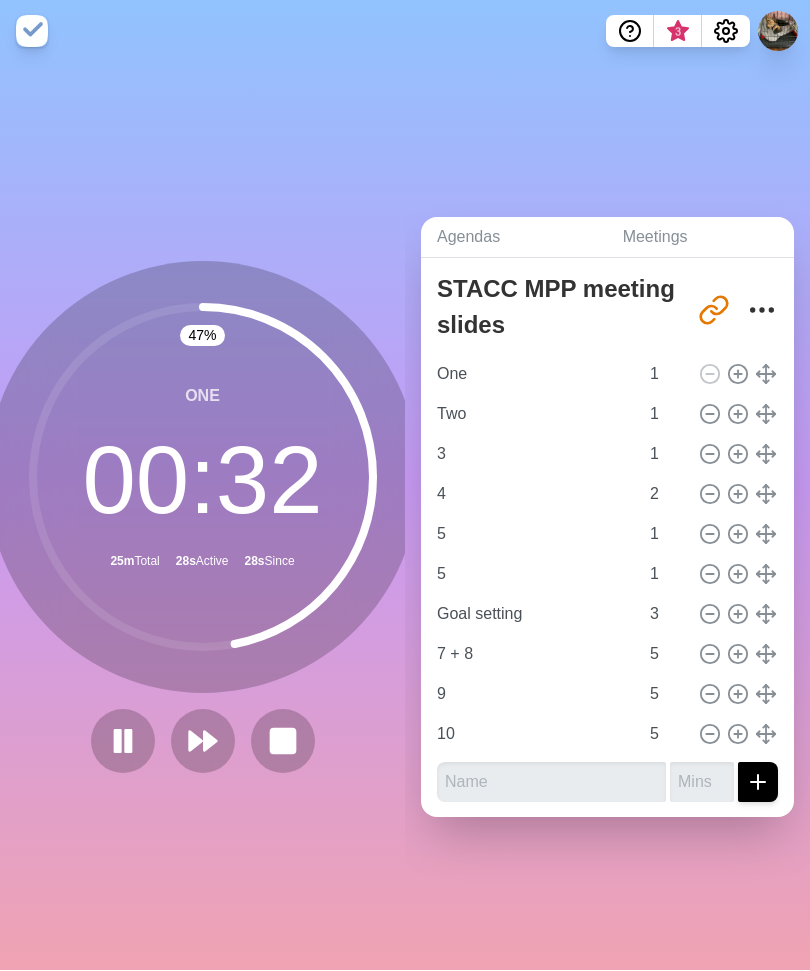 click at bounding box center [283, 742] 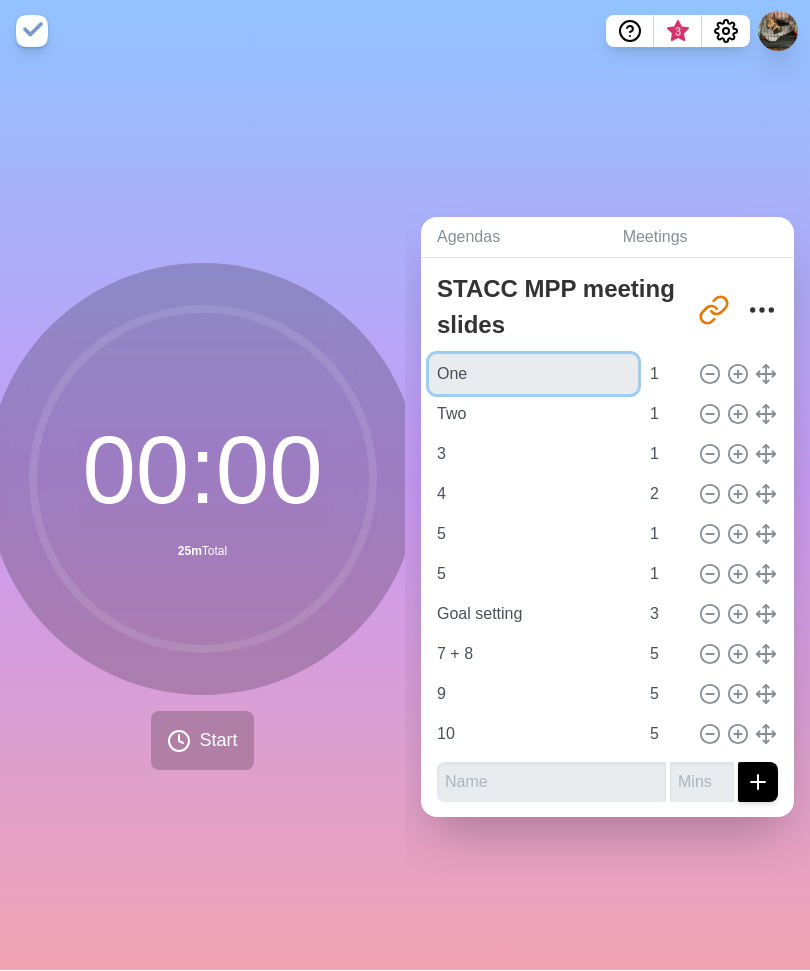 click on "One" at bounding box center [533, 375] 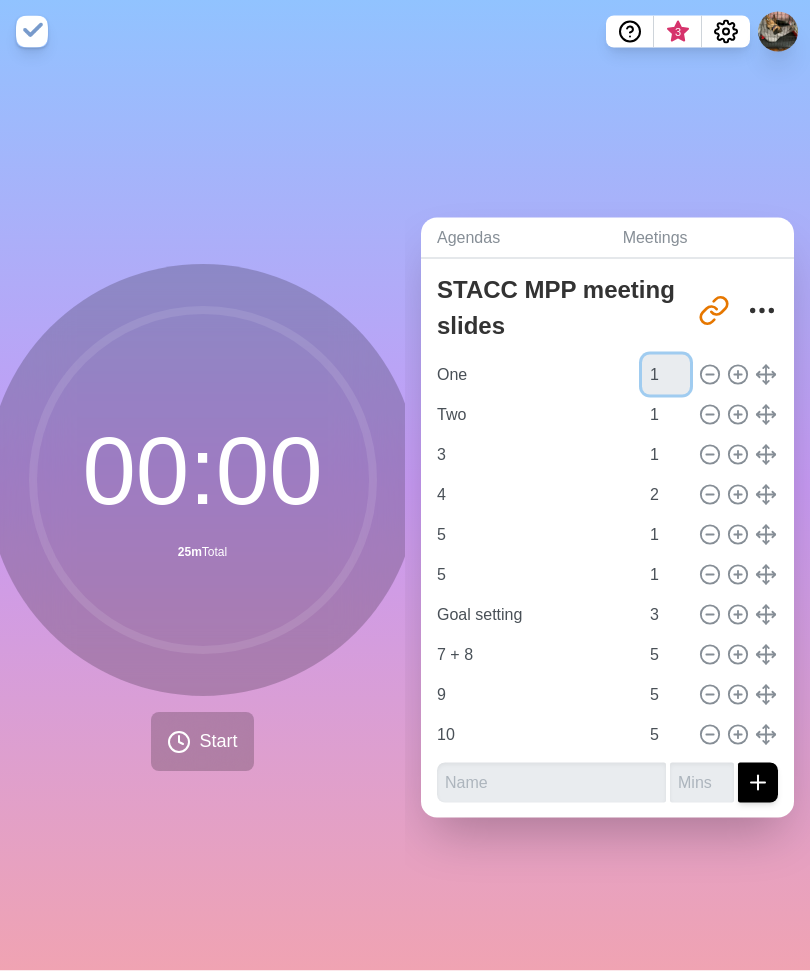click on "1" at bounding box center (666, 375) 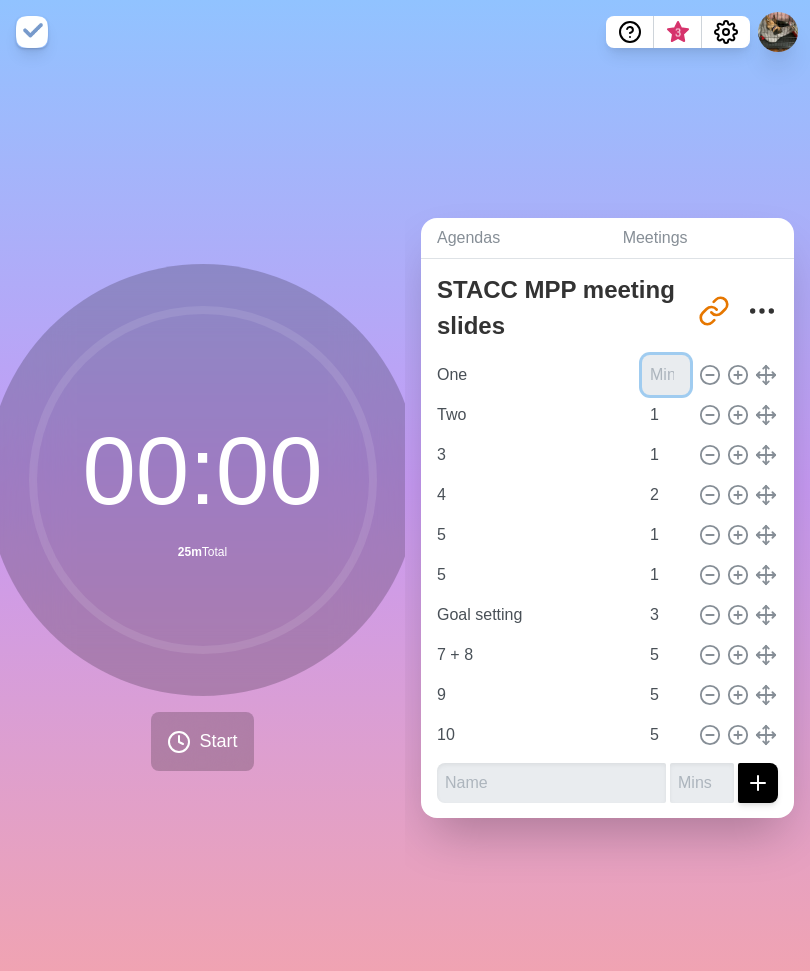 type on "3" 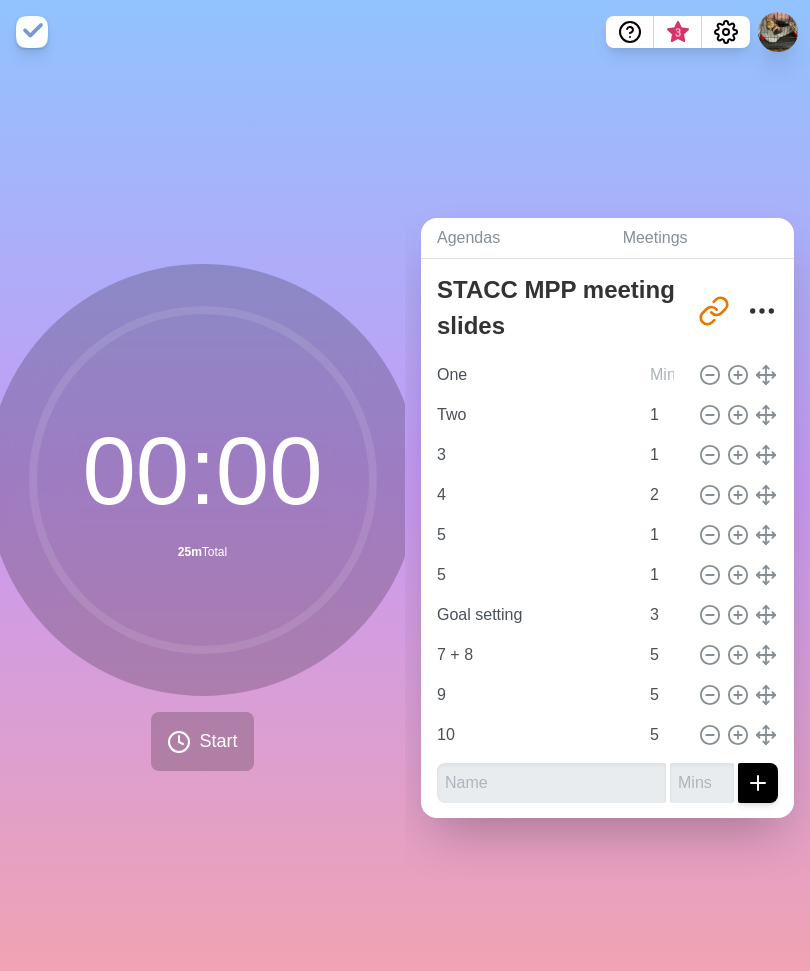 click 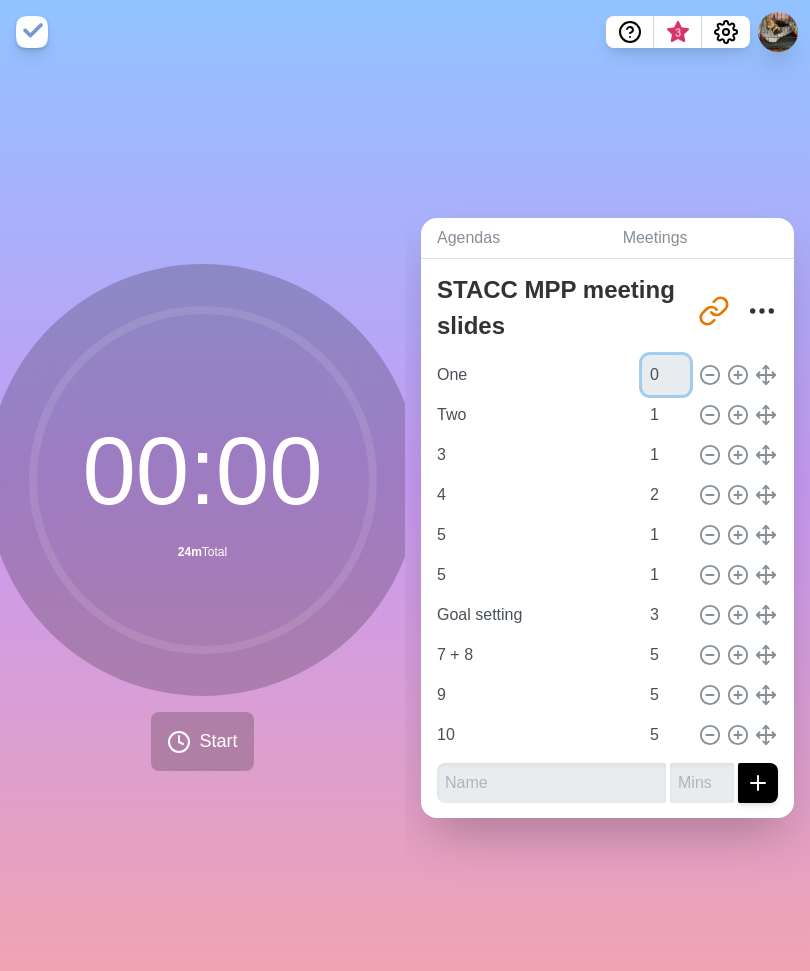 click on "0" at bounding box center [666, 375] 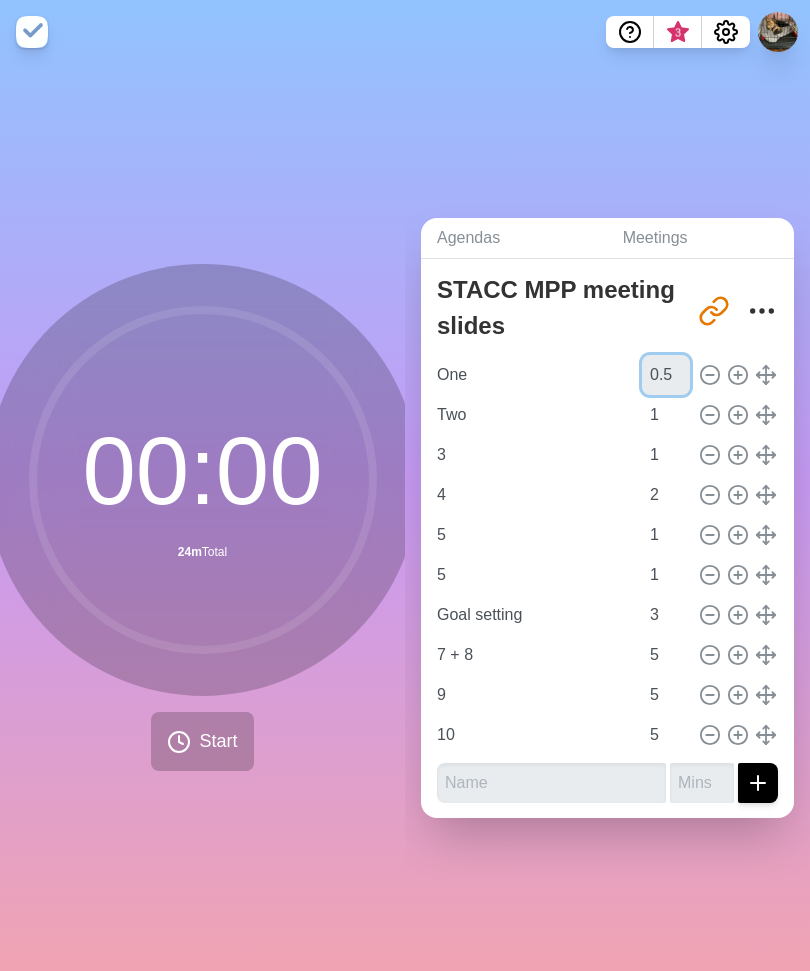 type on "0.5" 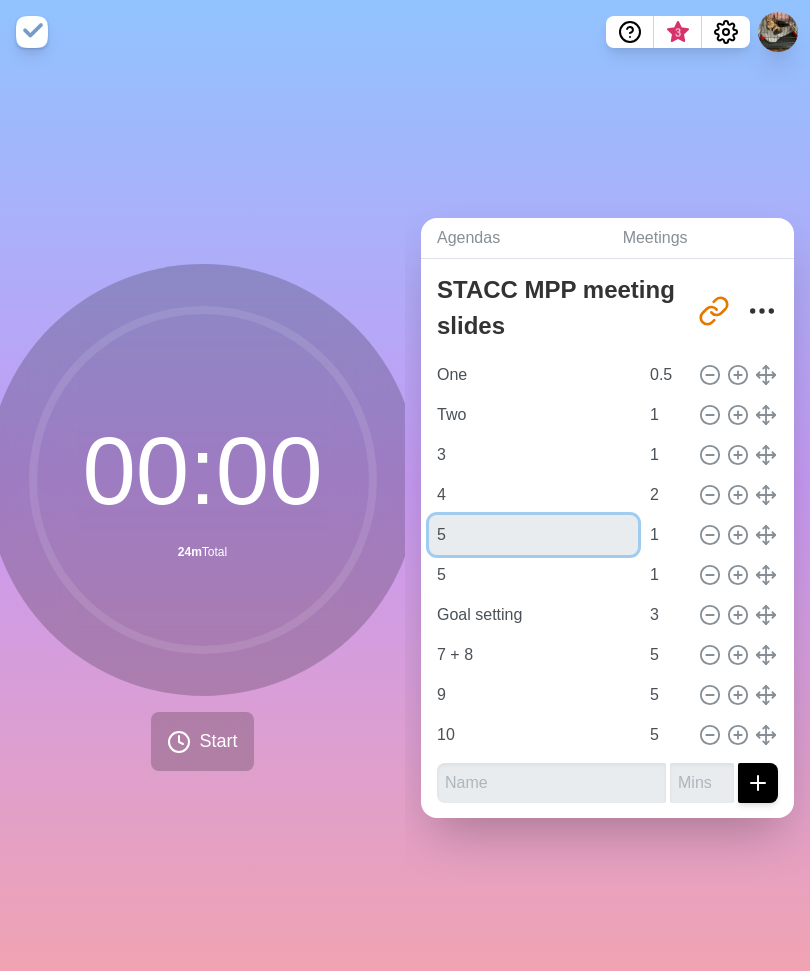 click on "5" at bounding box center [533, 535] 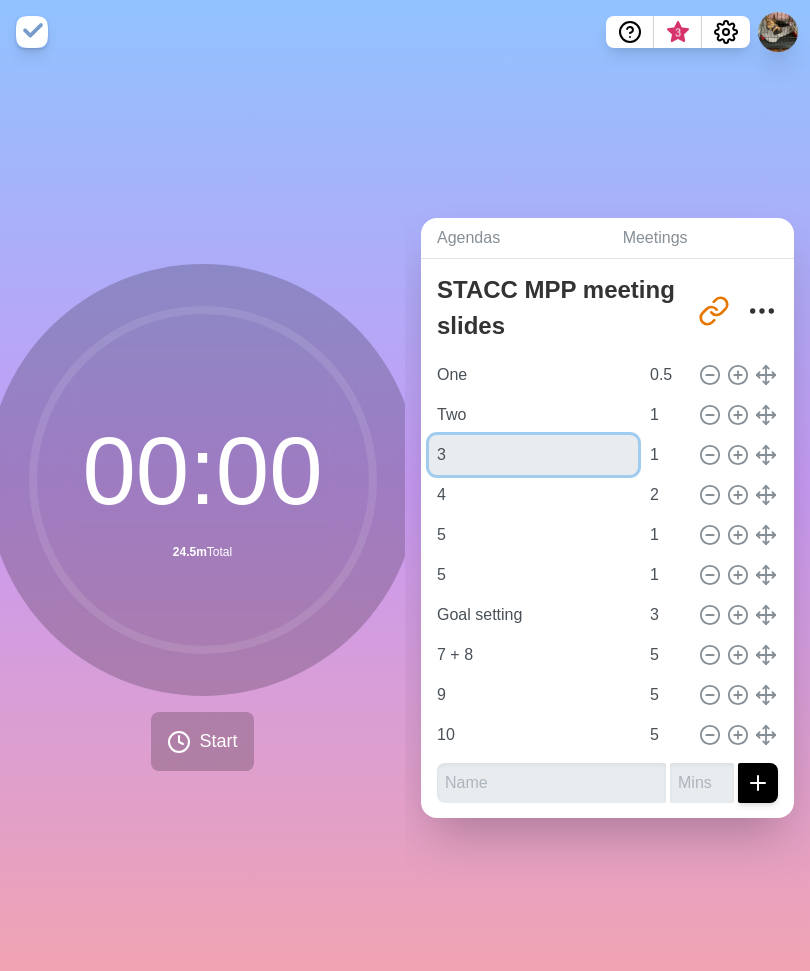 click on "3" at bounding box center (533, 455) 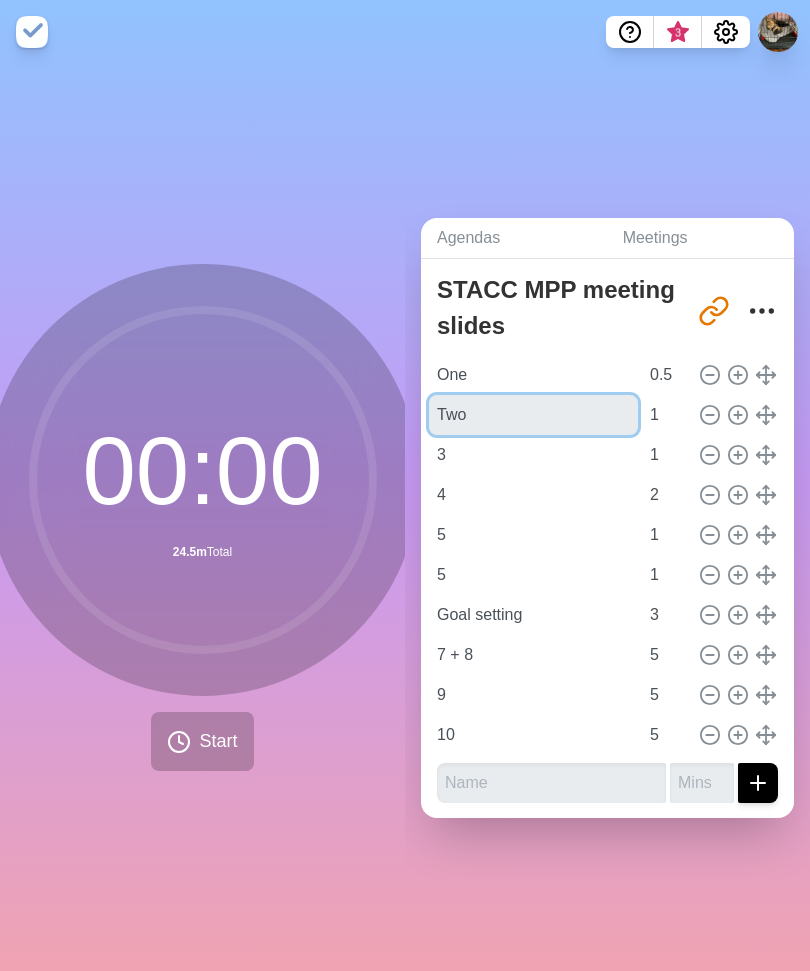 click on "Two" at bounding box center (533, 415) 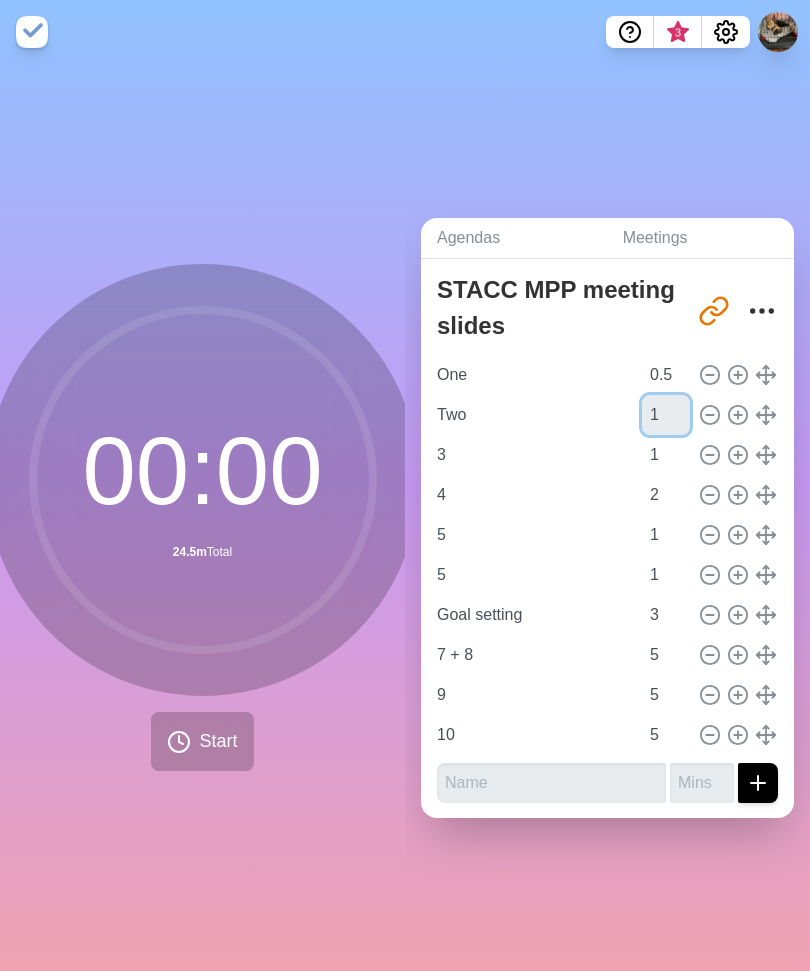 click on "1" at bounding box center (666, 415) 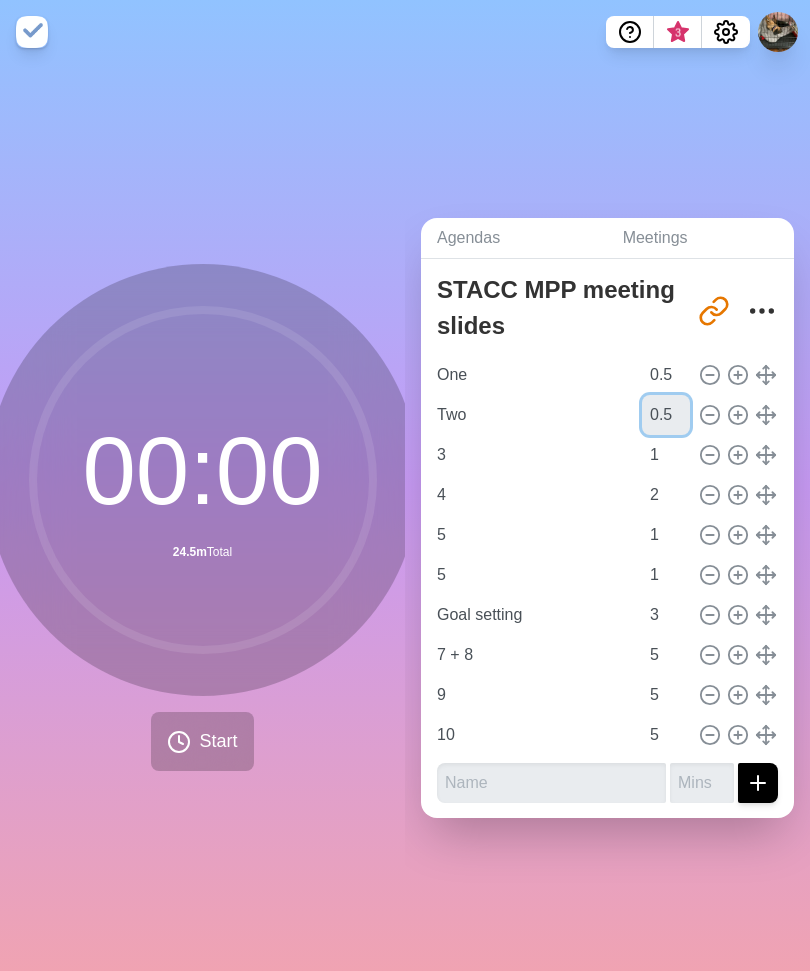 type on "0.5" 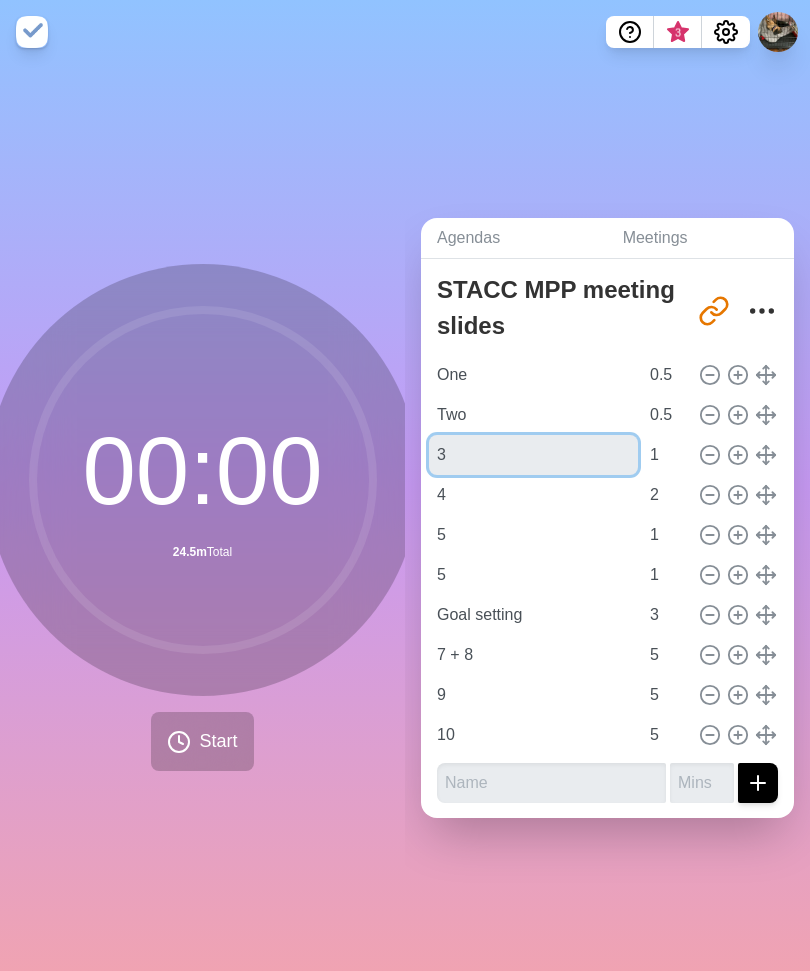 click on "3" at bounding box center (533, 455) 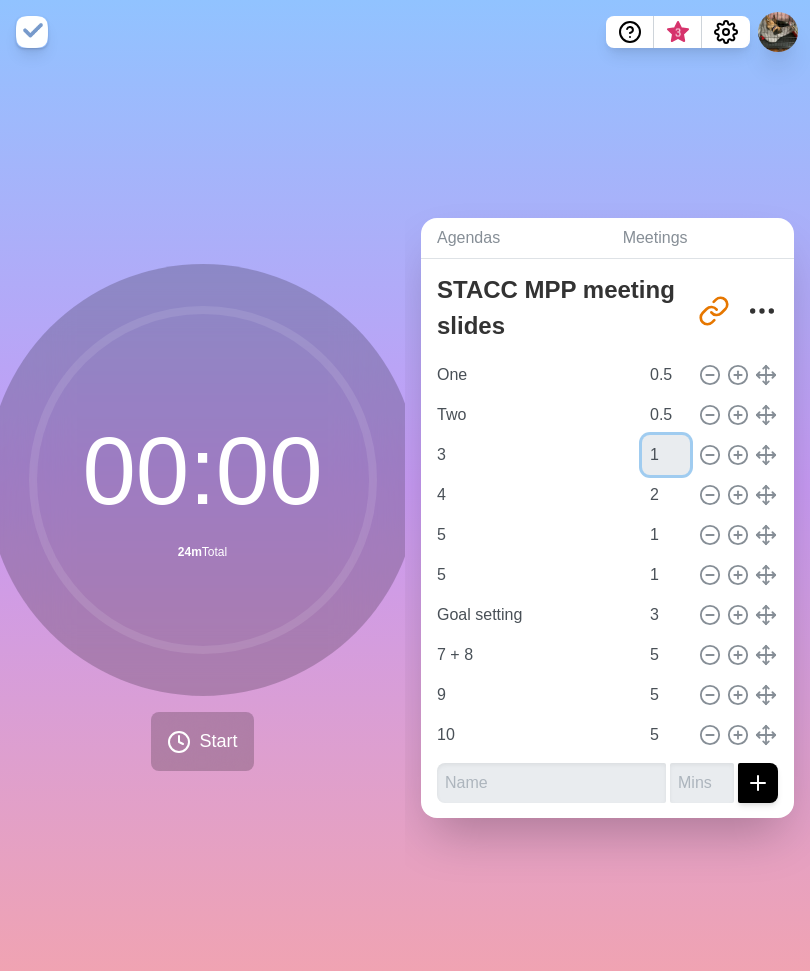 click on "1" at bounding box center (666, 455) 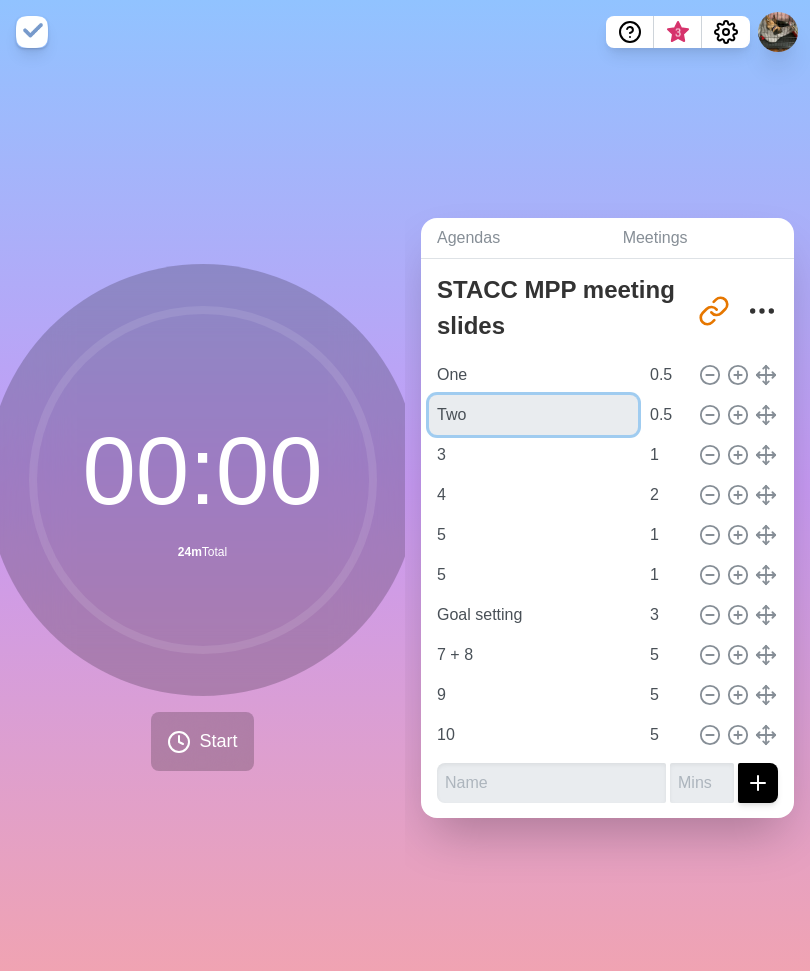 click on "Two" at bounding box center (533, 415) 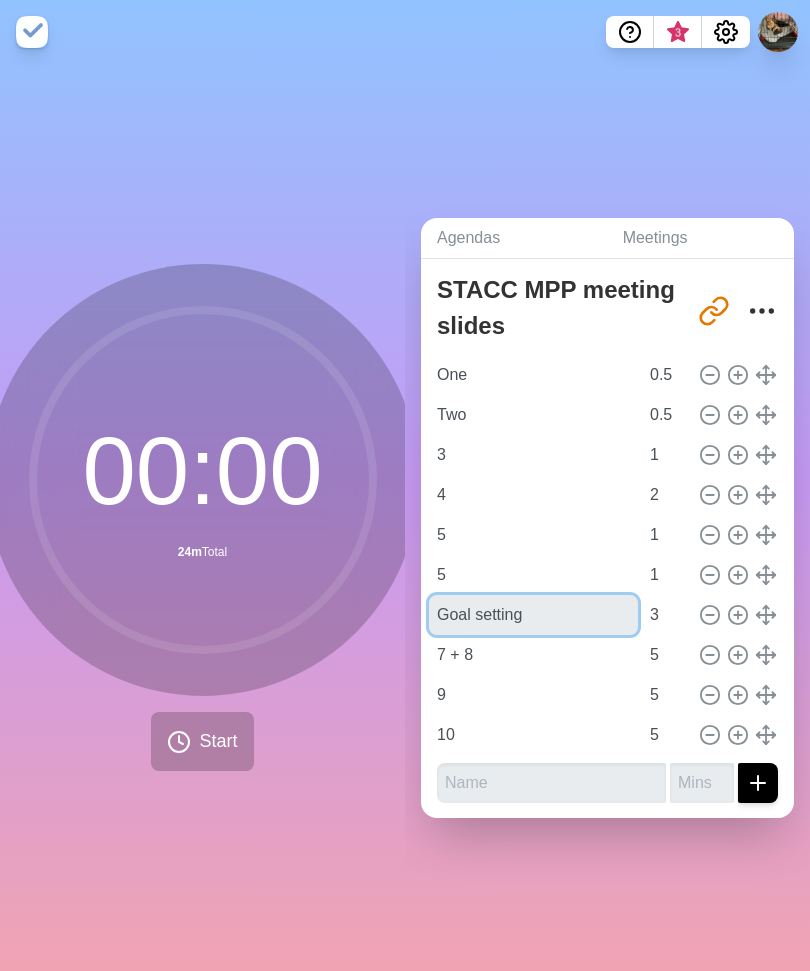 click on "Goal setting" at bounding box center [533, 615] 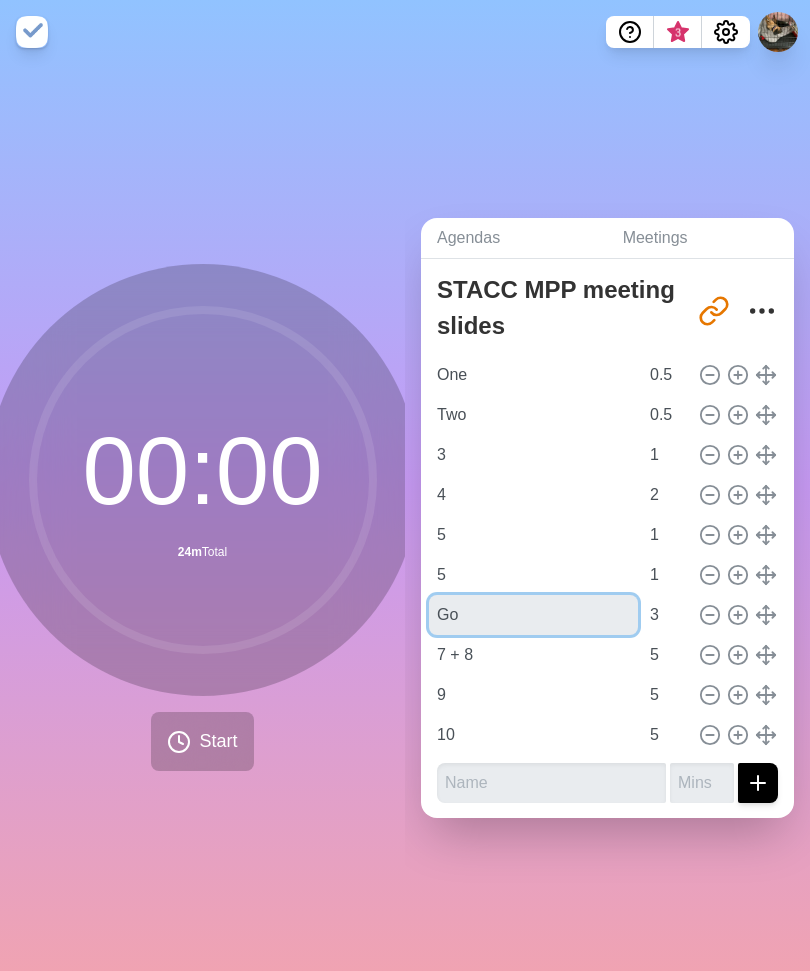 type on "G" 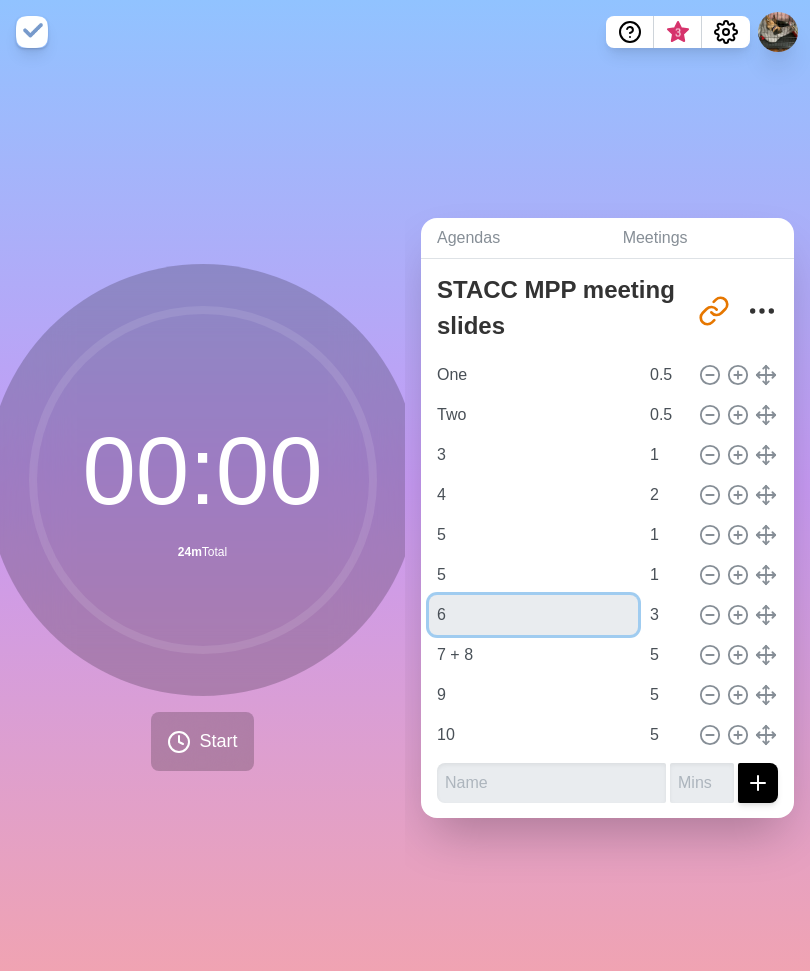 type on "6" 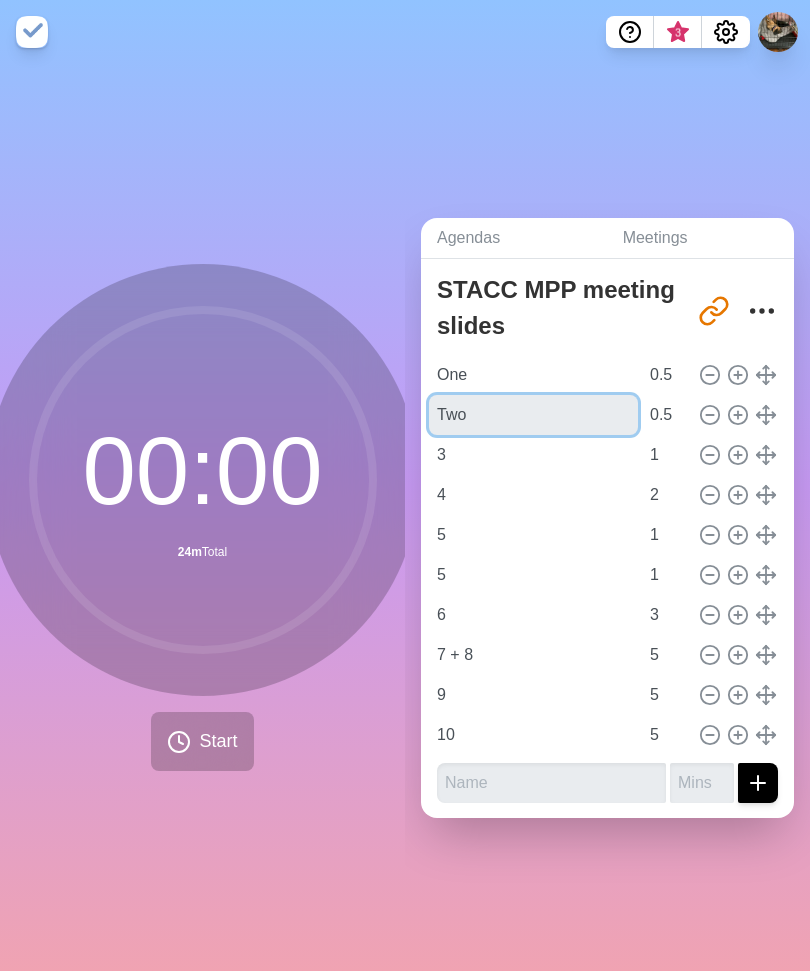 click on "Two" at bounding box center [533, 415] 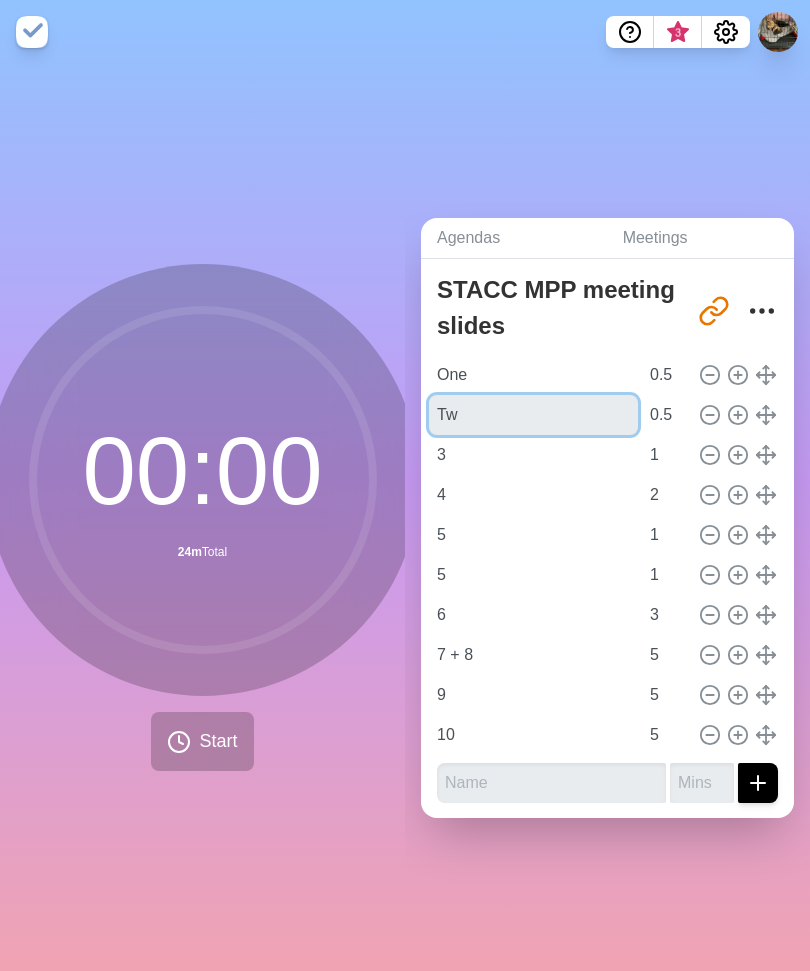 type on "T" 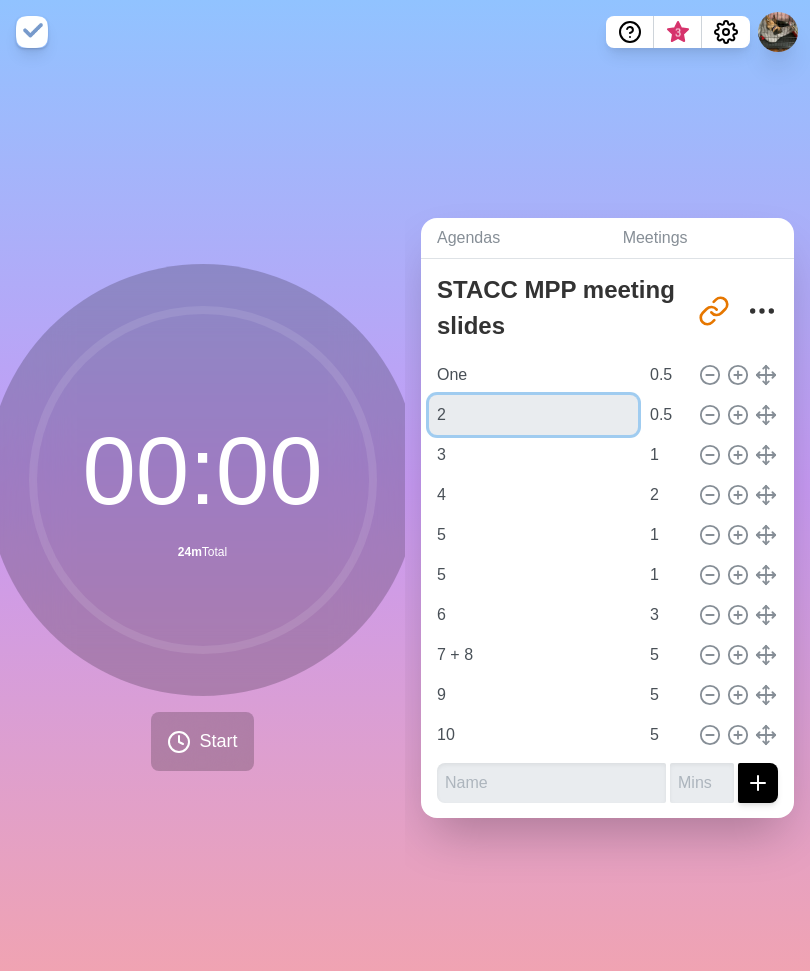 type on "2" 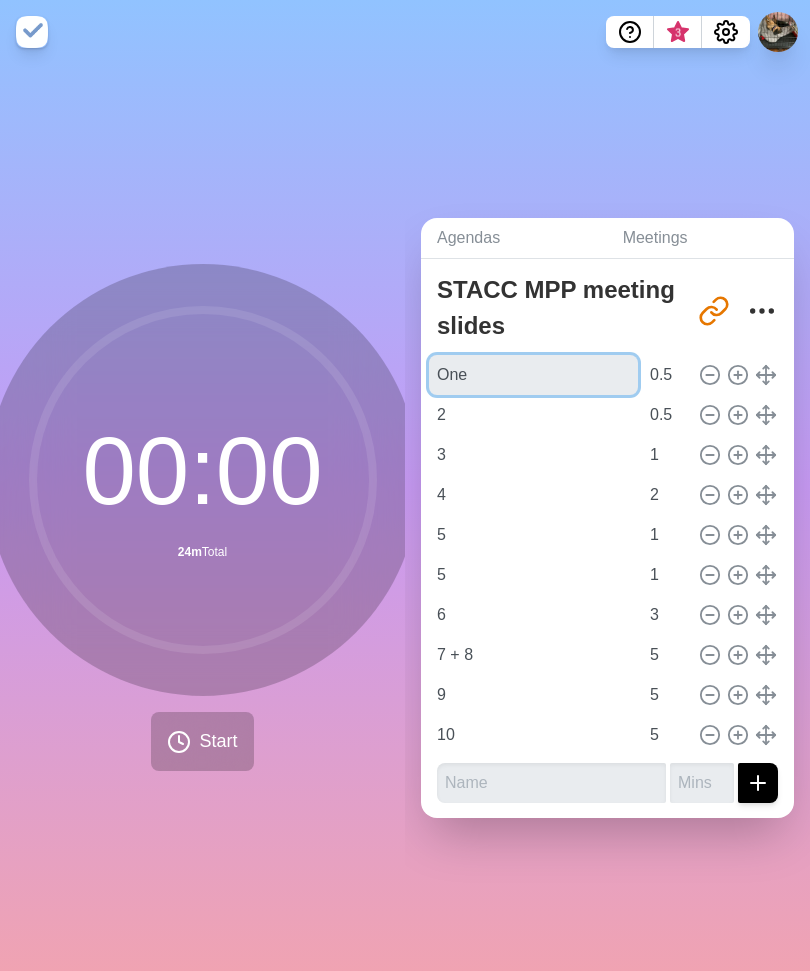 click on "One" at bounding box center [533, 375] 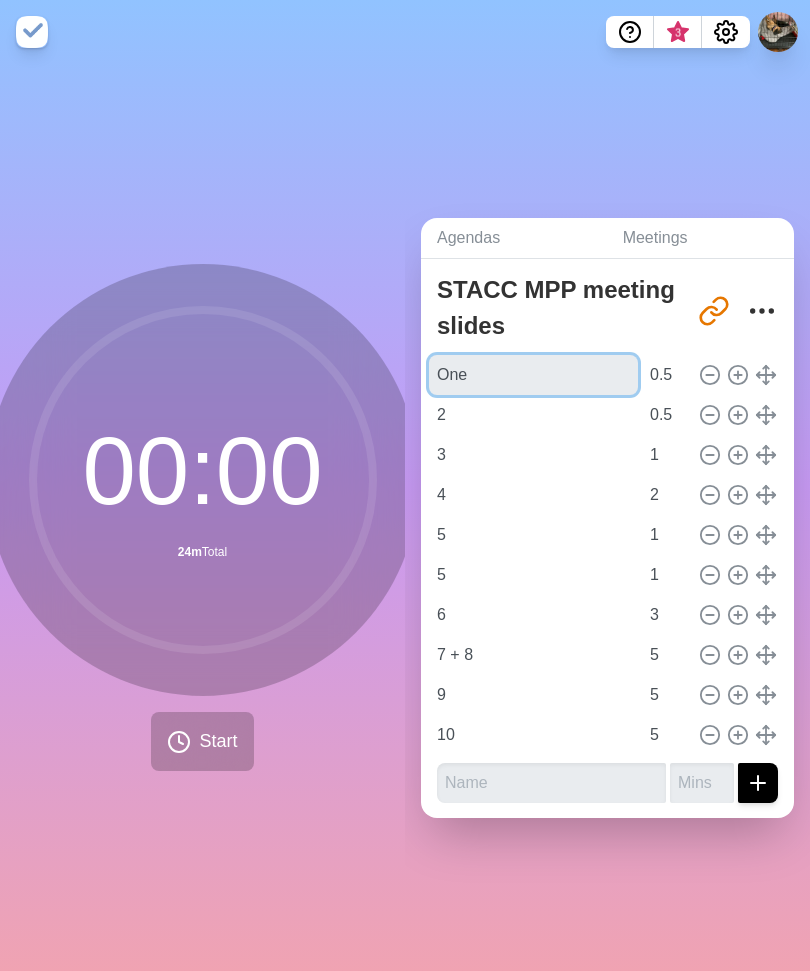 click on "One" at bounding box center [533, 375] 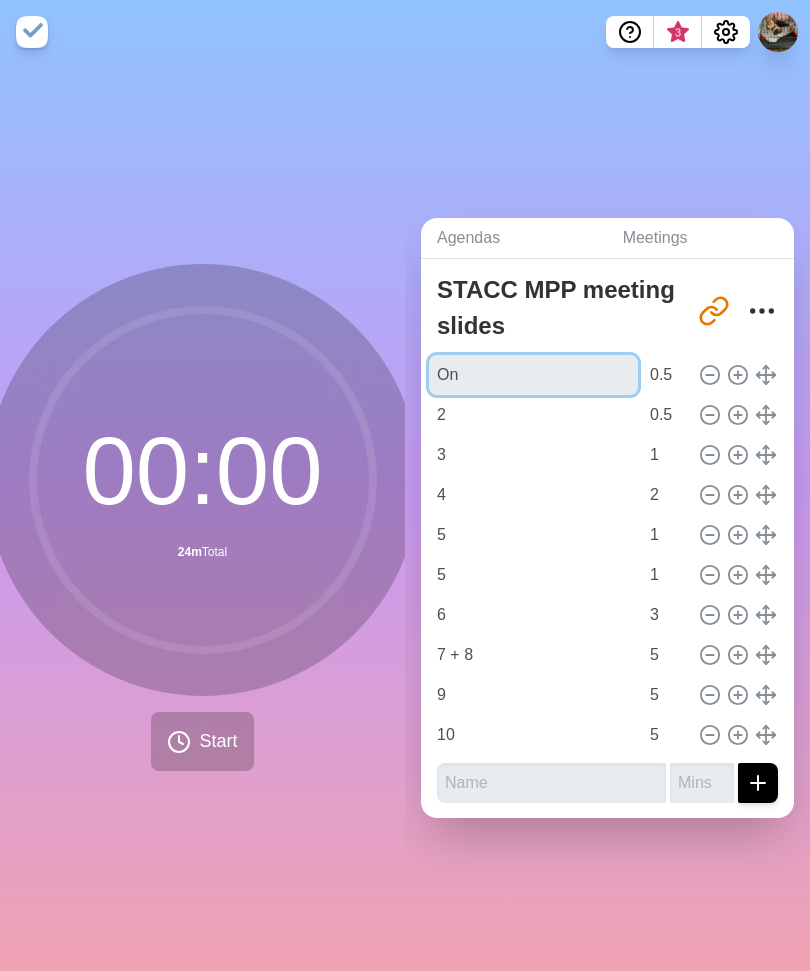 type on "O" 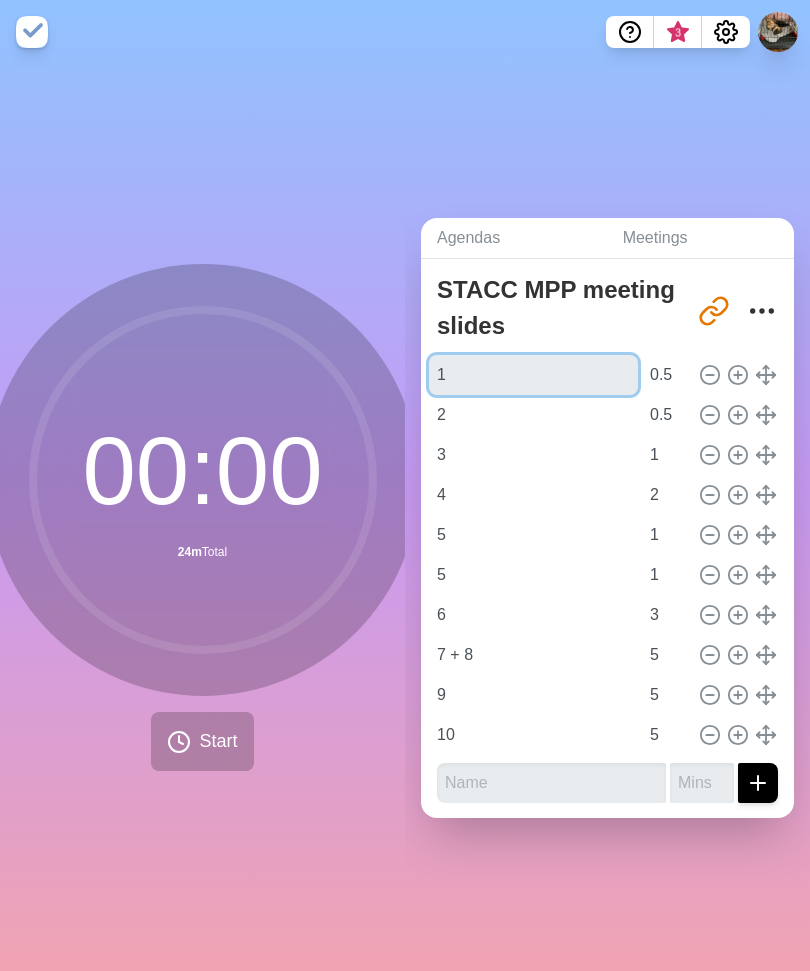 type on "1" 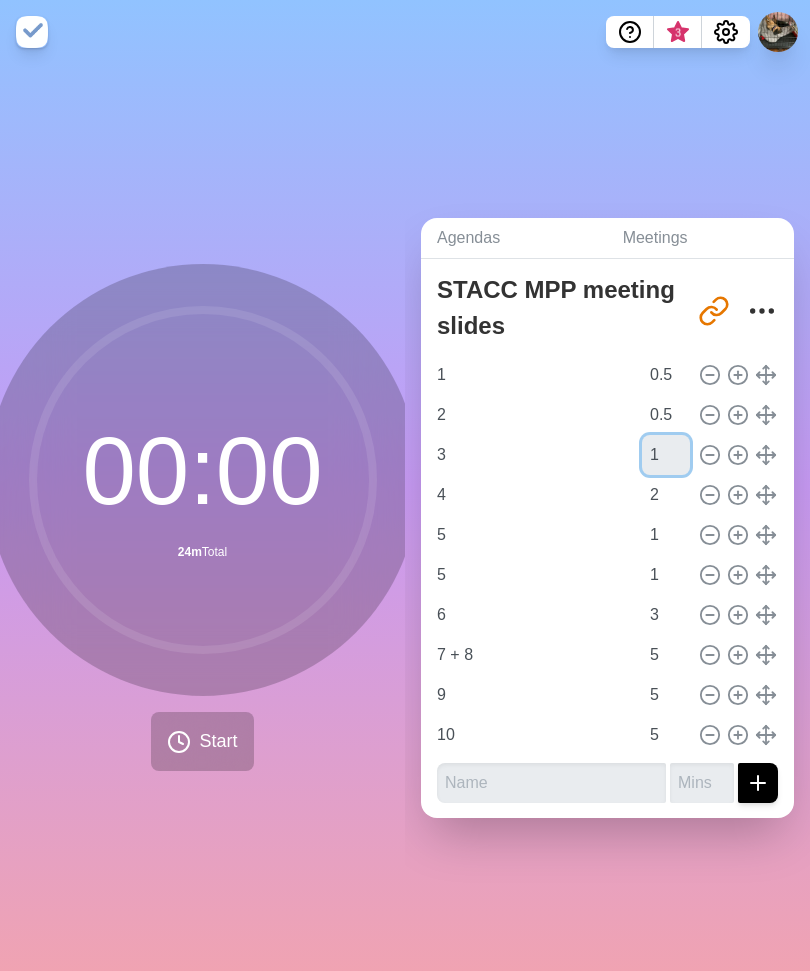 click on "1" at bounding box center [666, 455] 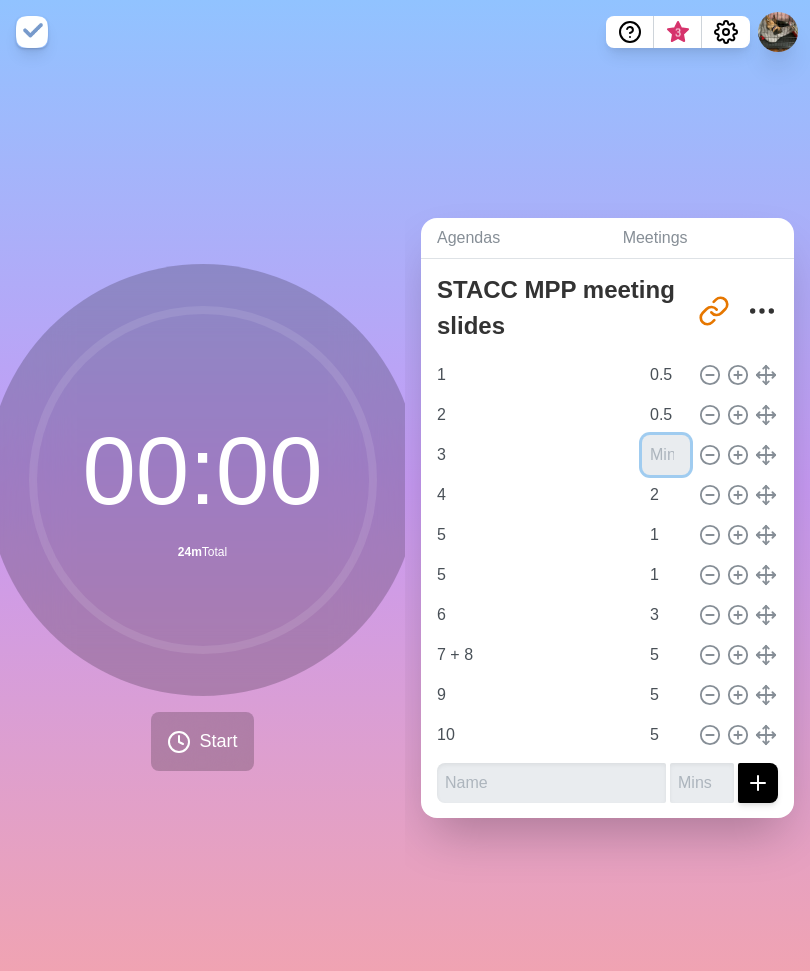 type on "0" 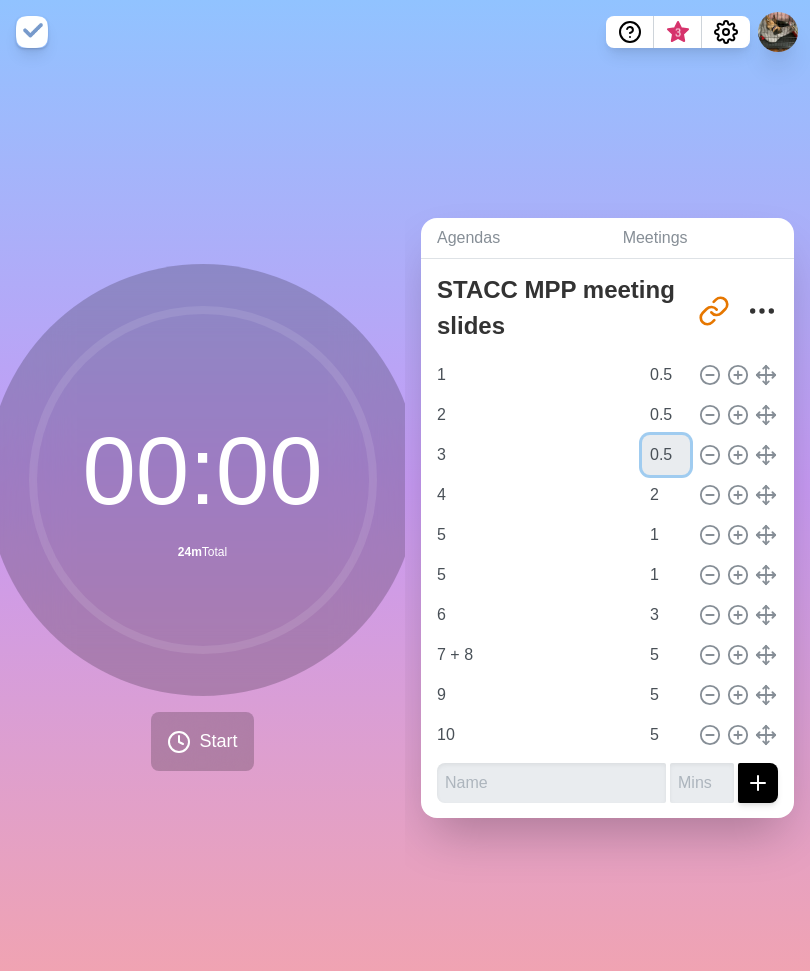 type on "0.5" 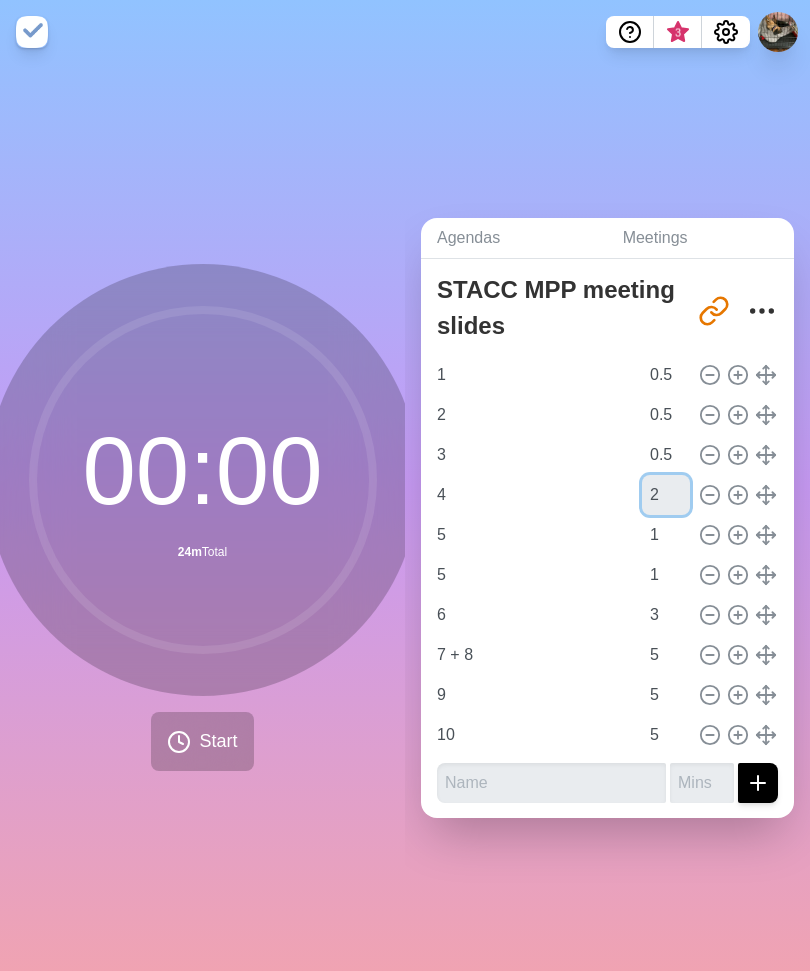 click on "2" at bounding box center [666, 495] 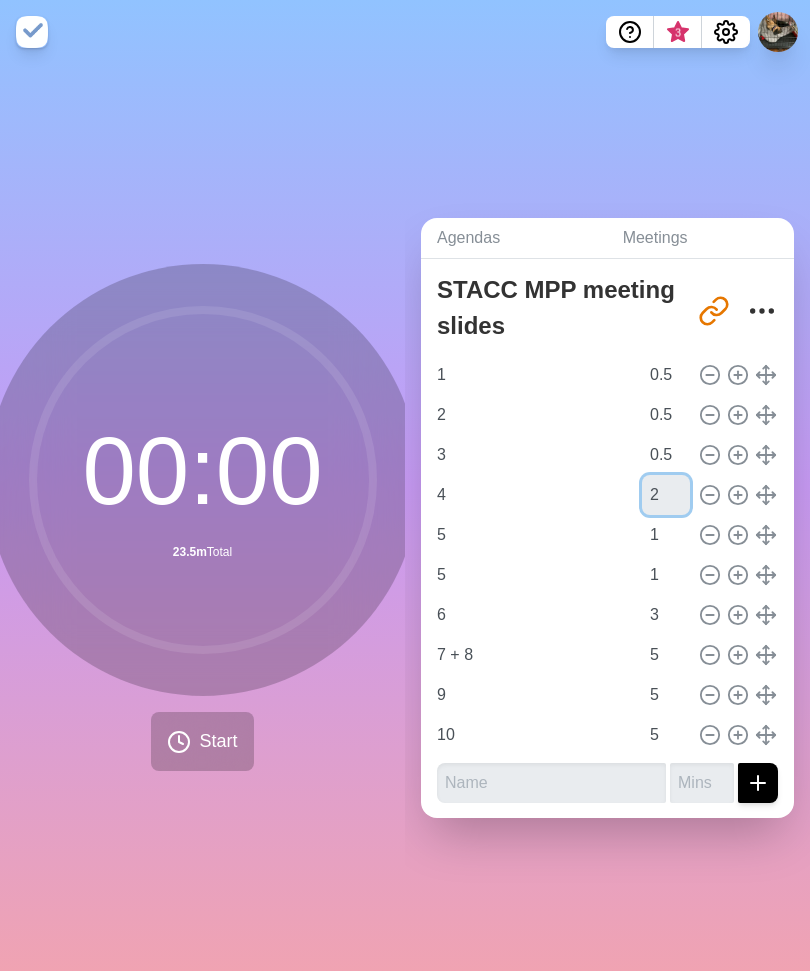 click on "2" at bounding box center (666, 495) 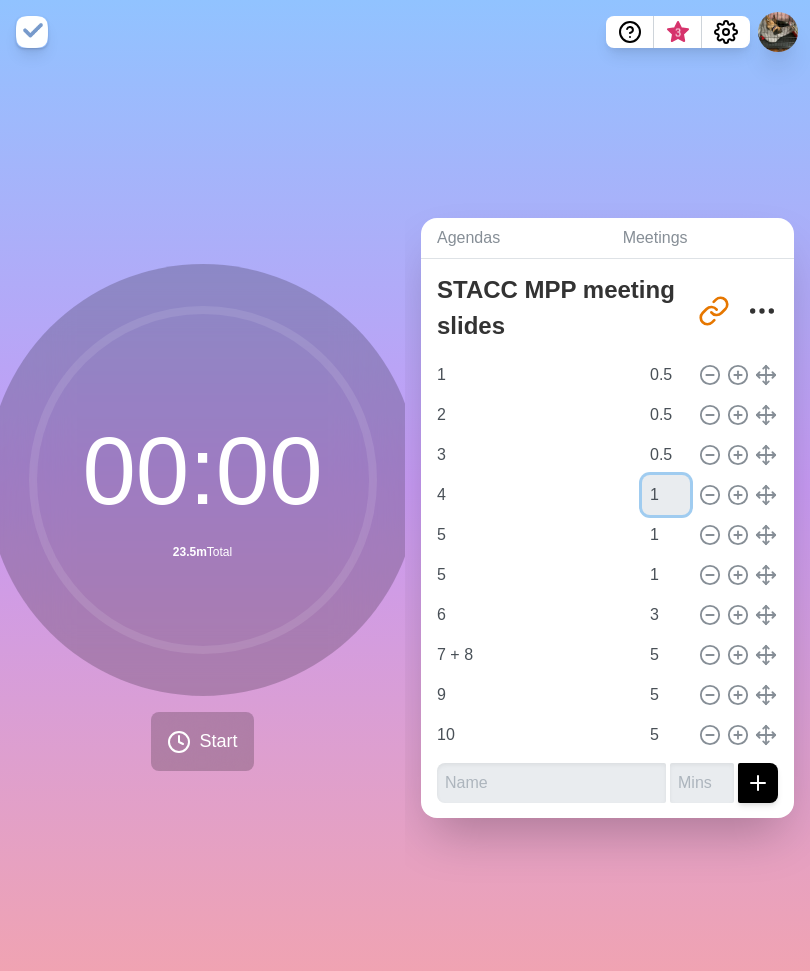 type on "1" 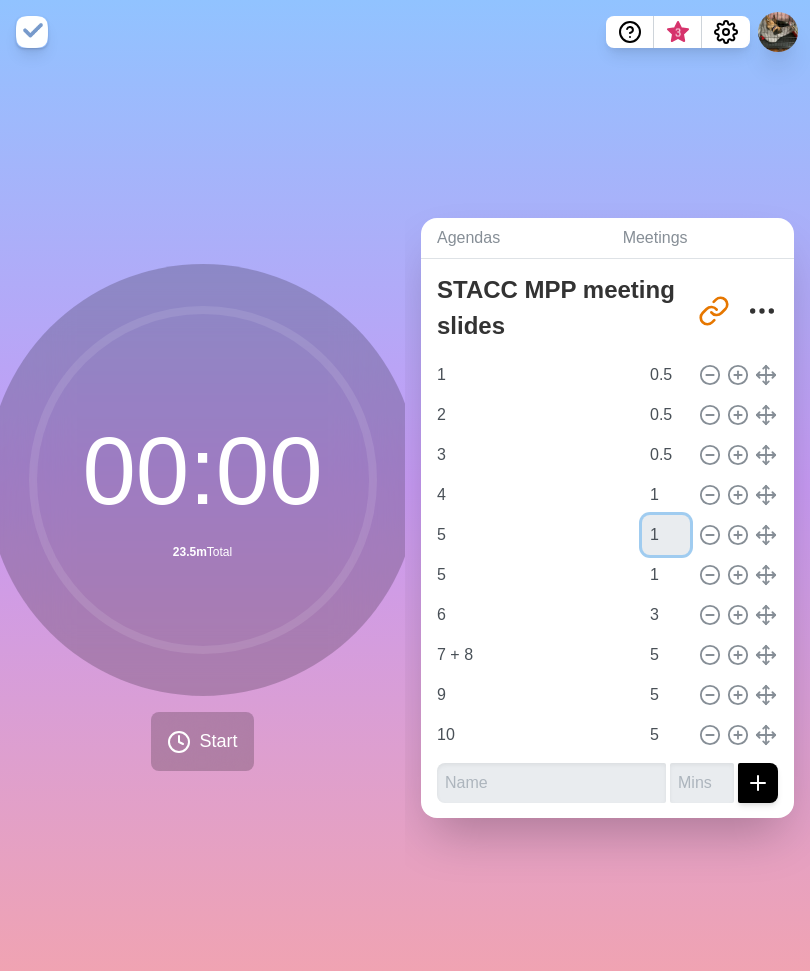 click on "1" at bounding box center [666, 535] 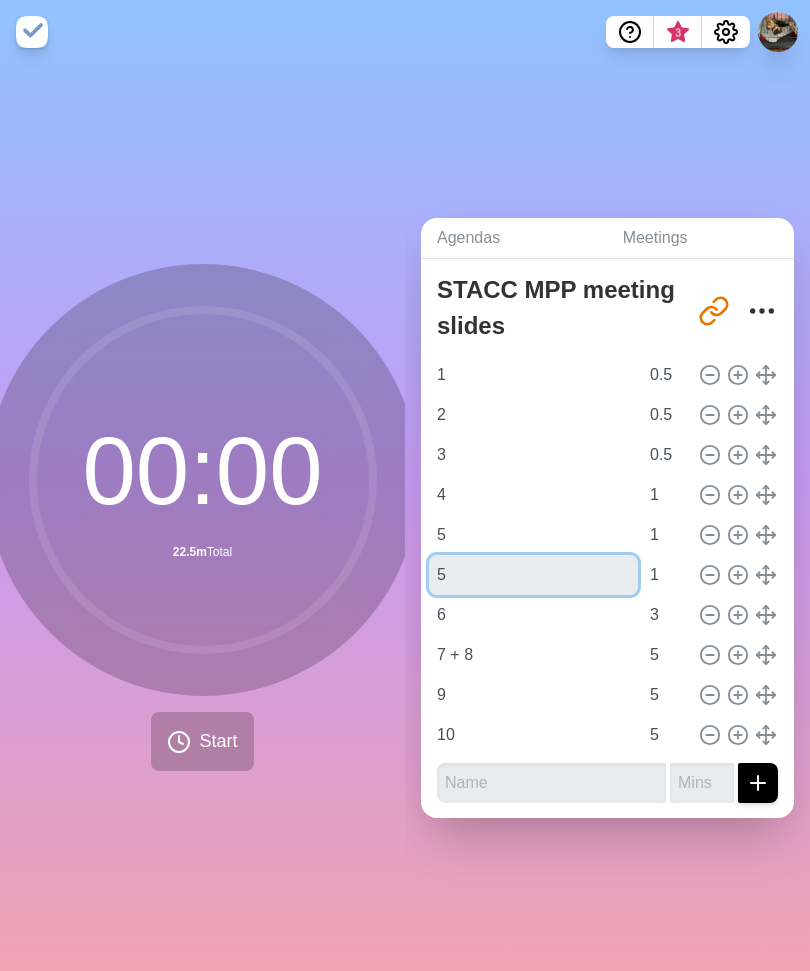 click on "5" at bounding box center [533, 575] 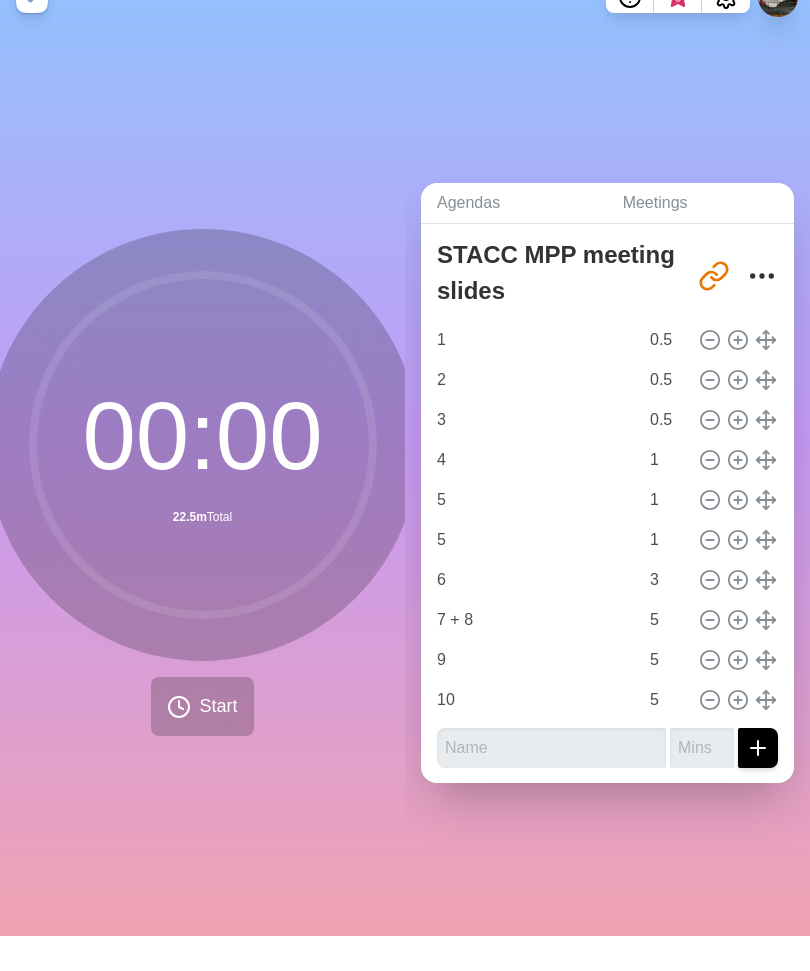 click 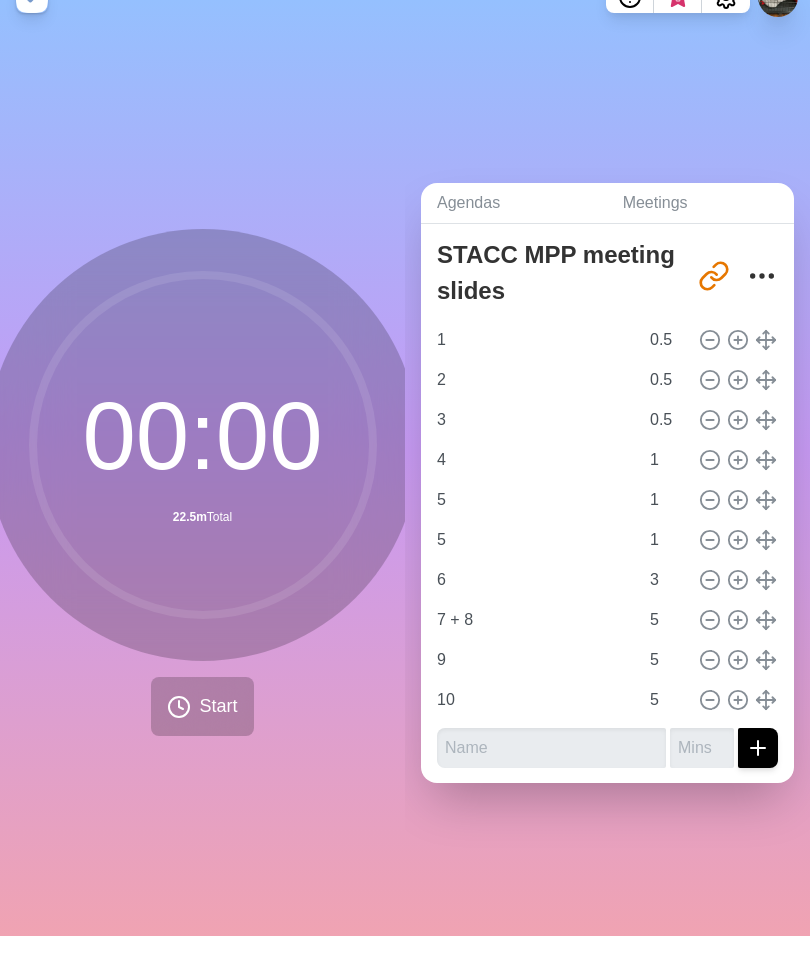 type on "6" 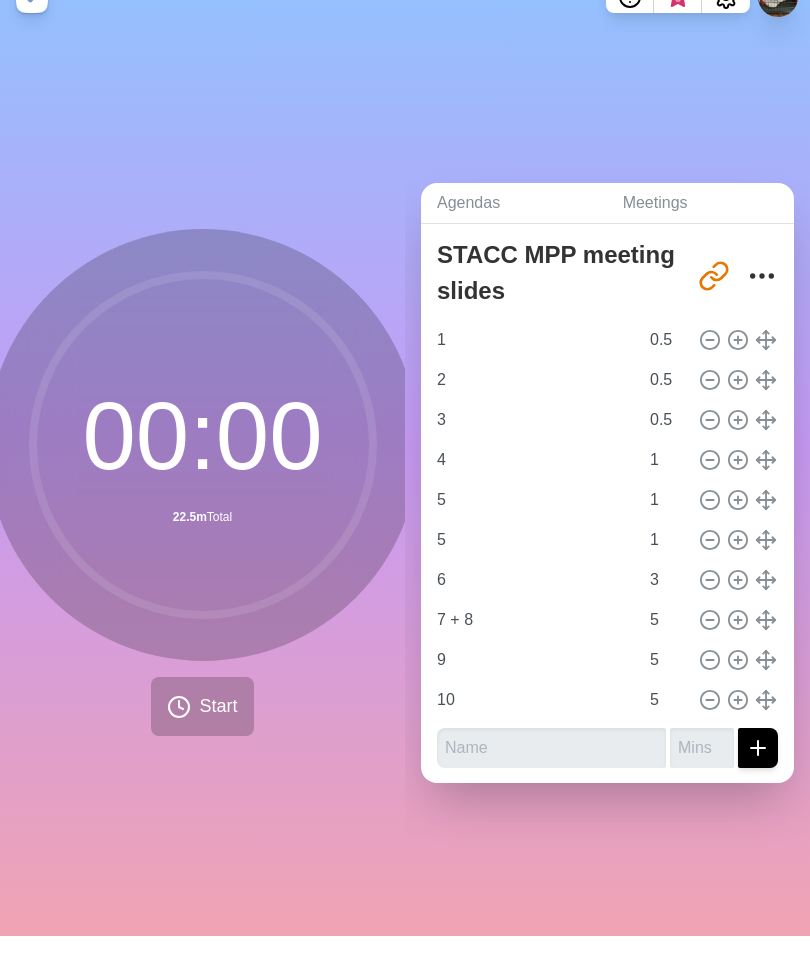 type on "3" 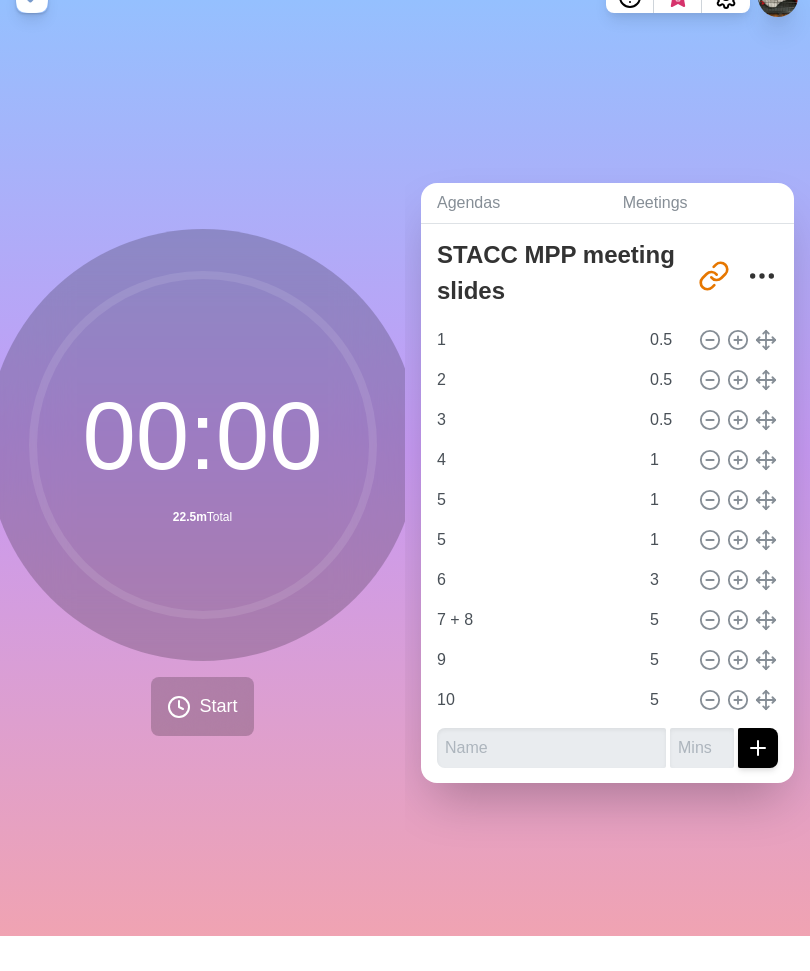 type on "5" 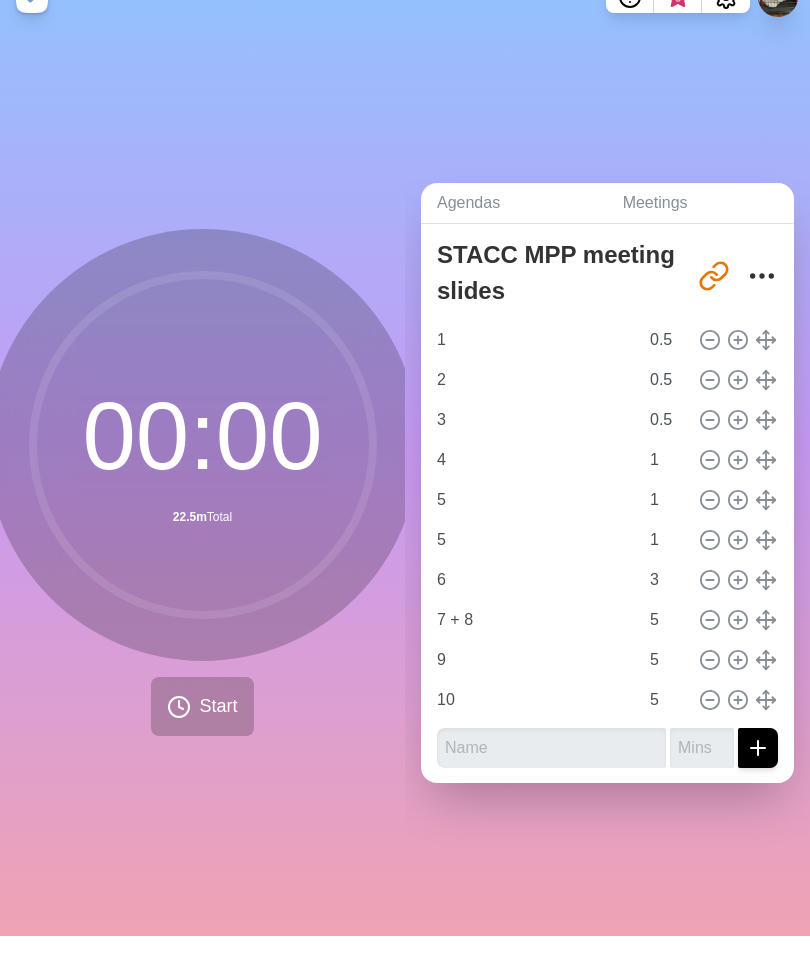 type on "9" 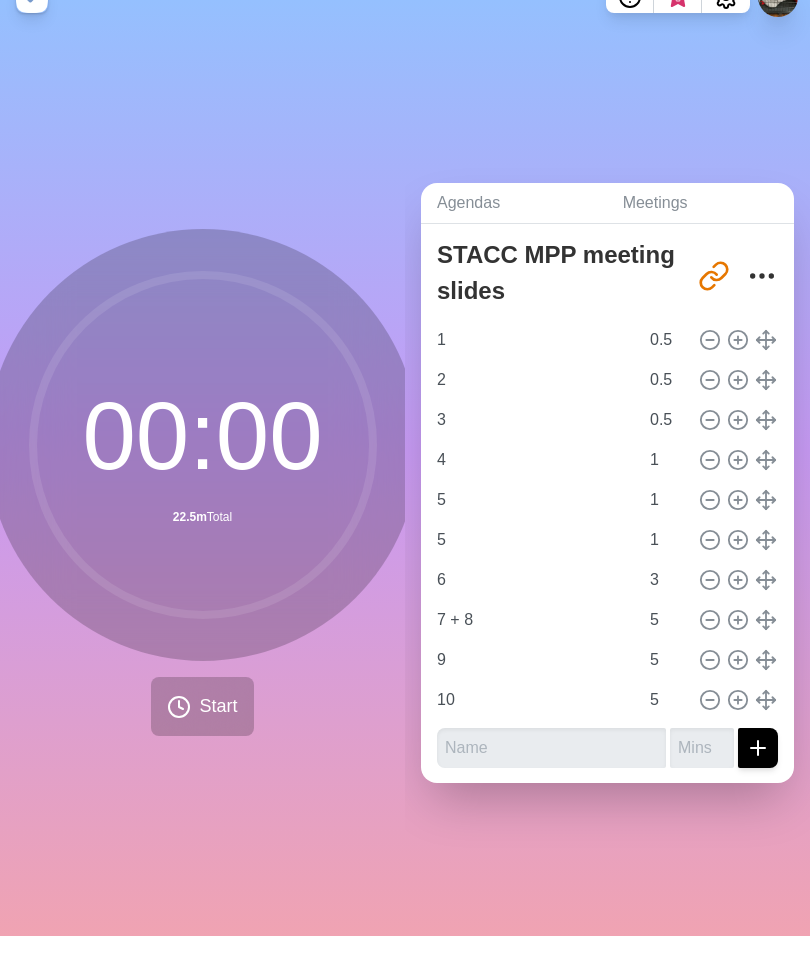 type on "10" 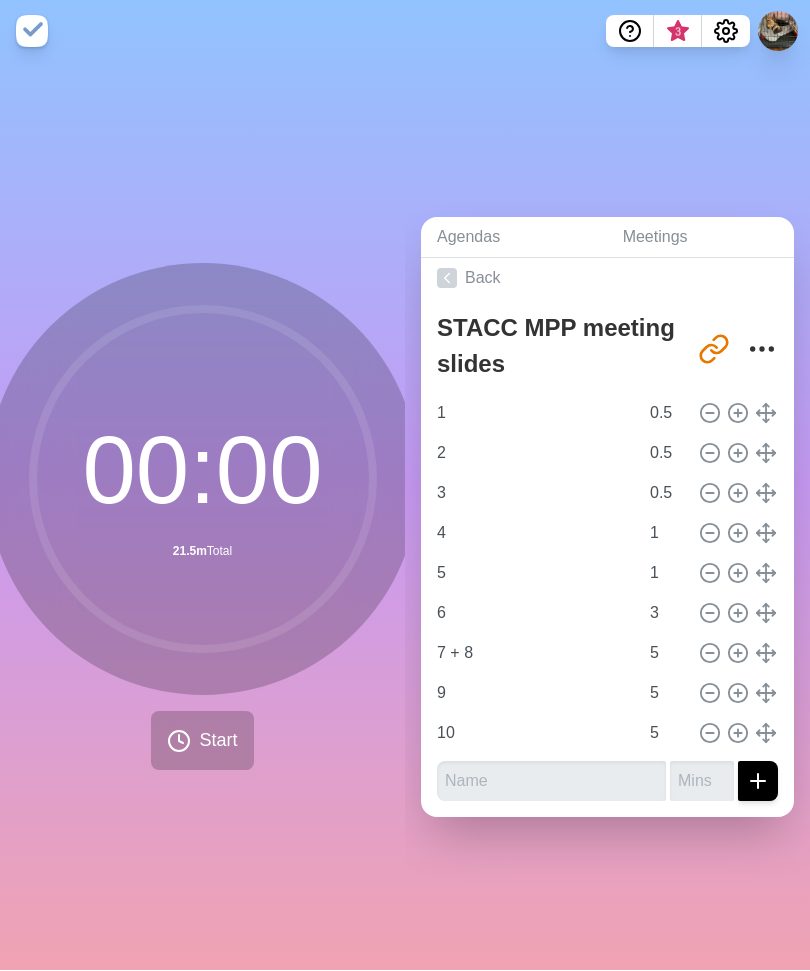 scroll, scrollTop: 7, scrollLeft: 0, axis: vertical 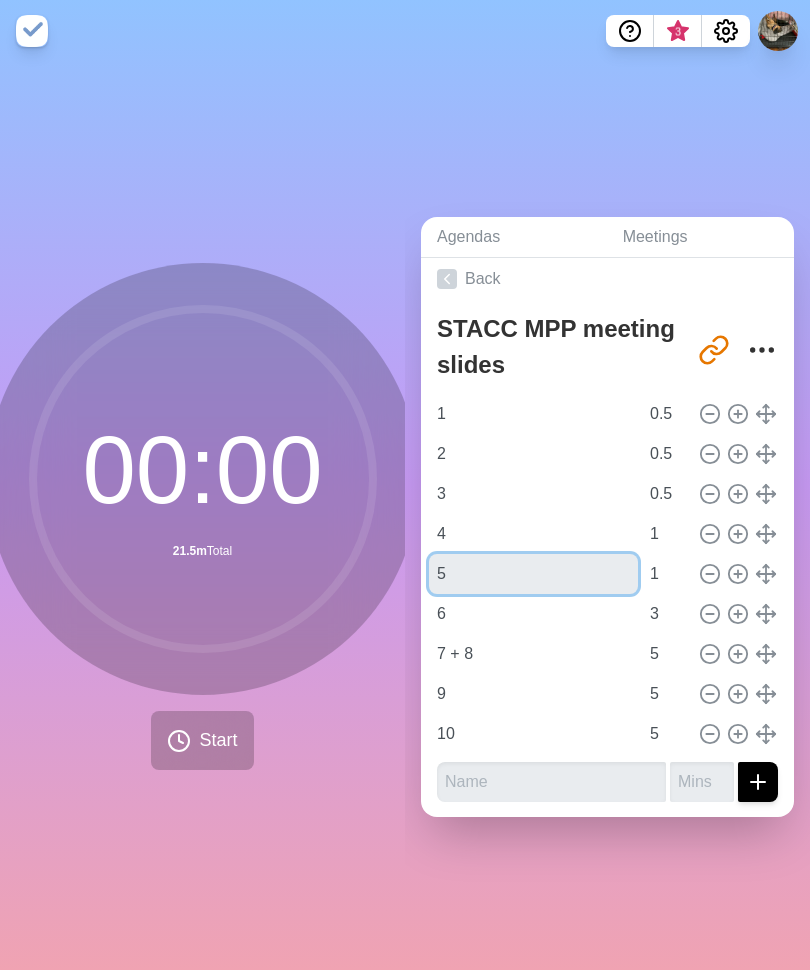 click on "5" at bounding box center [533, 575] 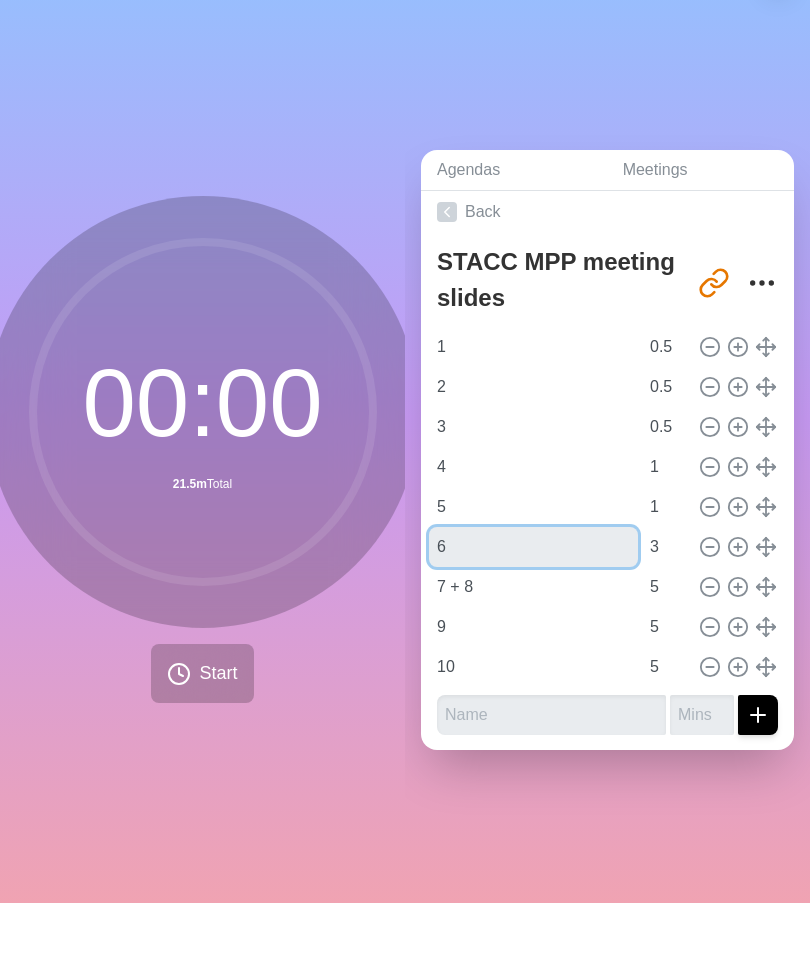click on "6" at bounding box center (533, 615) 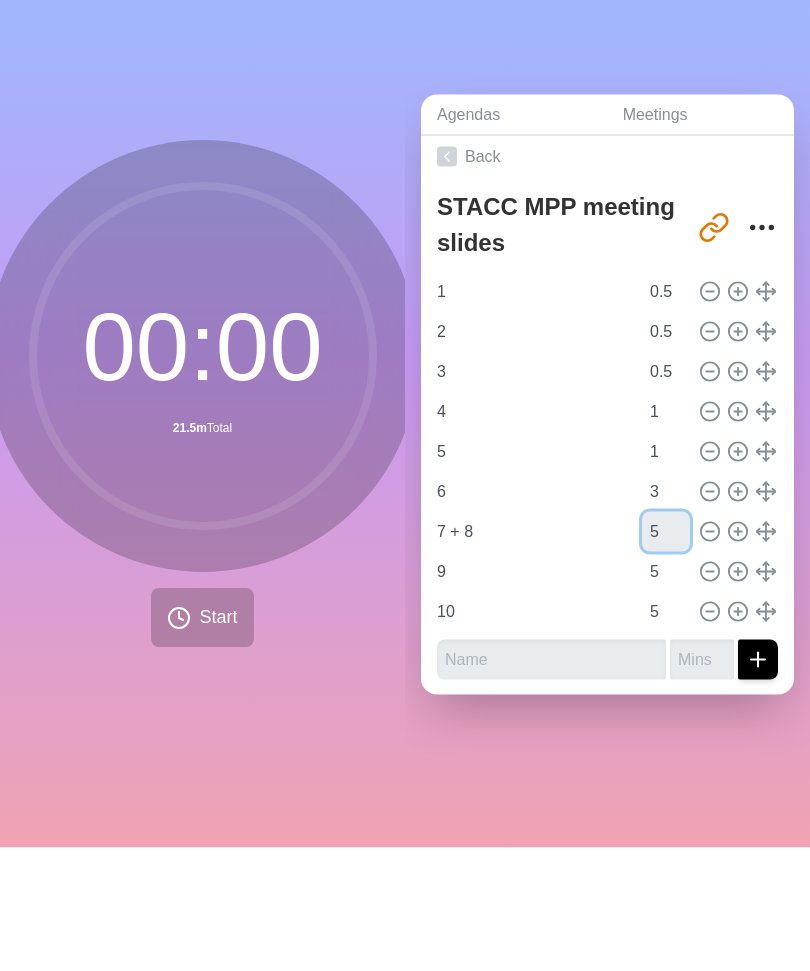 click on "5" at bounding box center (666, 655) 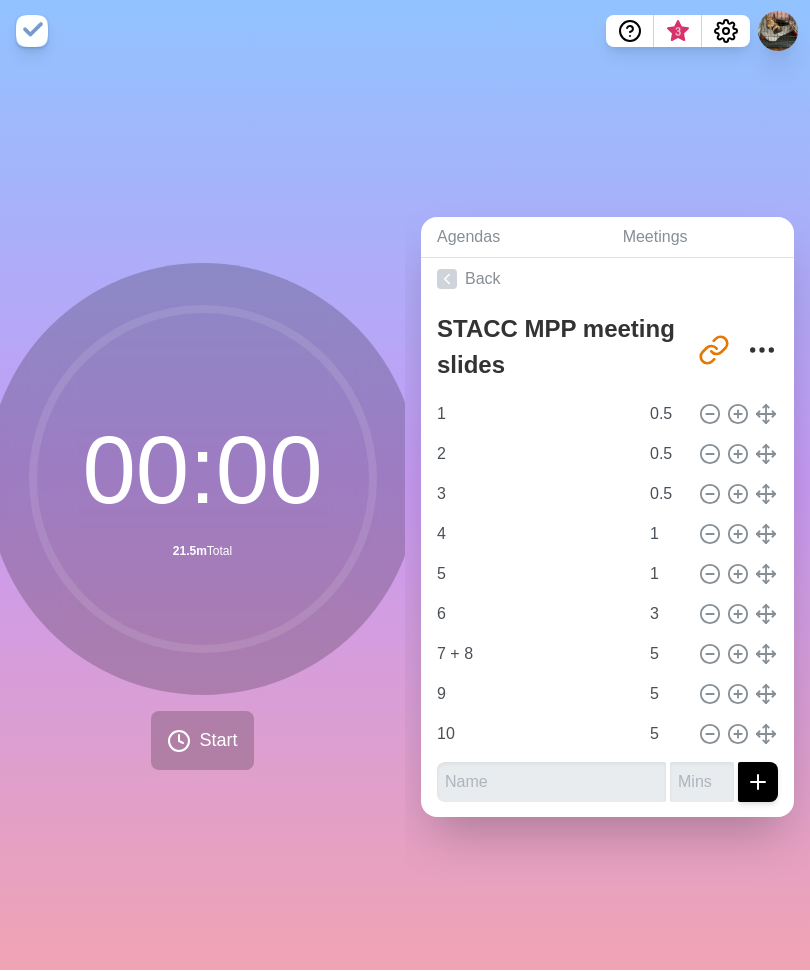 click on "Agendas   Meetings
Back     STACC MPP meeting slides   http://timeblocks.co/[URL]           1   0.5       2   0.5       3   0.5       4   1       5   1       6   3       7 + 8   5       9   5       10   5" at bounding box center [607, 517] 